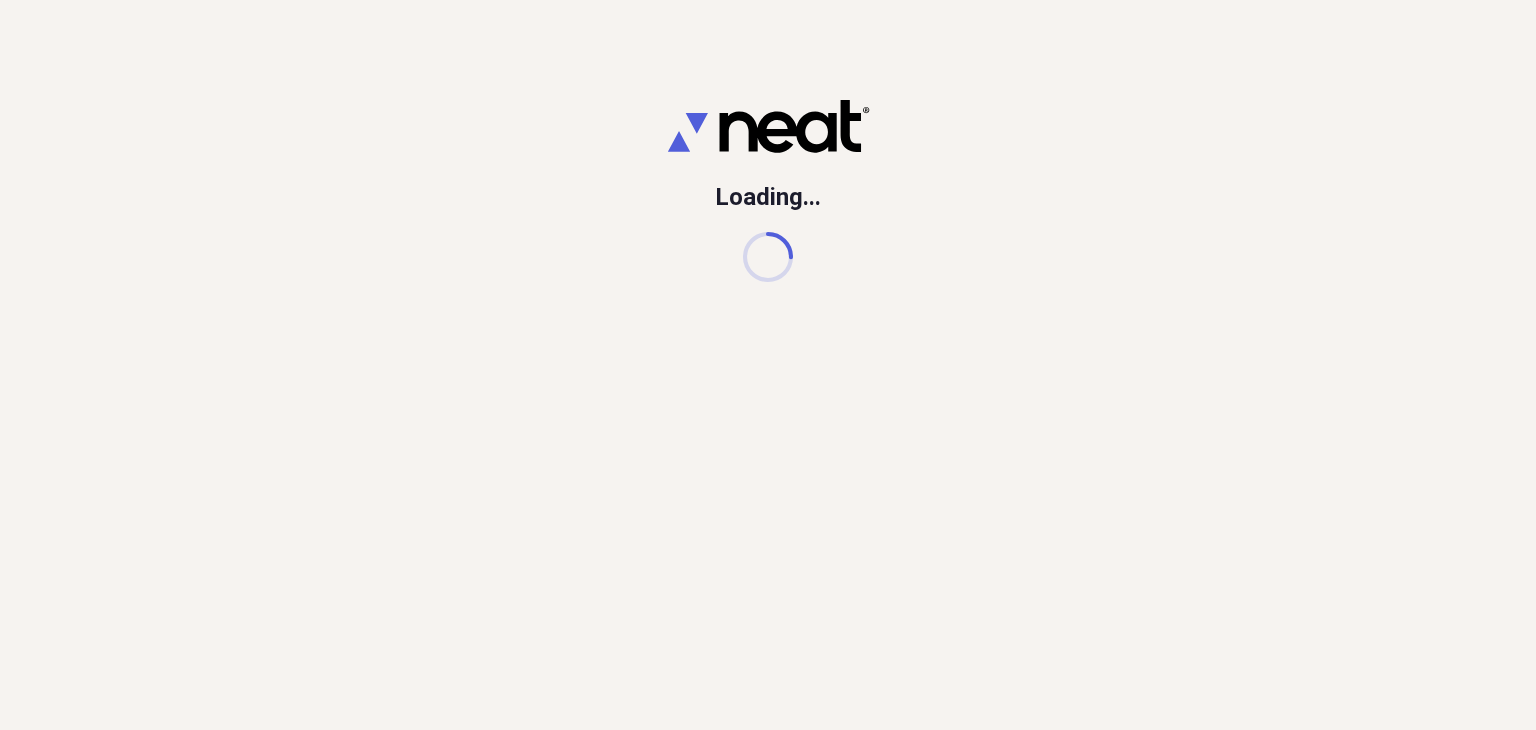scroll, scrollTop: 0, scrollLeft: 0, axis: both 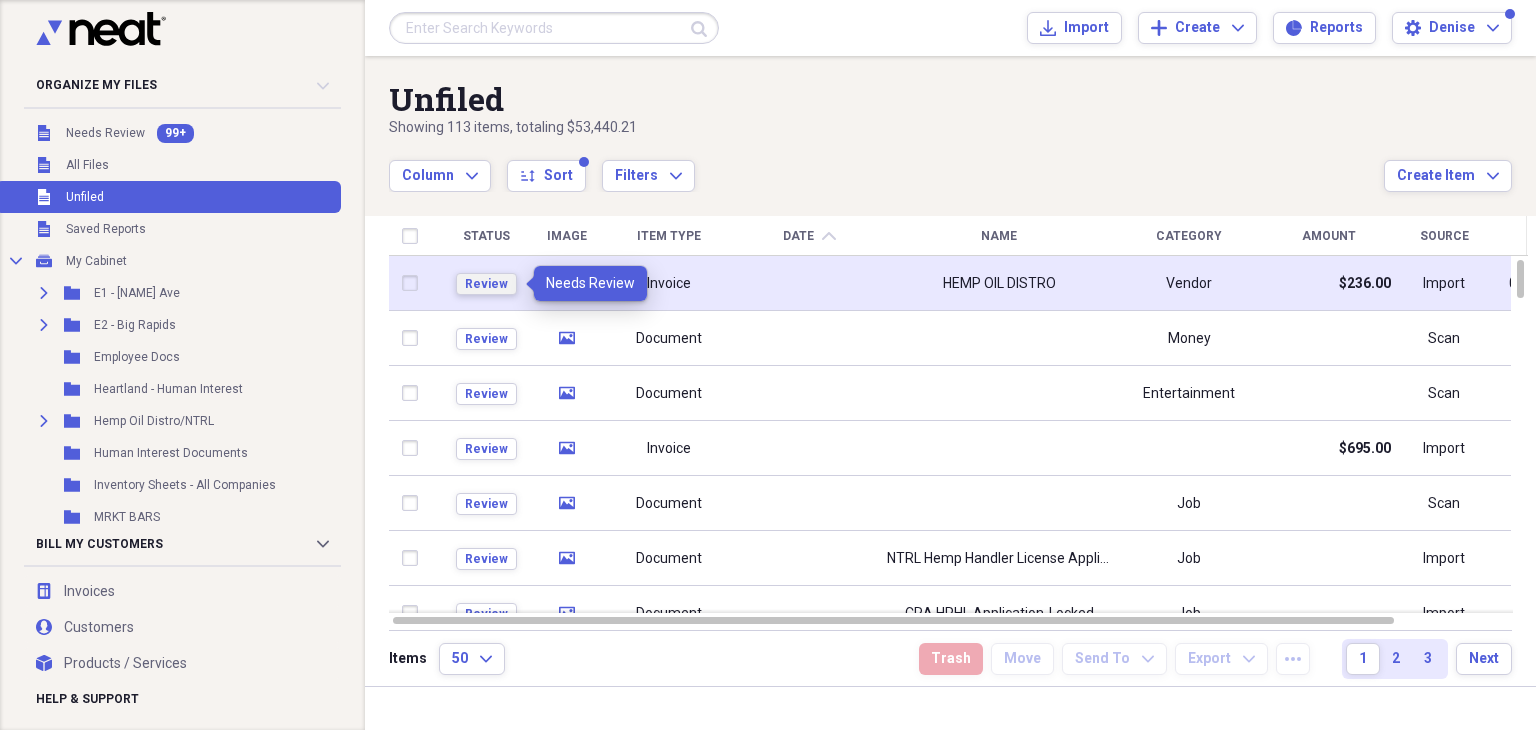 click on "Review" at bounding box center [486, 284] 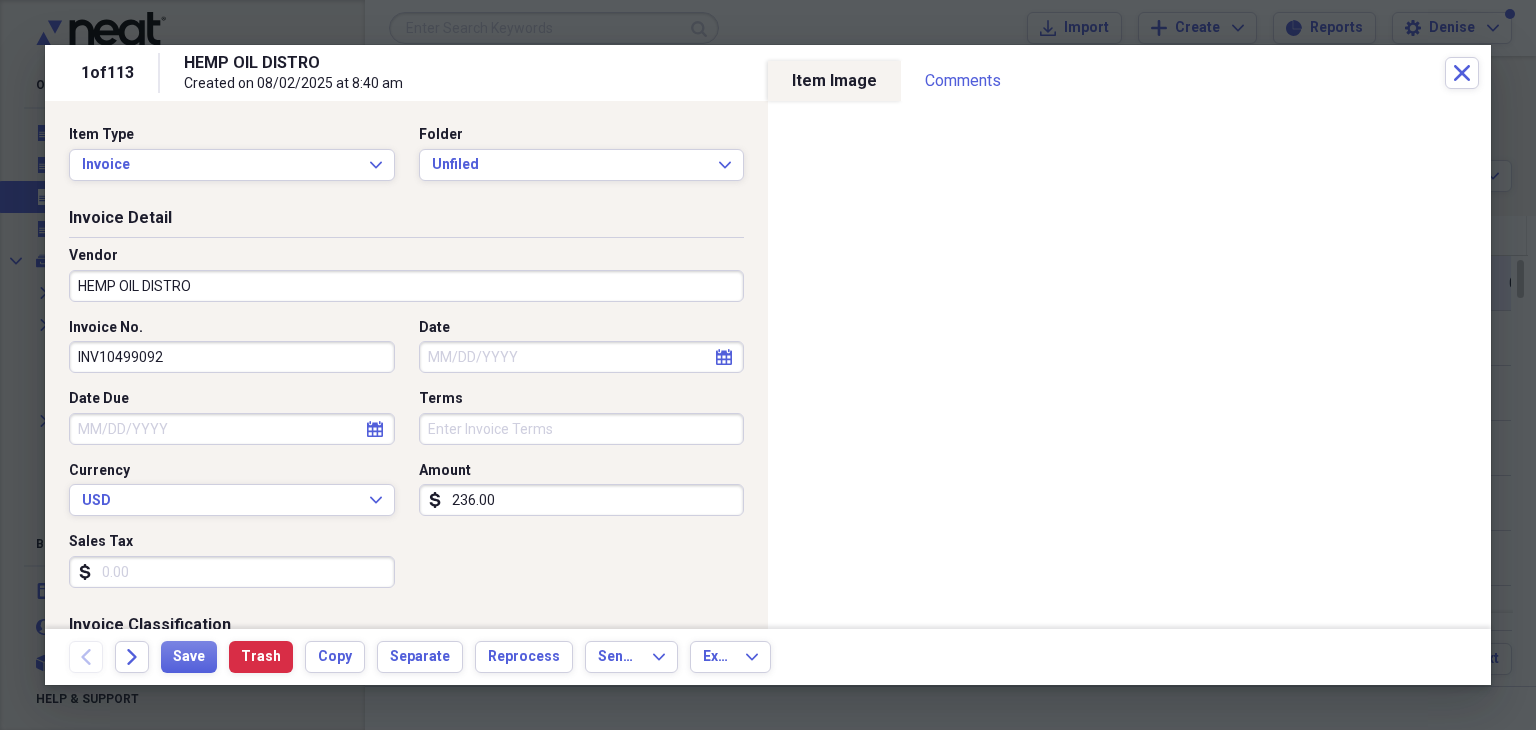 click at bounding box center (768, 365) 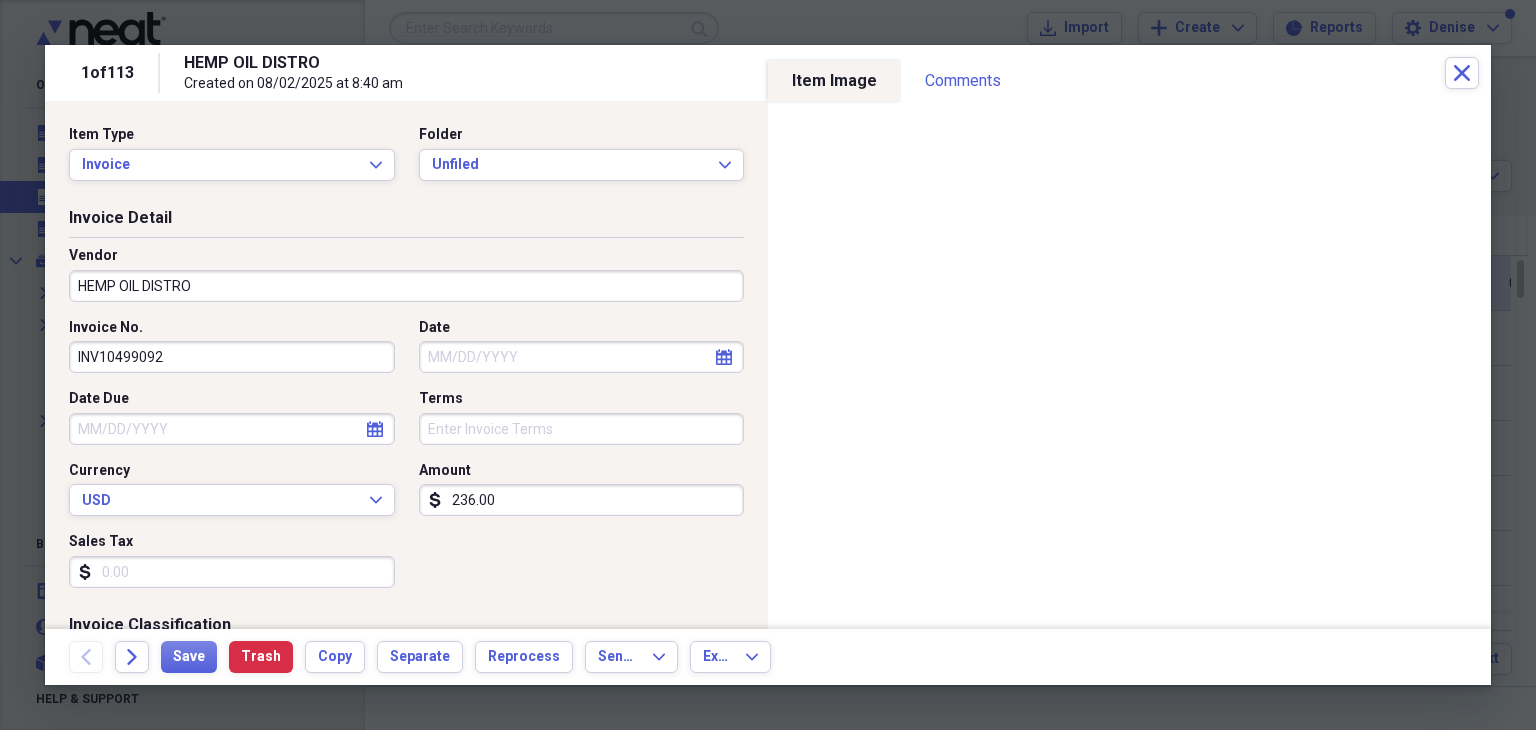 drag, startPoint x: 251, startPoint y: 304, endPoint x: 240, endPoint y: 299, distance: 12.083046 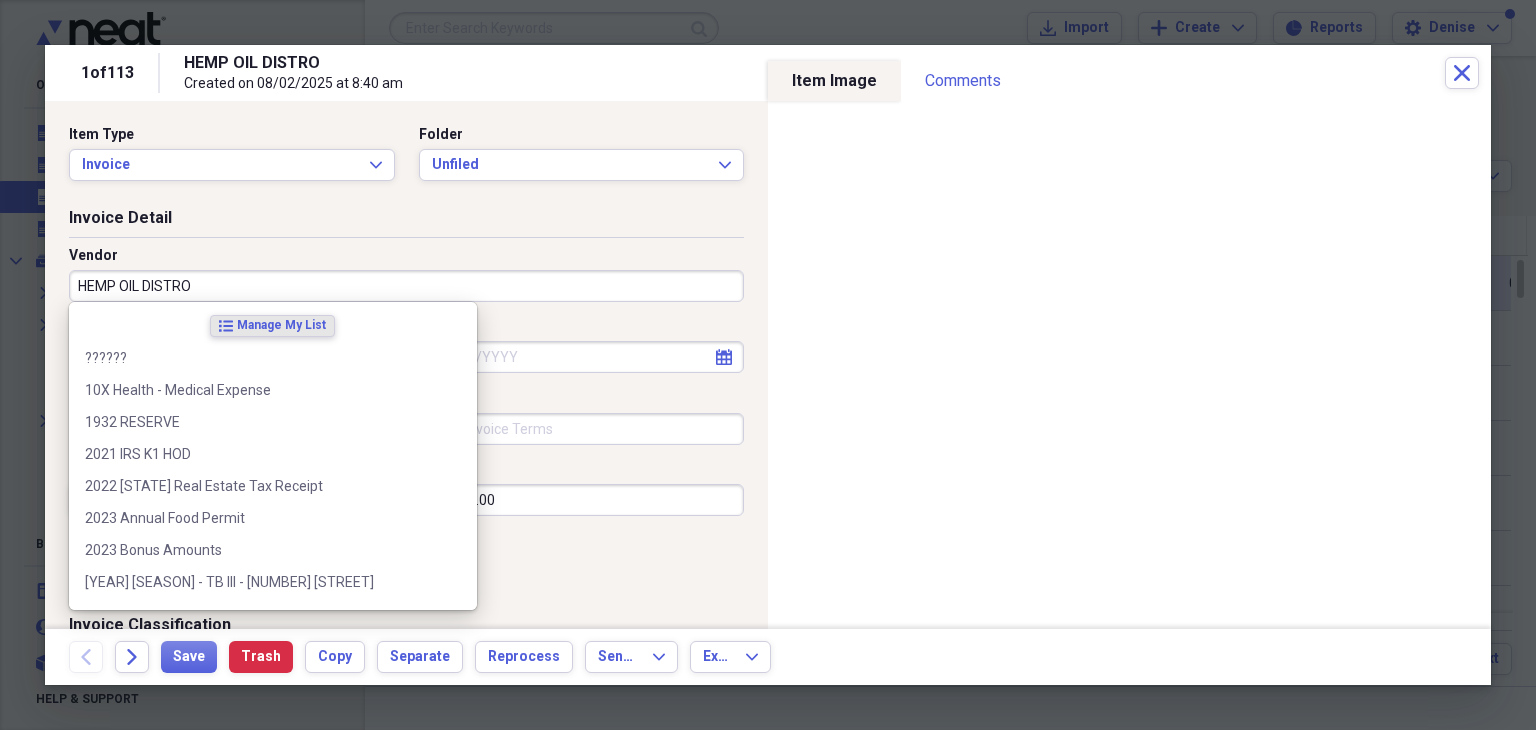 click on "HEMP OIL DISTRO" at bounding box center [406, 286] 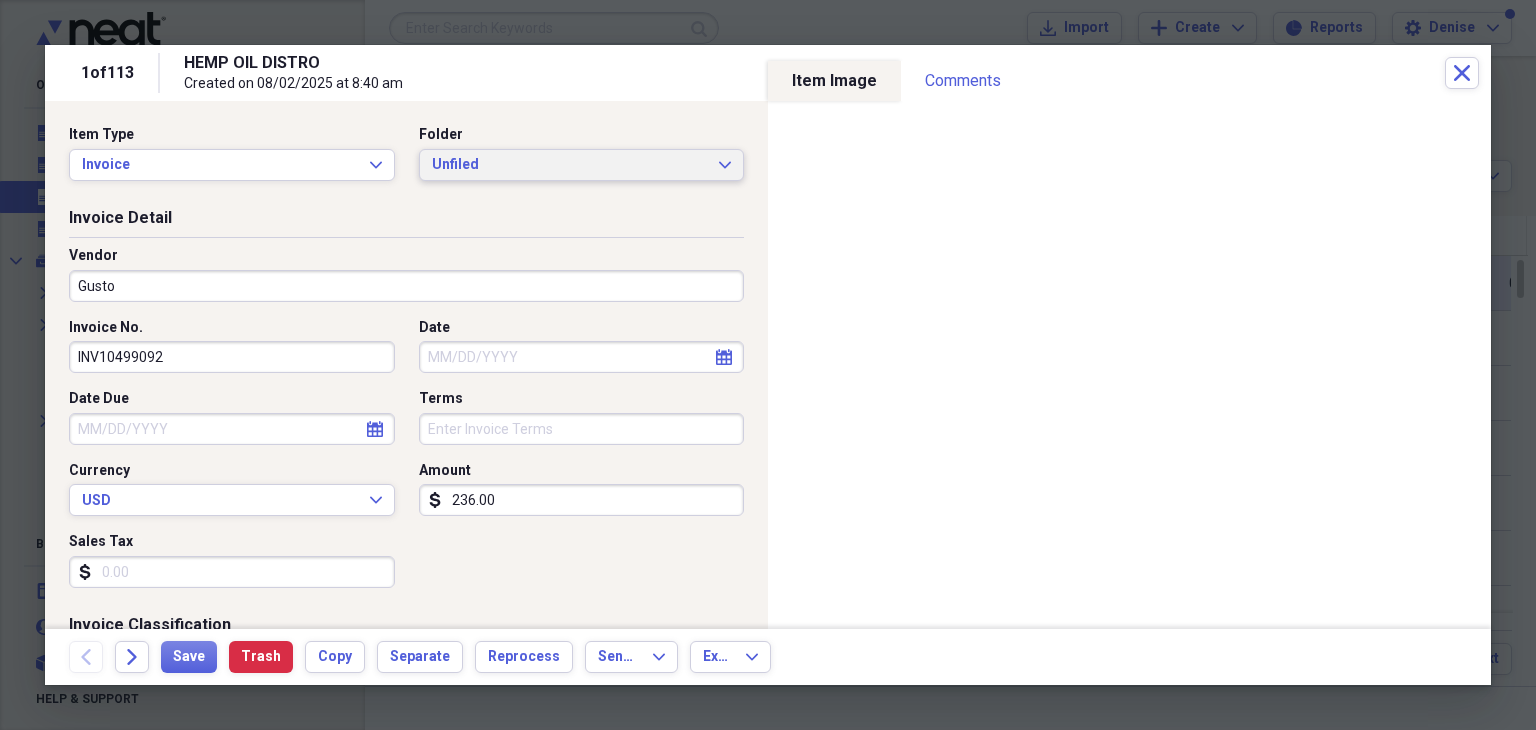 type on "Gusto" 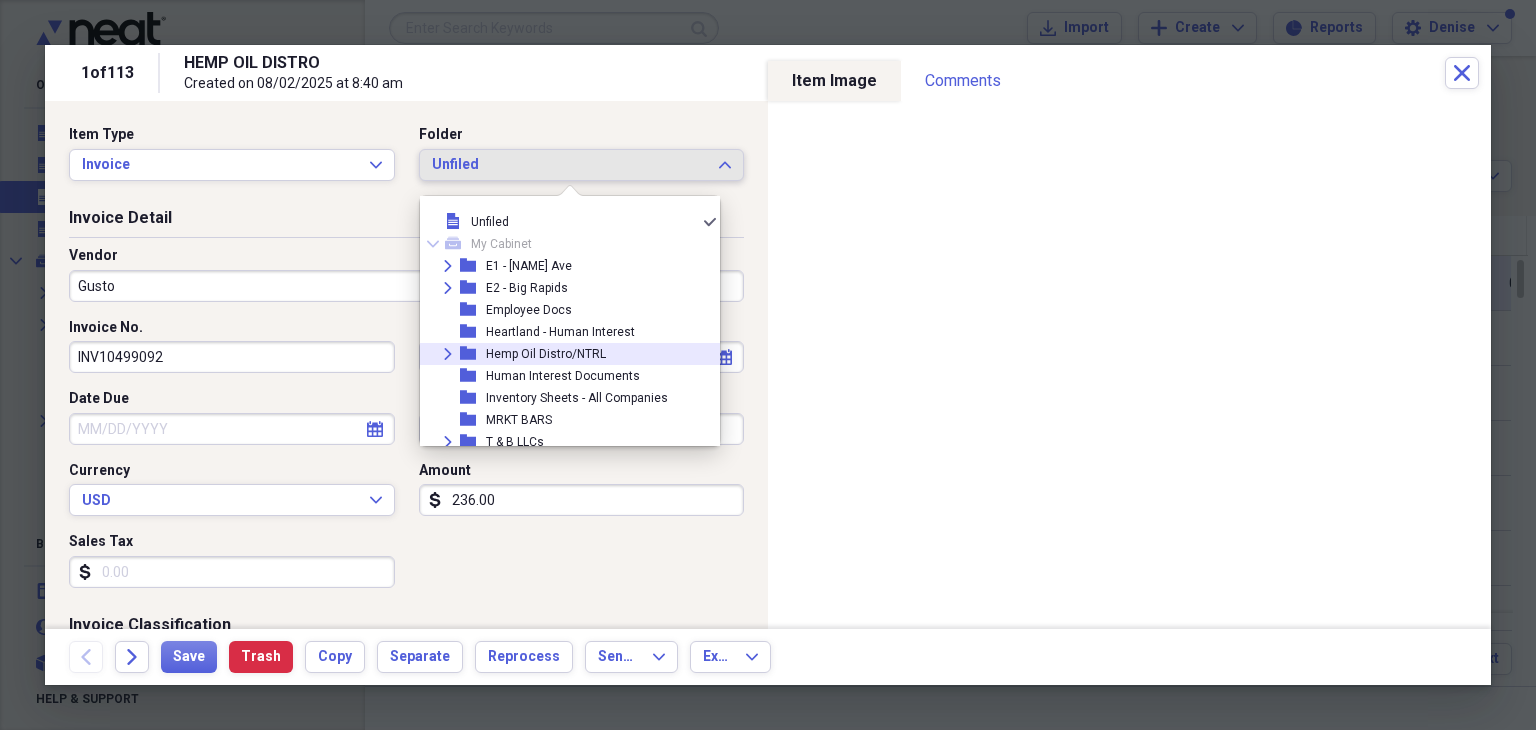 click on "Hemp Oil Distro/NTRL" at bounding box center (546, 354) 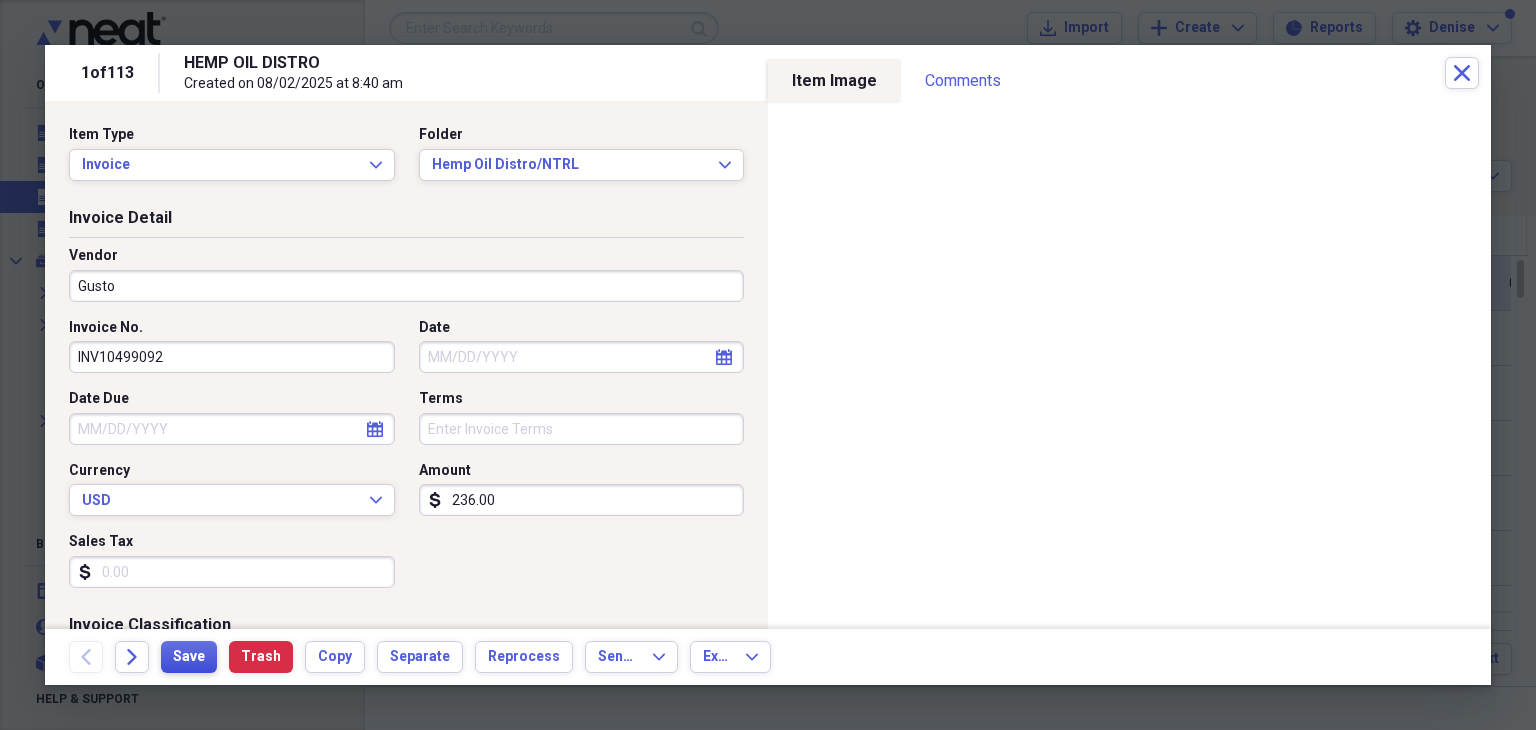 click on "Save" at bounding box center [189, 657] 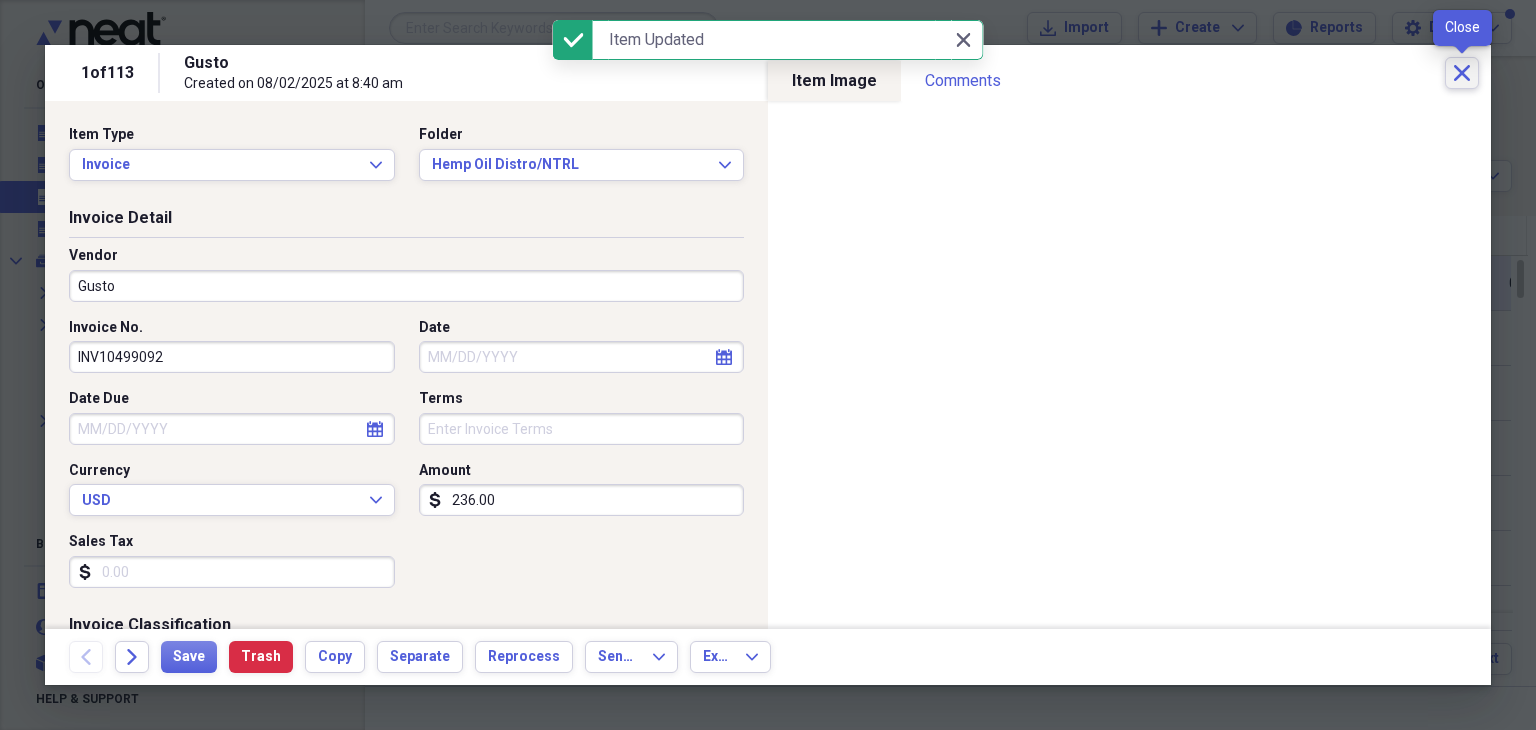 click on "Close" at bounding box center (1462, 73) 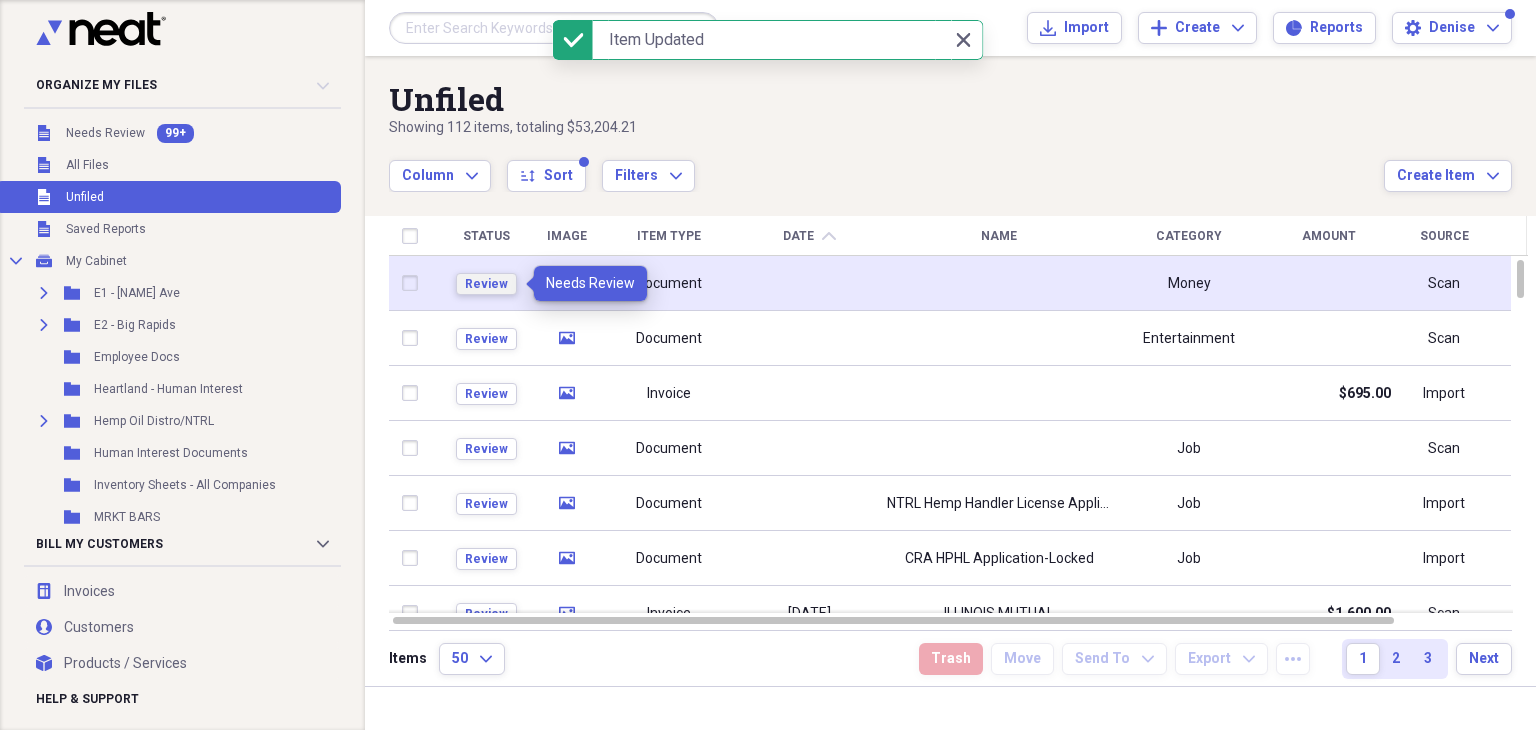 click on "Review" at bounding box center (486, 284) 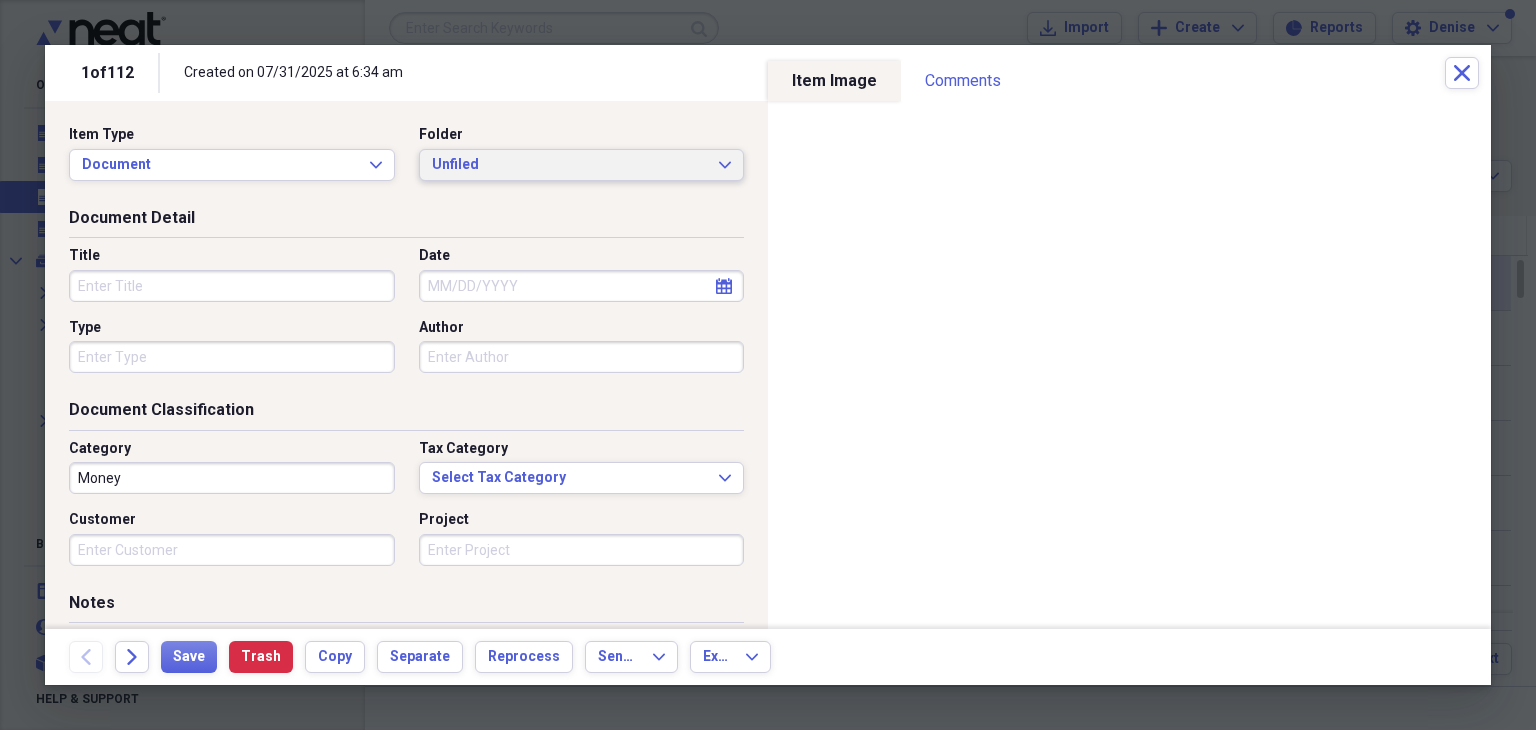 click on "Unfiled" at bounding box center [570, 165] 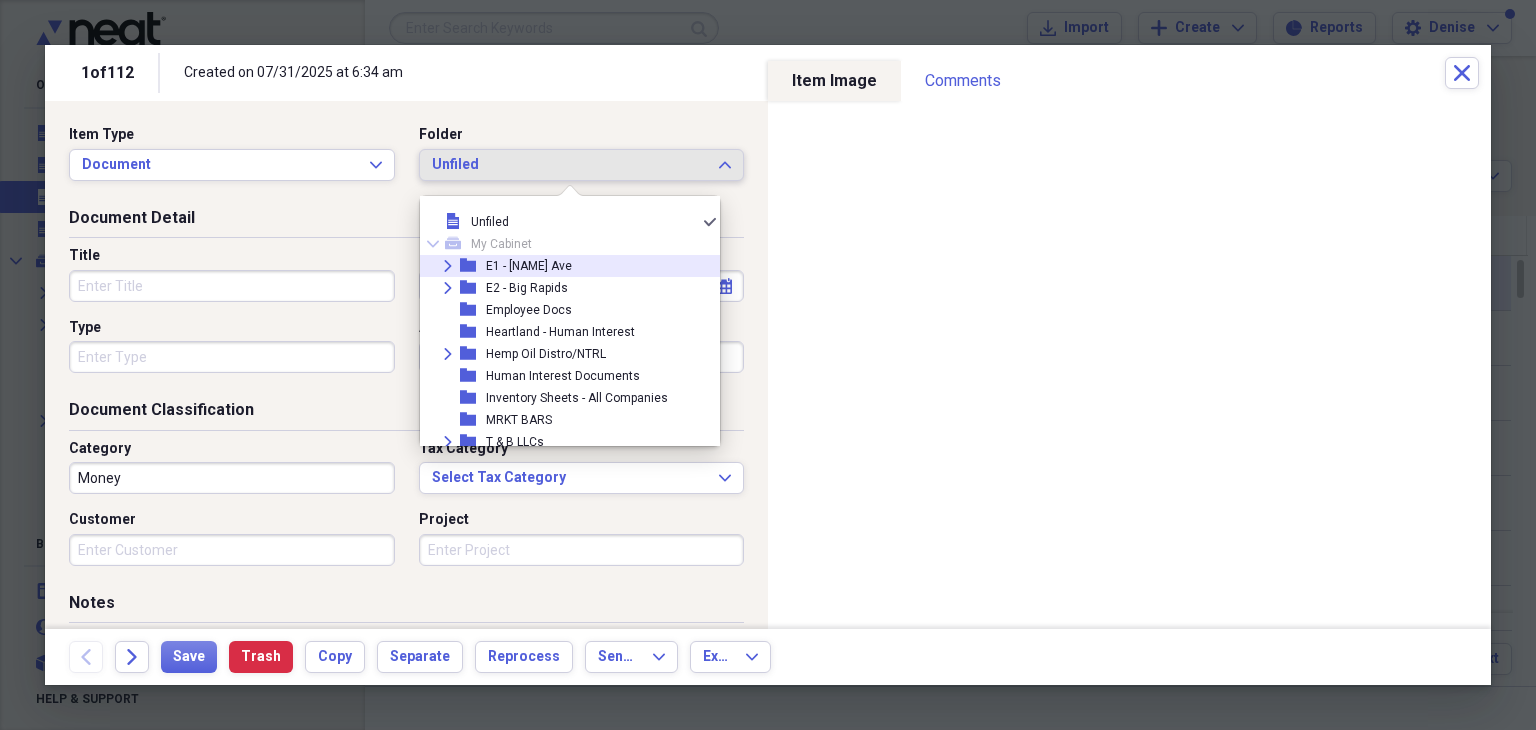 click on "E1 - [NAME] Ave" at bounding box center (529, 266) 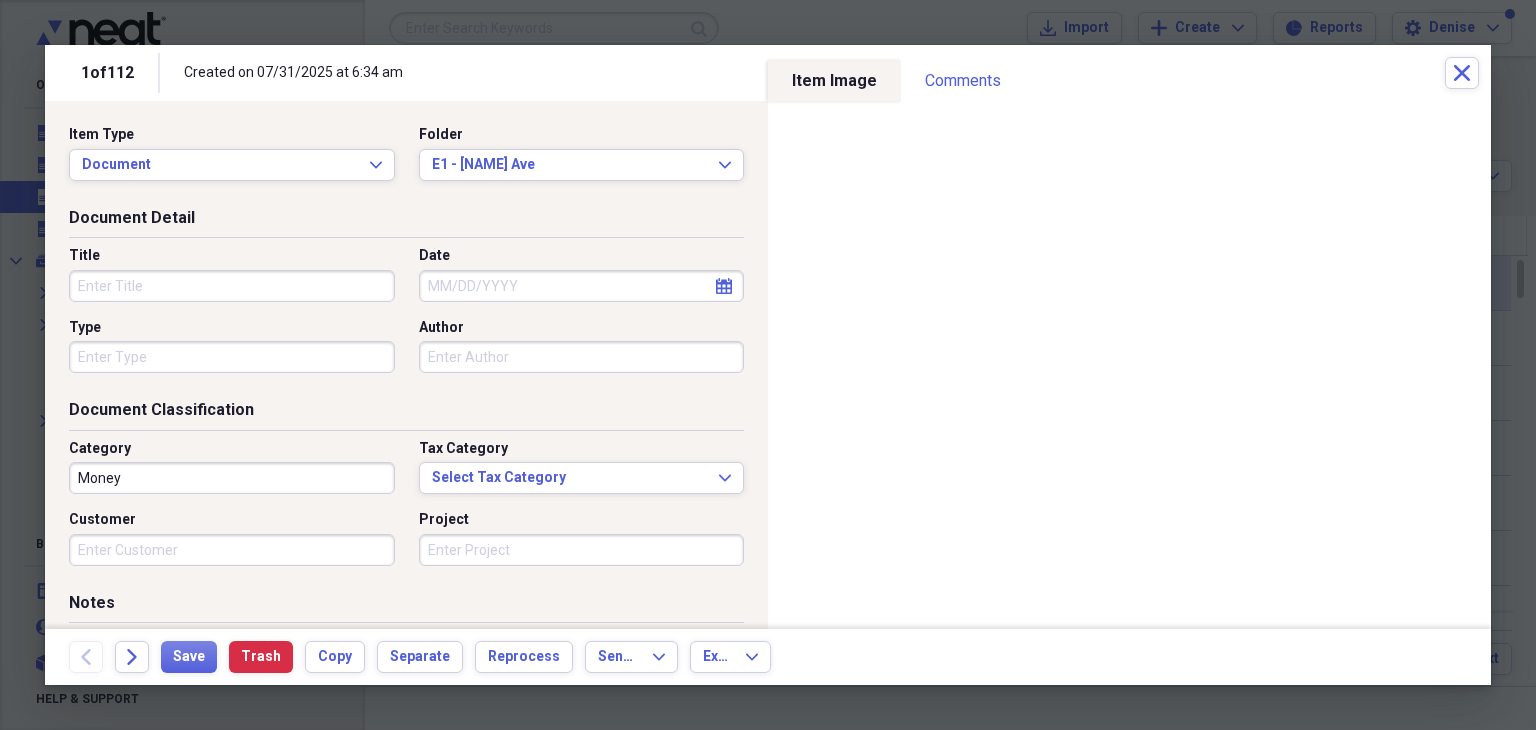 click on "Title" at bounding box center [232, 286] 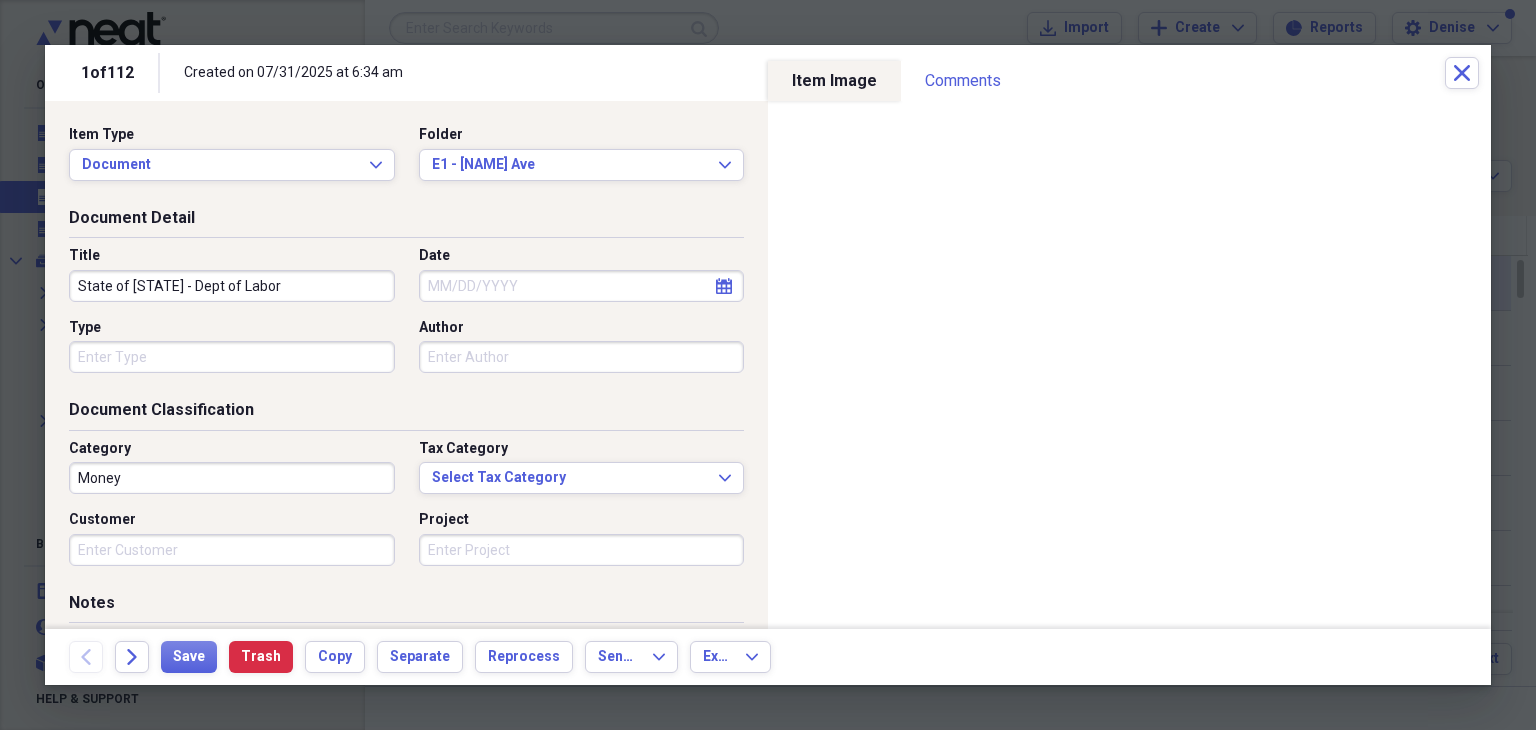 type on "State of [STATE] - Dept of Labor" 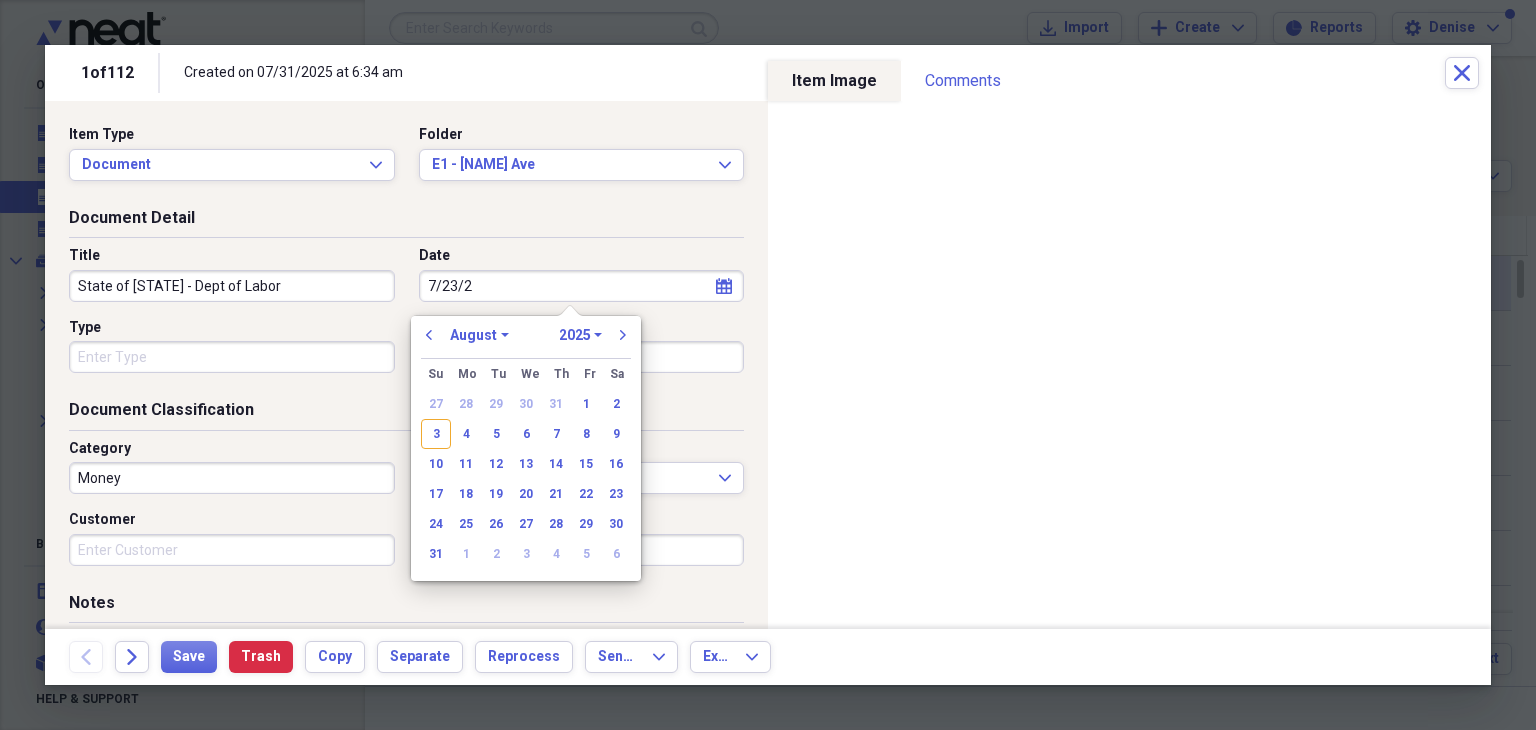 type on "7/23/20" 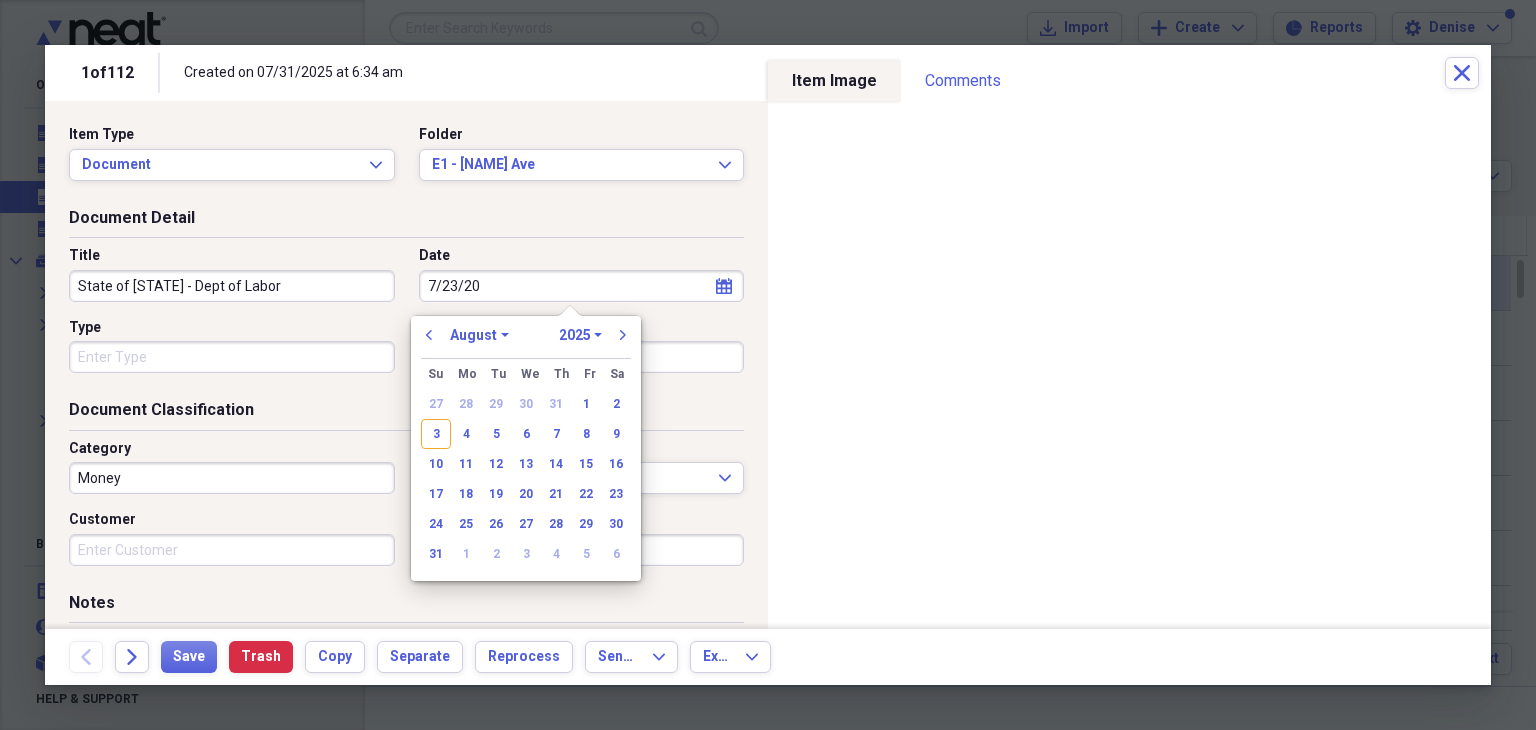 select on "6" 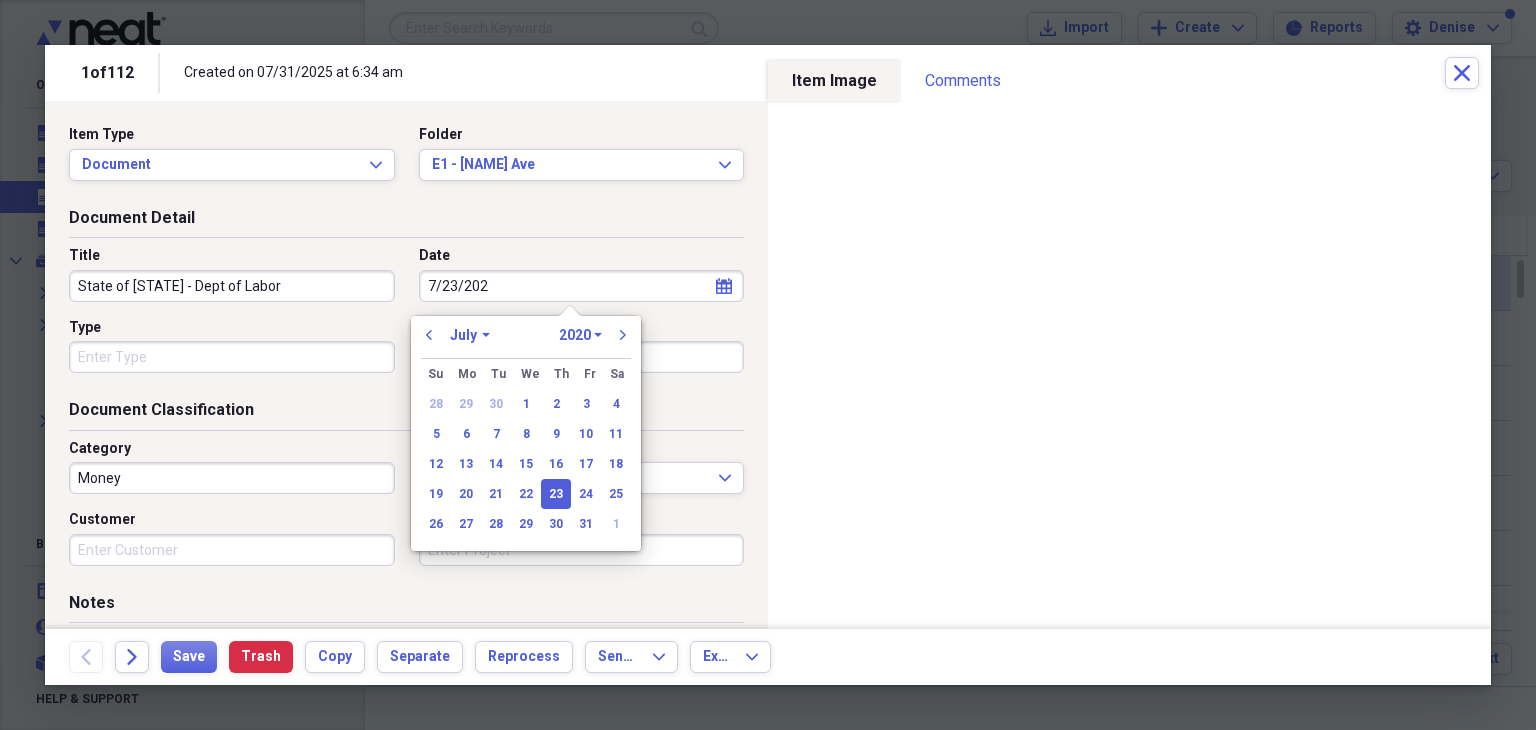 type on "7/23/2025" 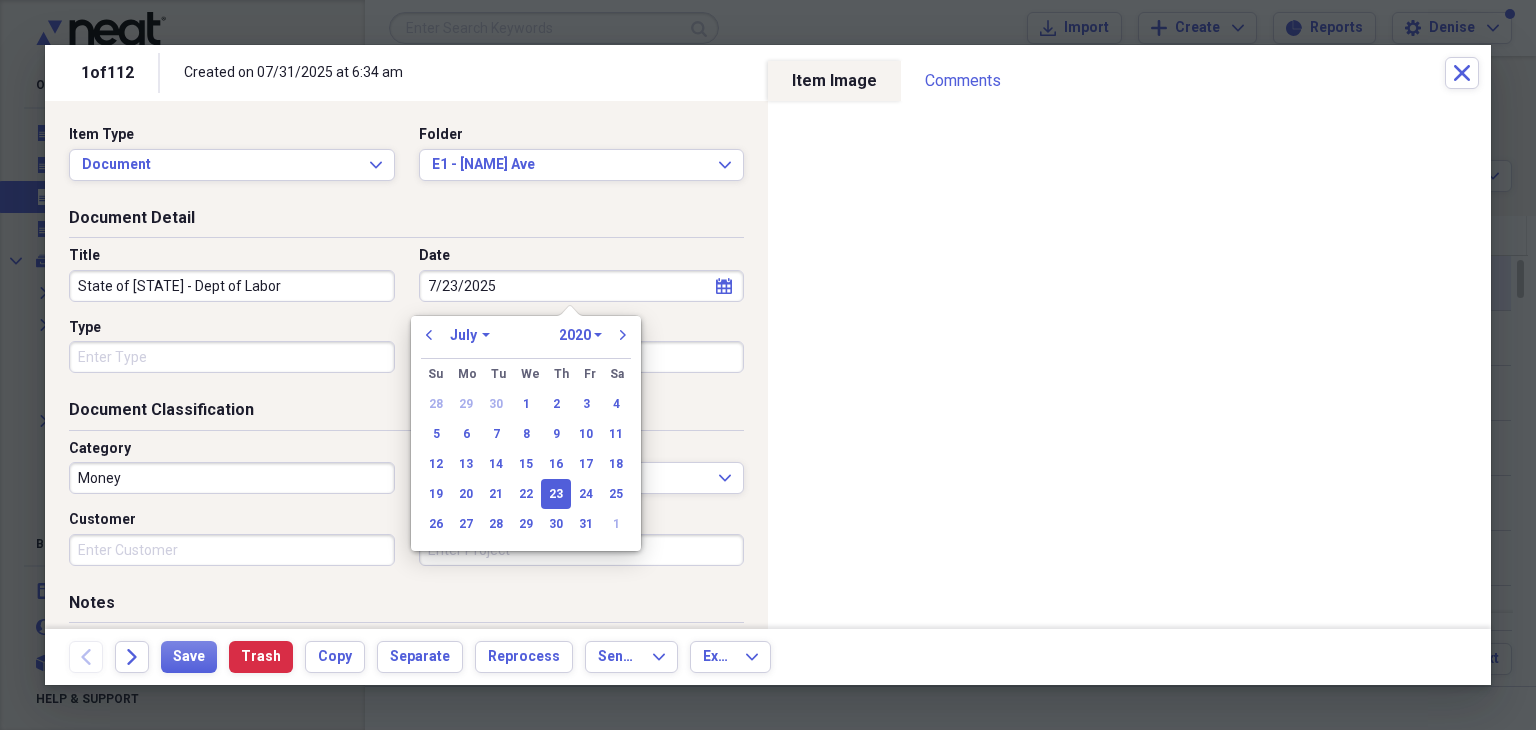select on "2025" 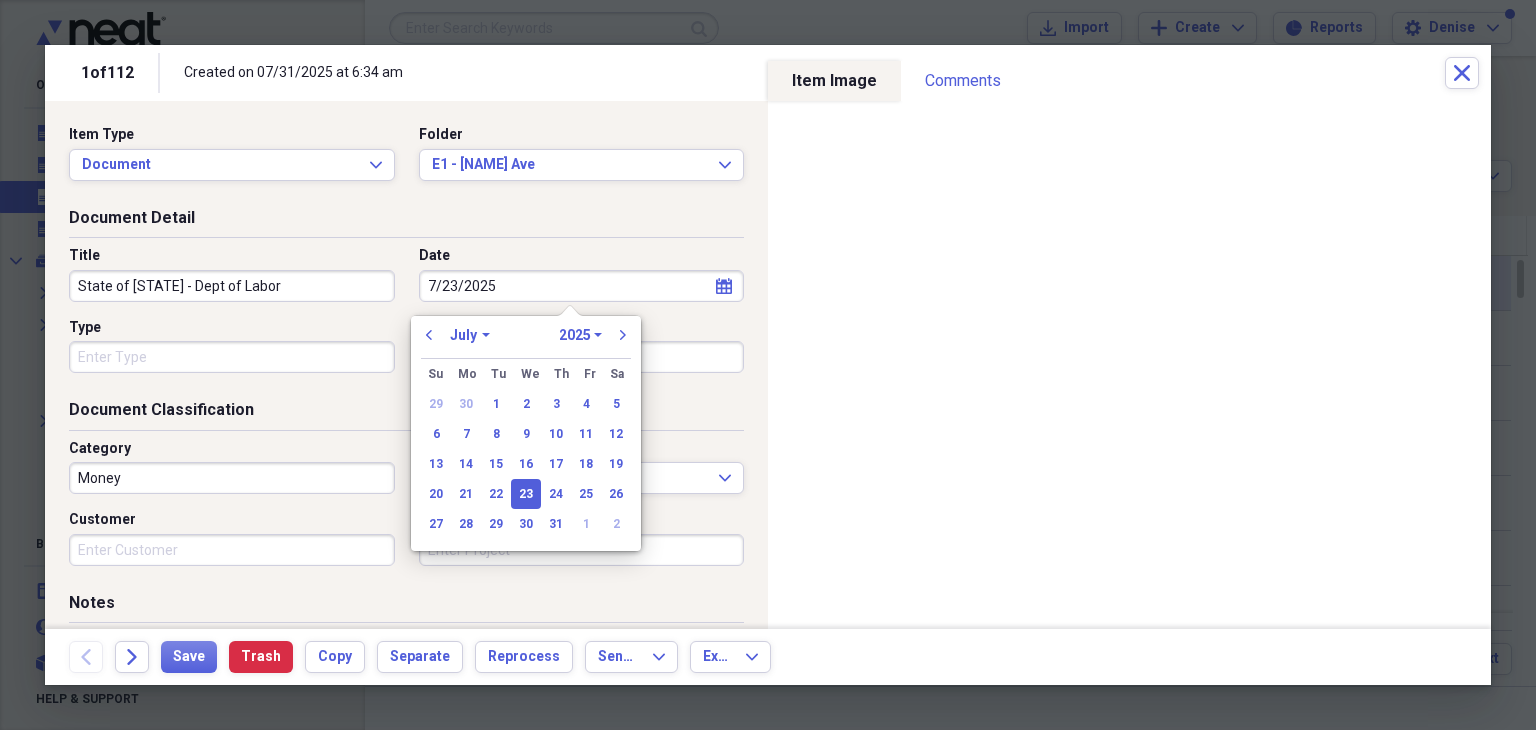 type on "07/23/2025" 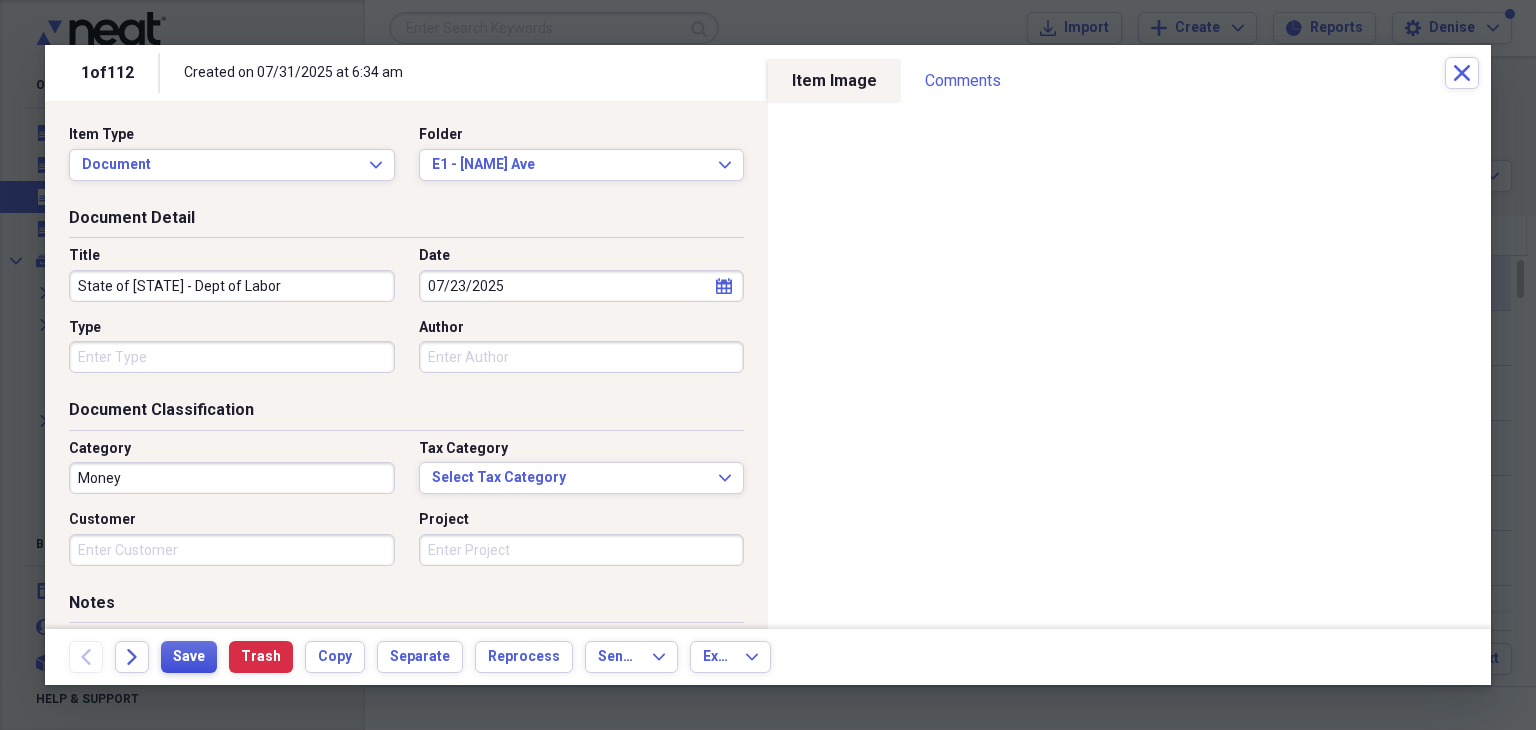 click on "Save" at bounding box center (189, 657) 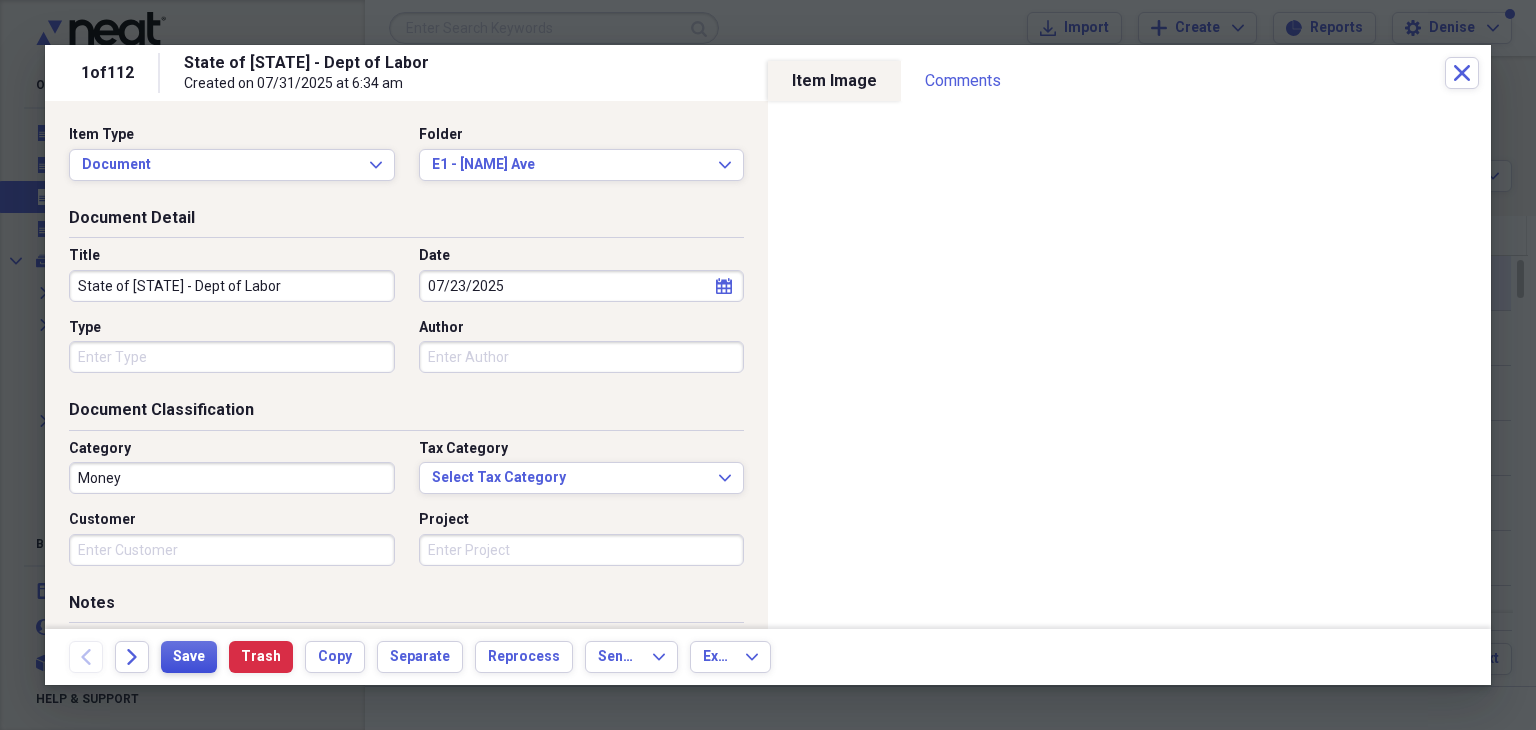 click on "Save" at bounding box center (189, 657) 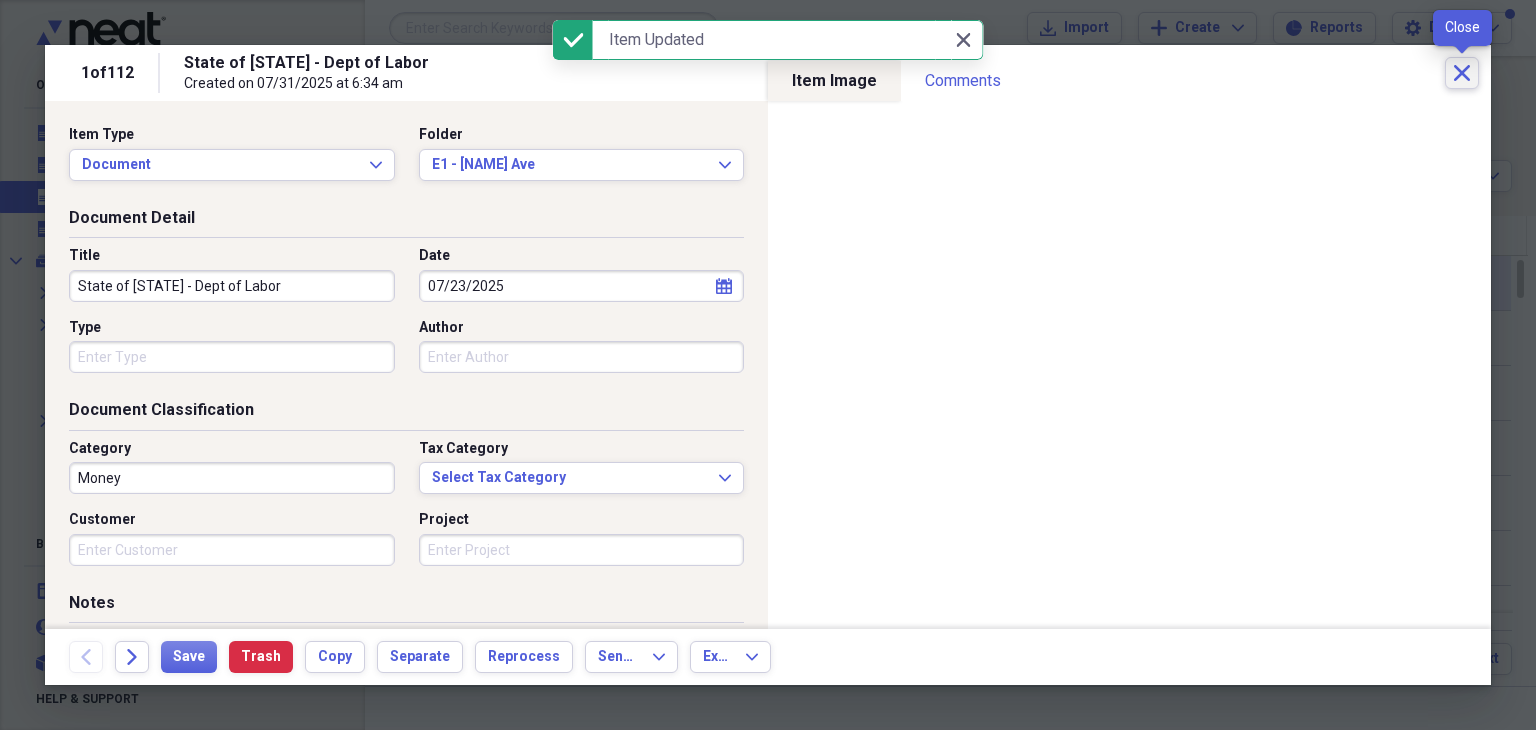 click on "Close" at bounding box center (1462, 73) 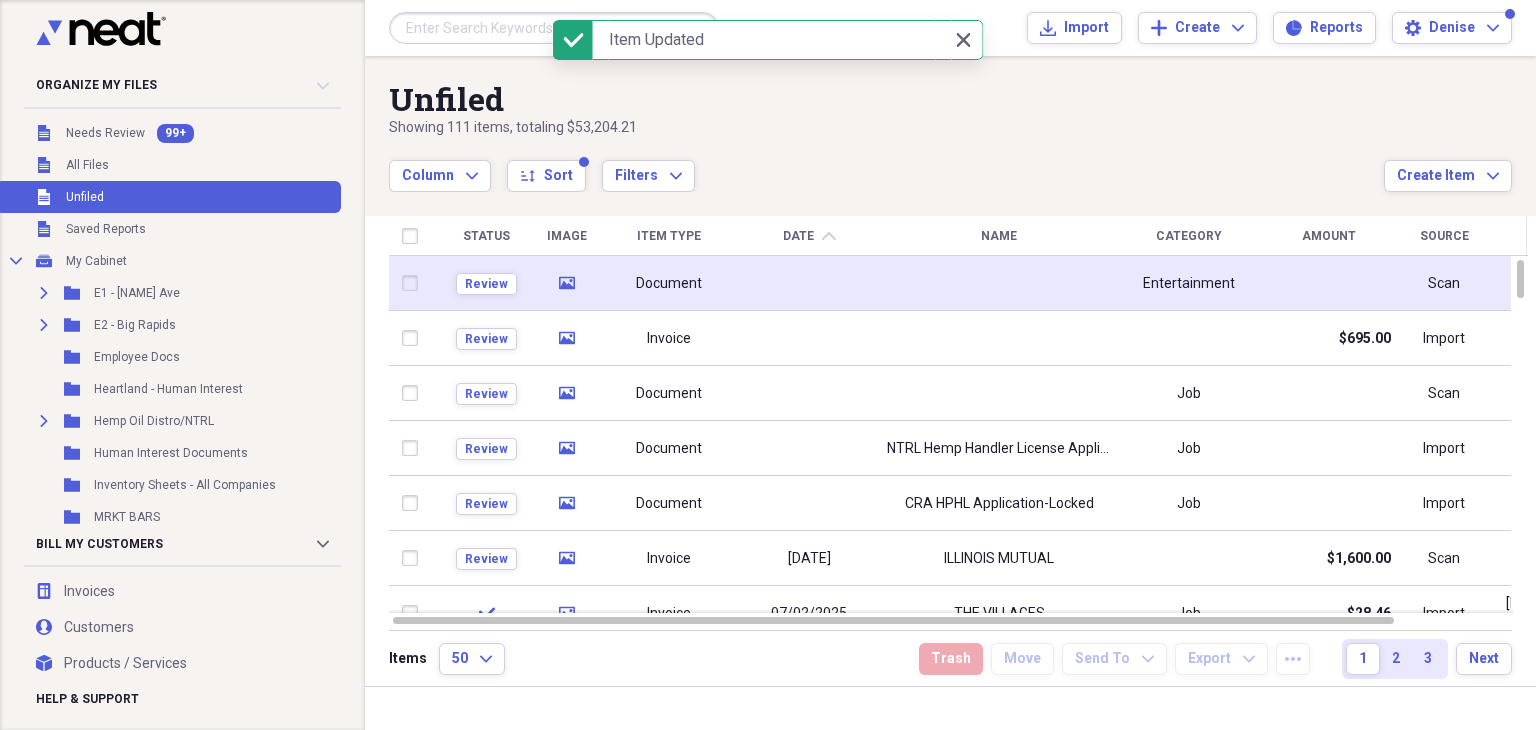 click on "Review" at bounding box center [486, 283] 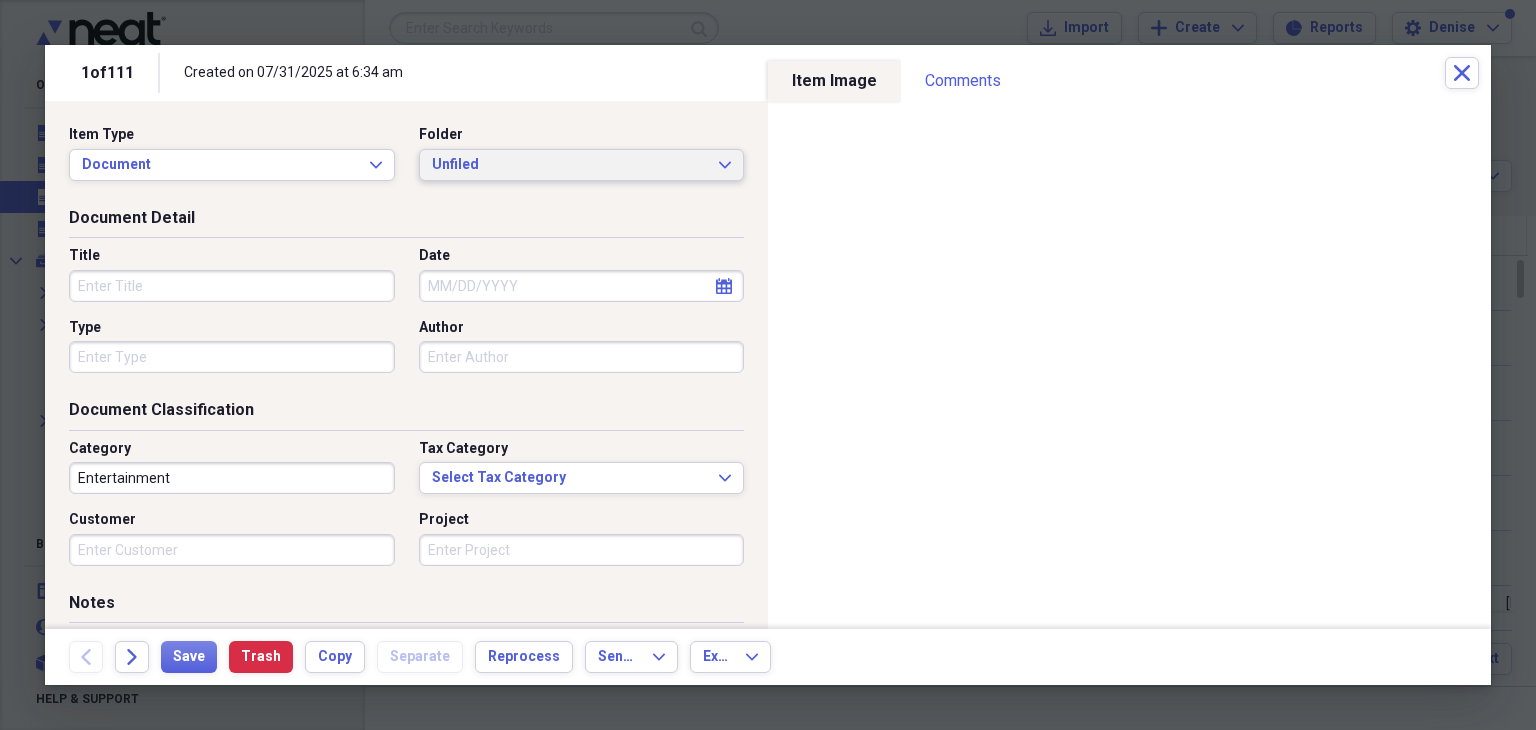 click on "Unfiled" at bounding box center [570, 165] 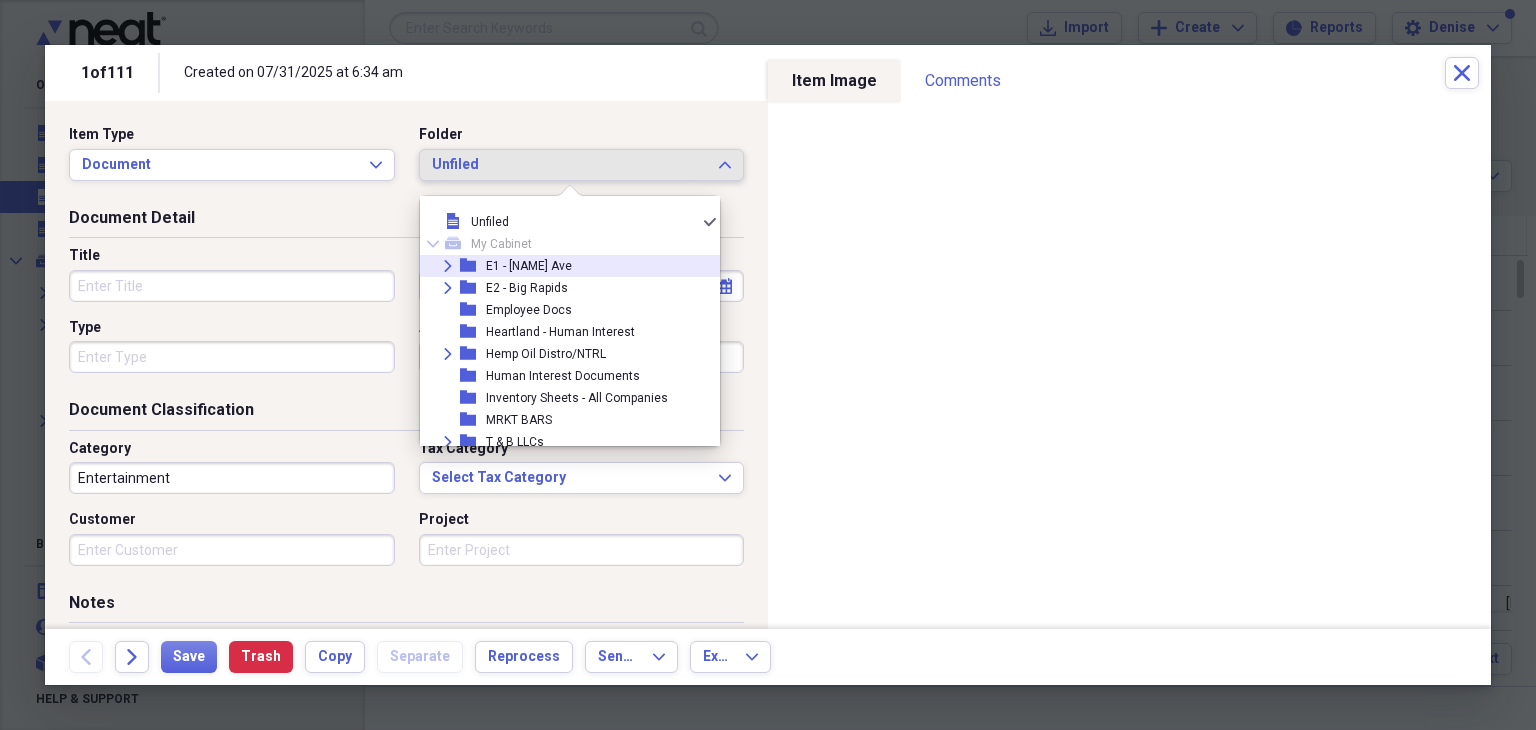 click on "E1 - [NAME] Ave" at bounding box center [529, 266] 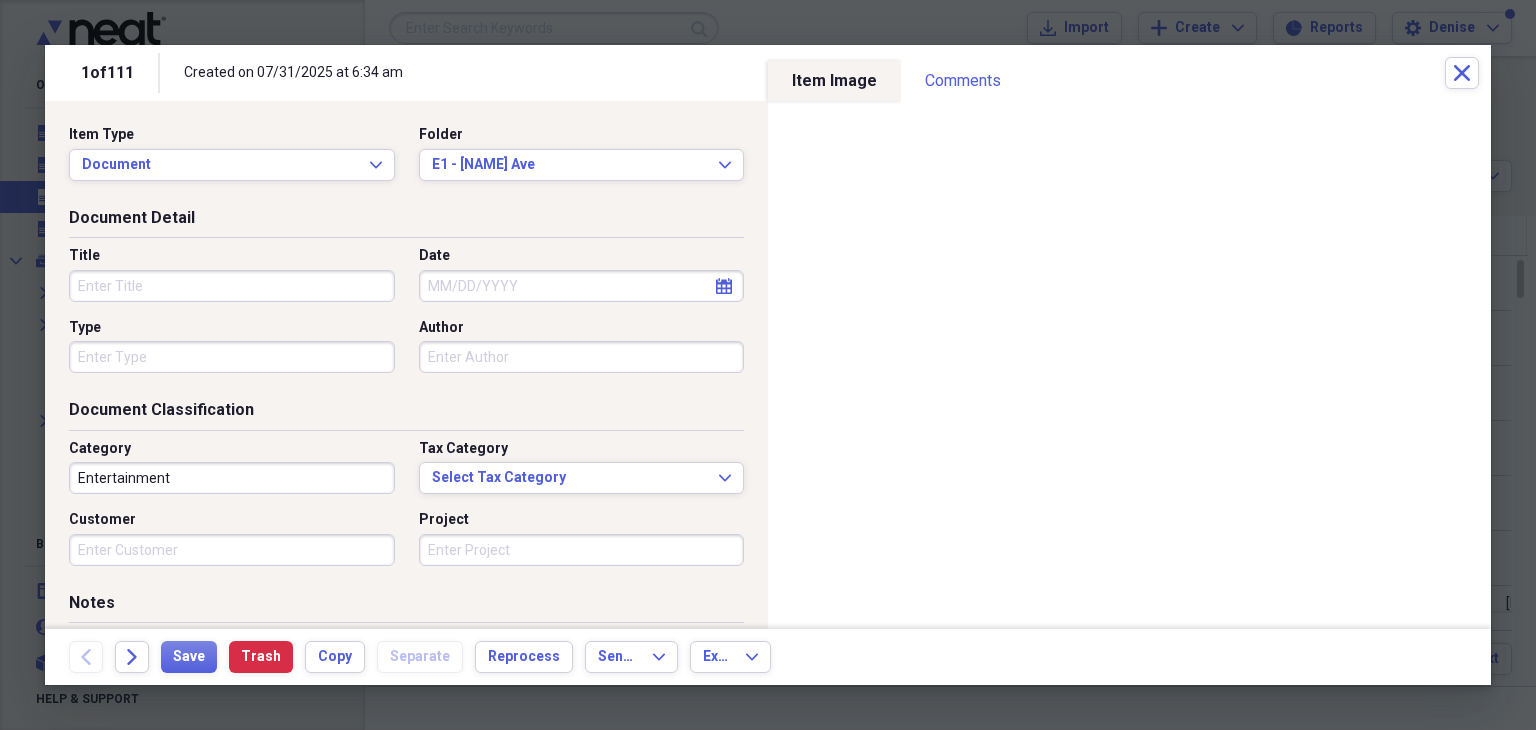 click on "Title" at bounding box center (232, 286) 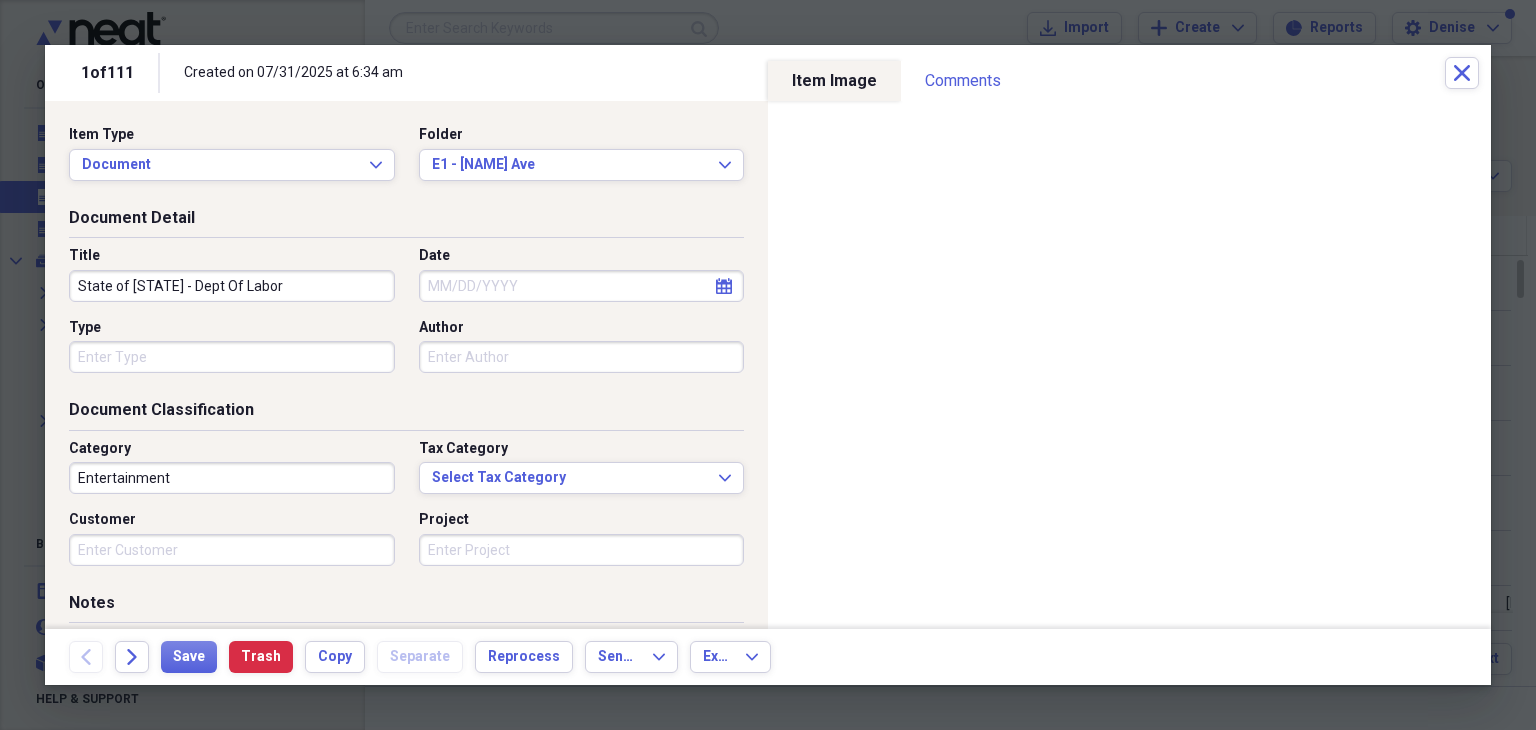 type on "State of [STATE] - Dept Of Labor" 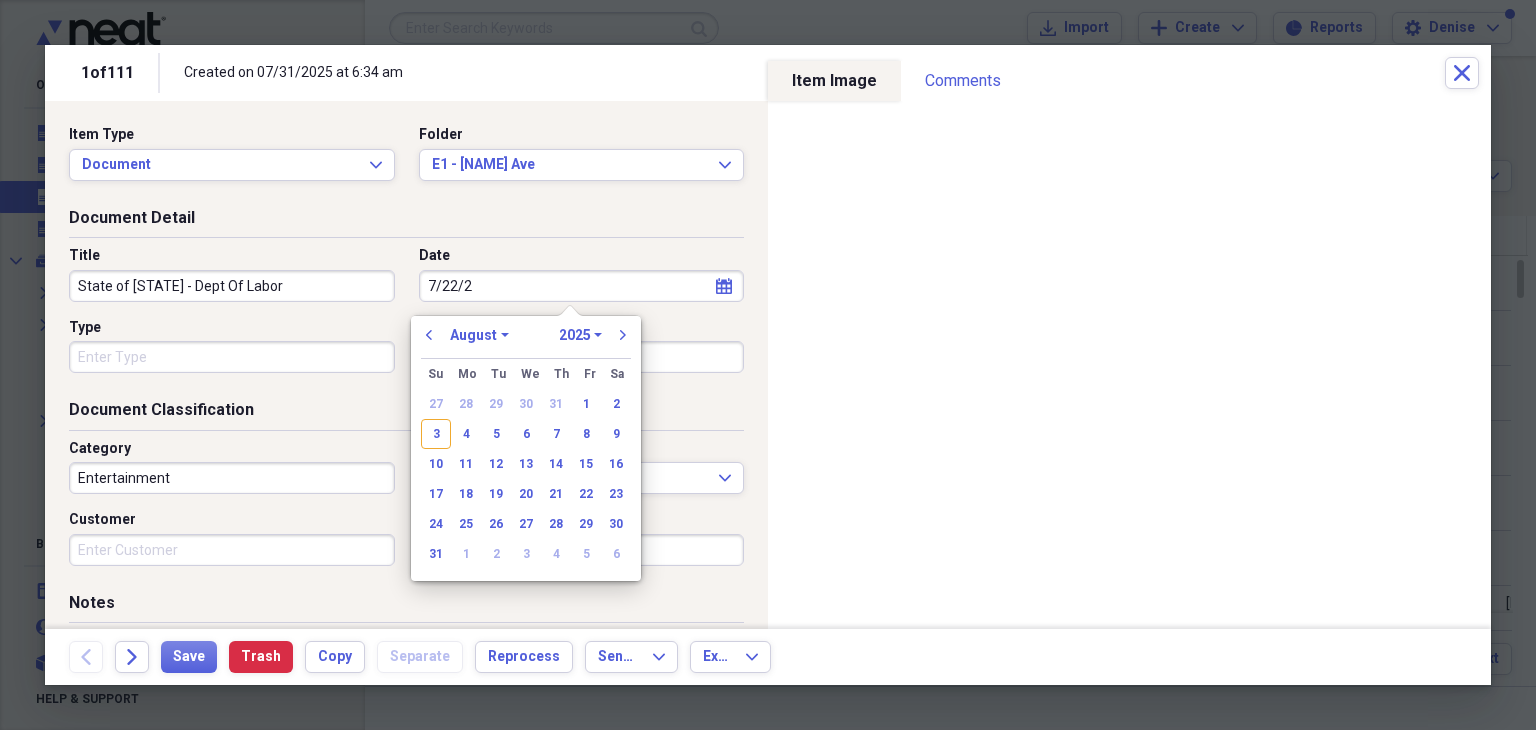 type on "7/22/20" 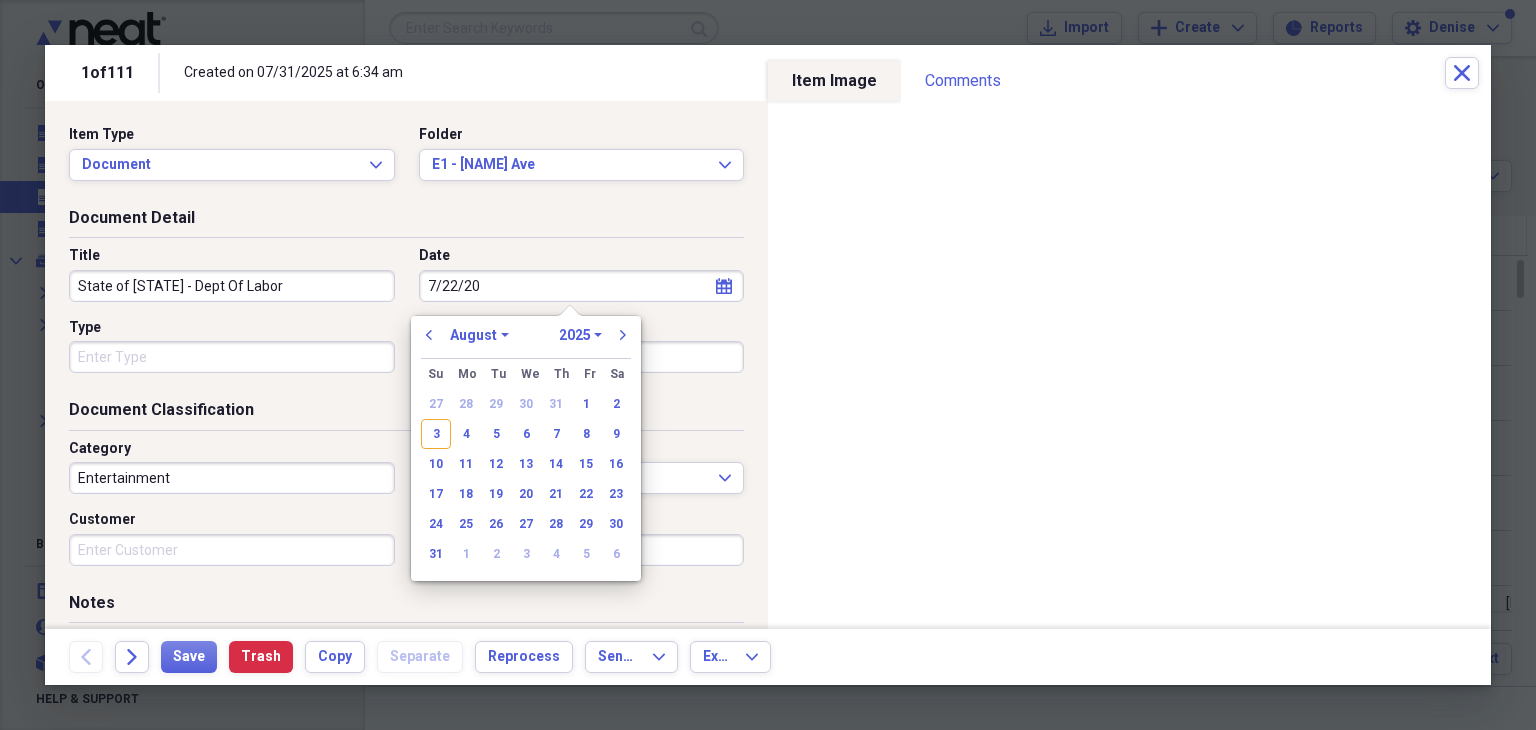 select on "6" 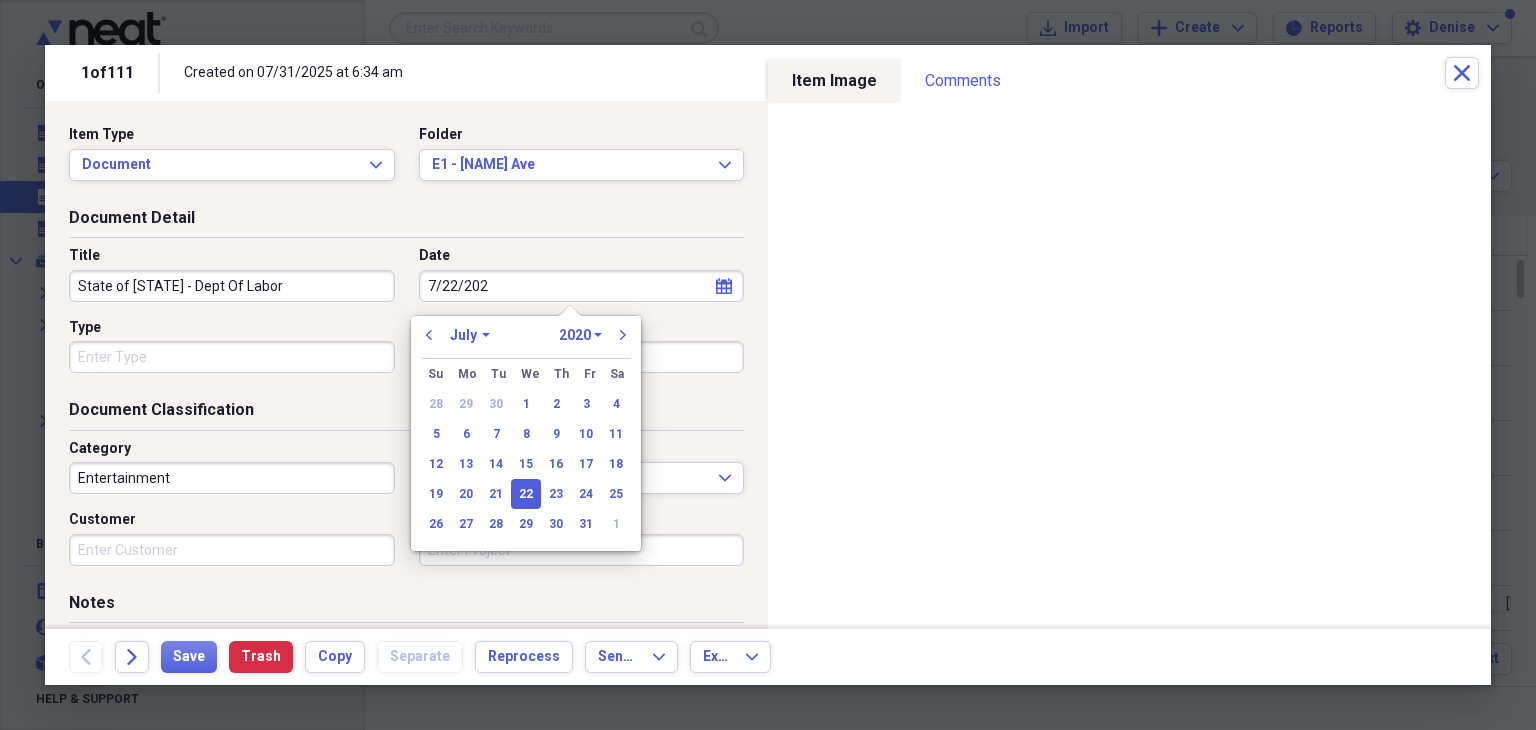 type on "7/22/2025" 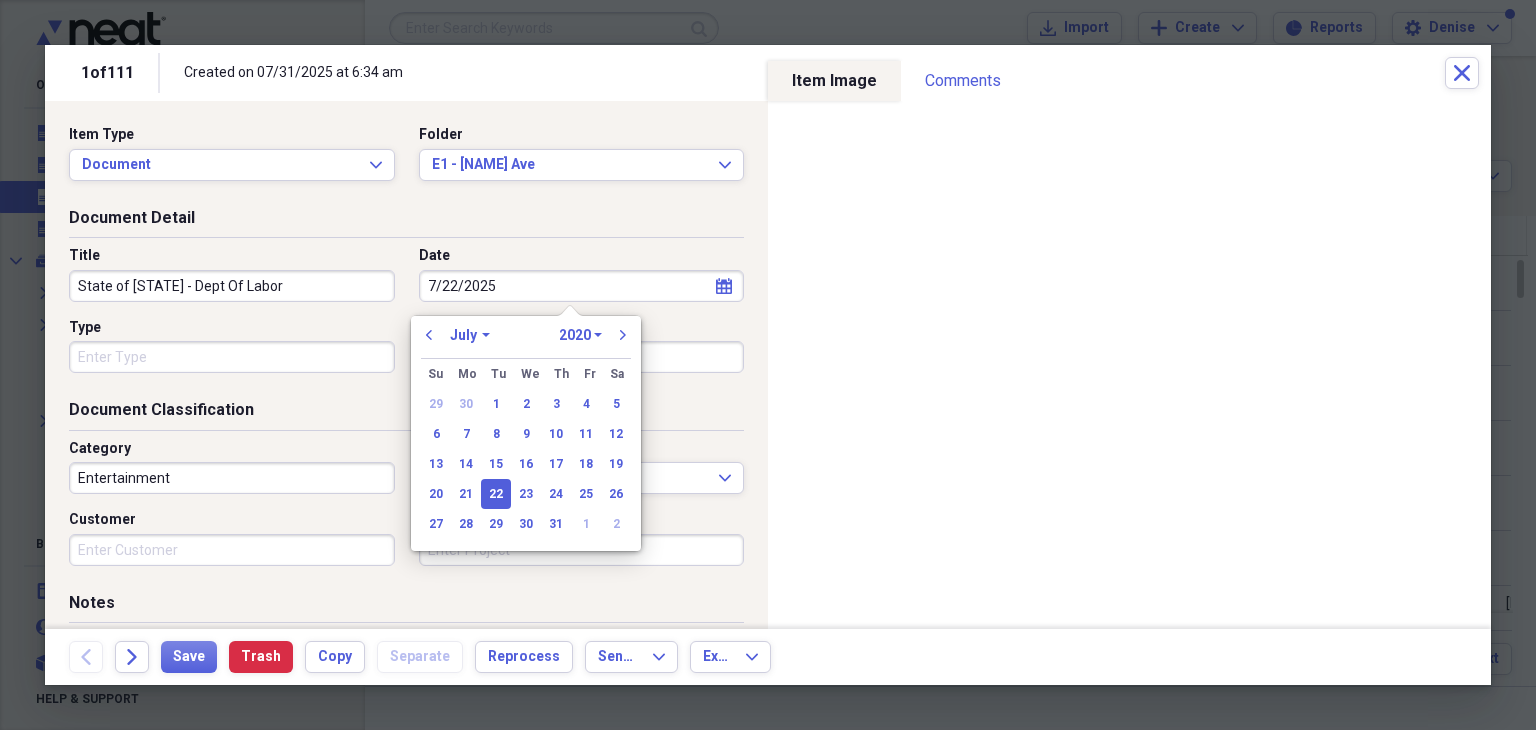 select on "2025" 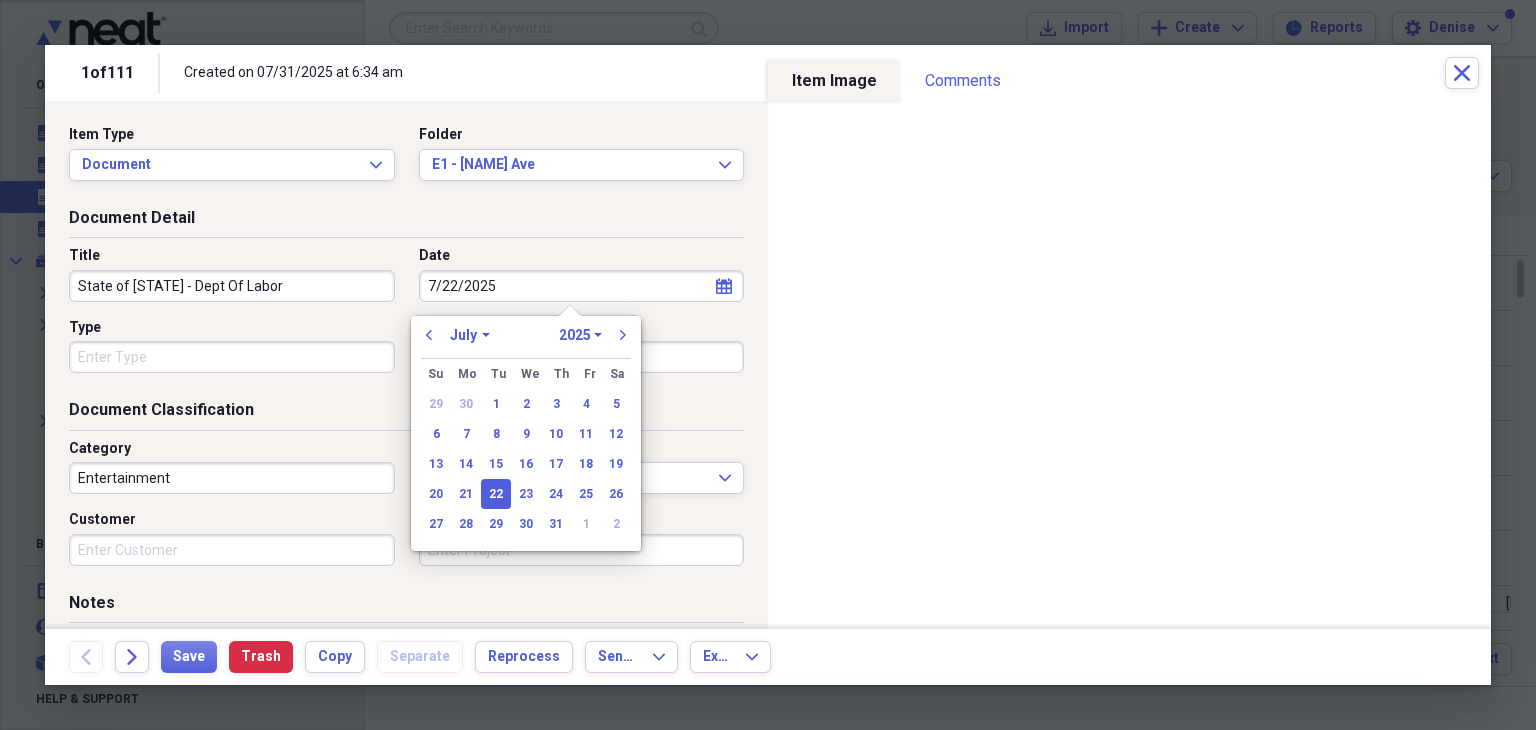 type on "07/22/2025" 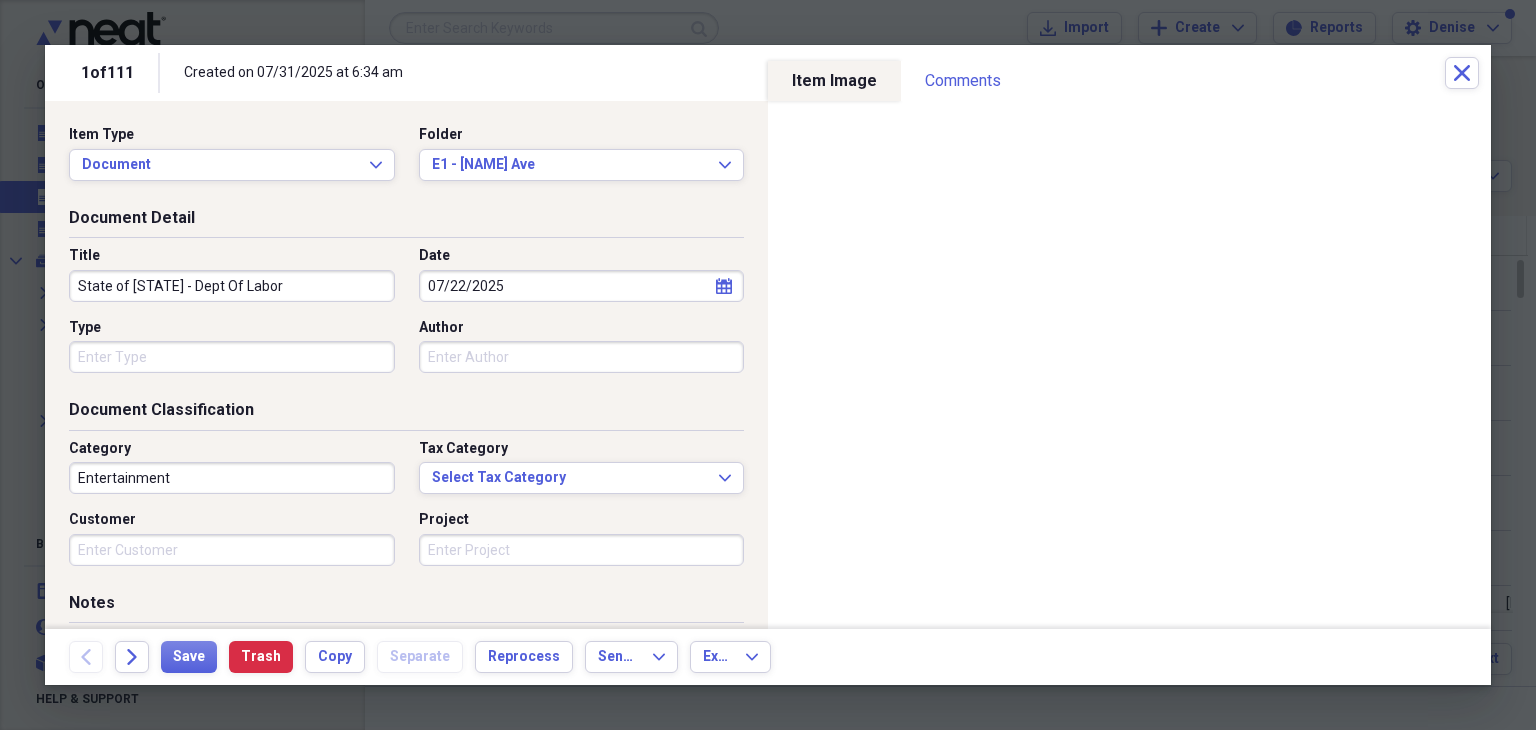 type 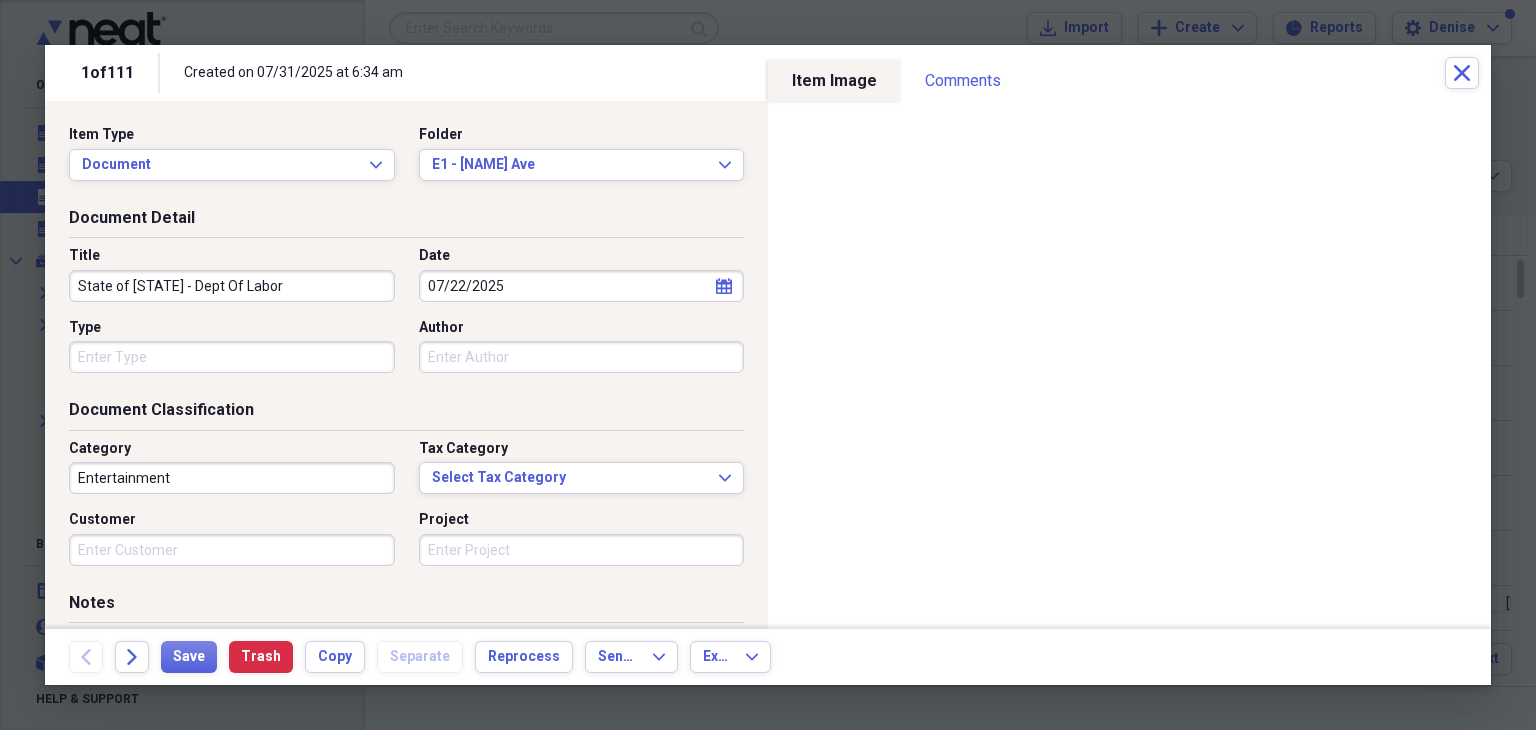 click on "Category Entertainment Tax Category Select Tax Category Expand Customer Project" at bounding box center [406, 510] 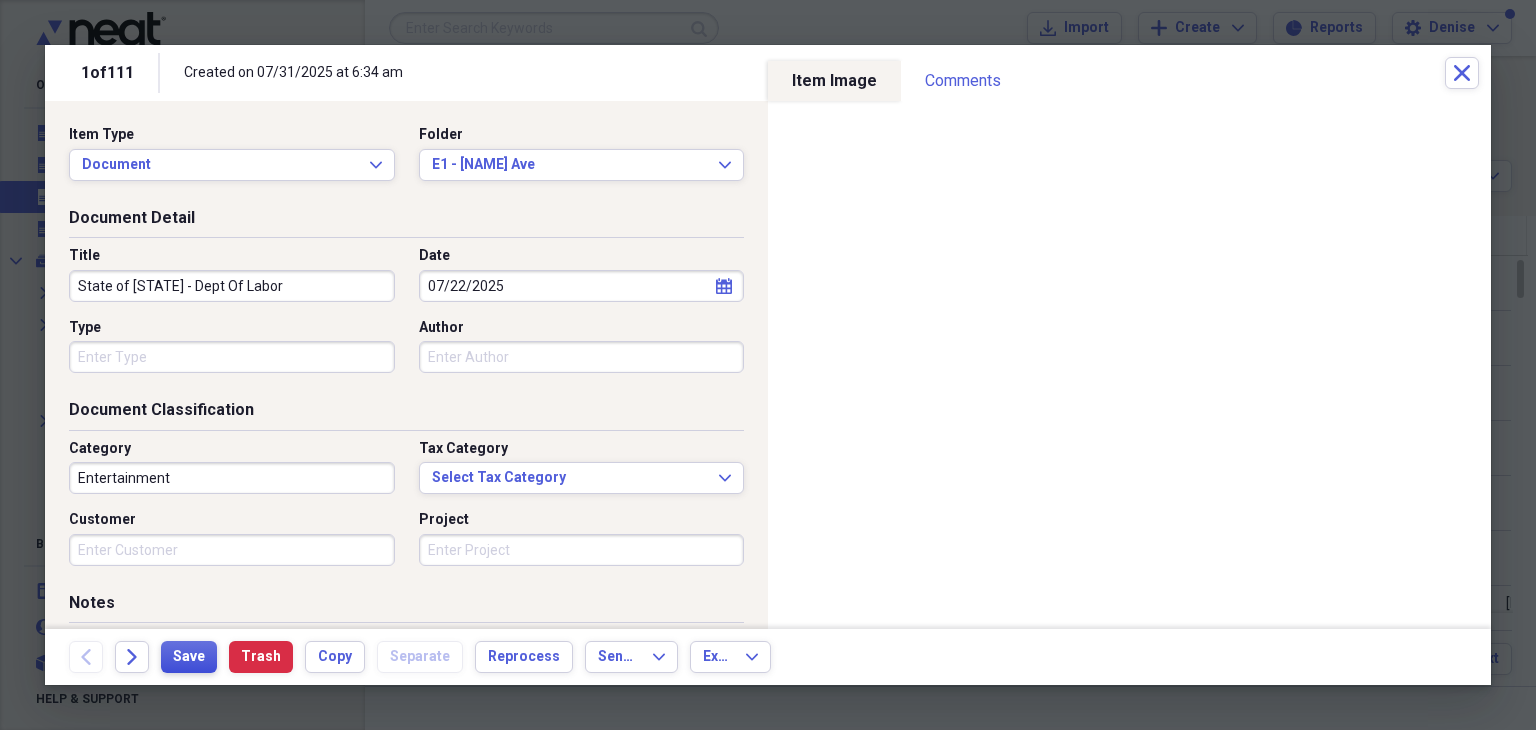 click on "Save" at bounding box center [189, 657] 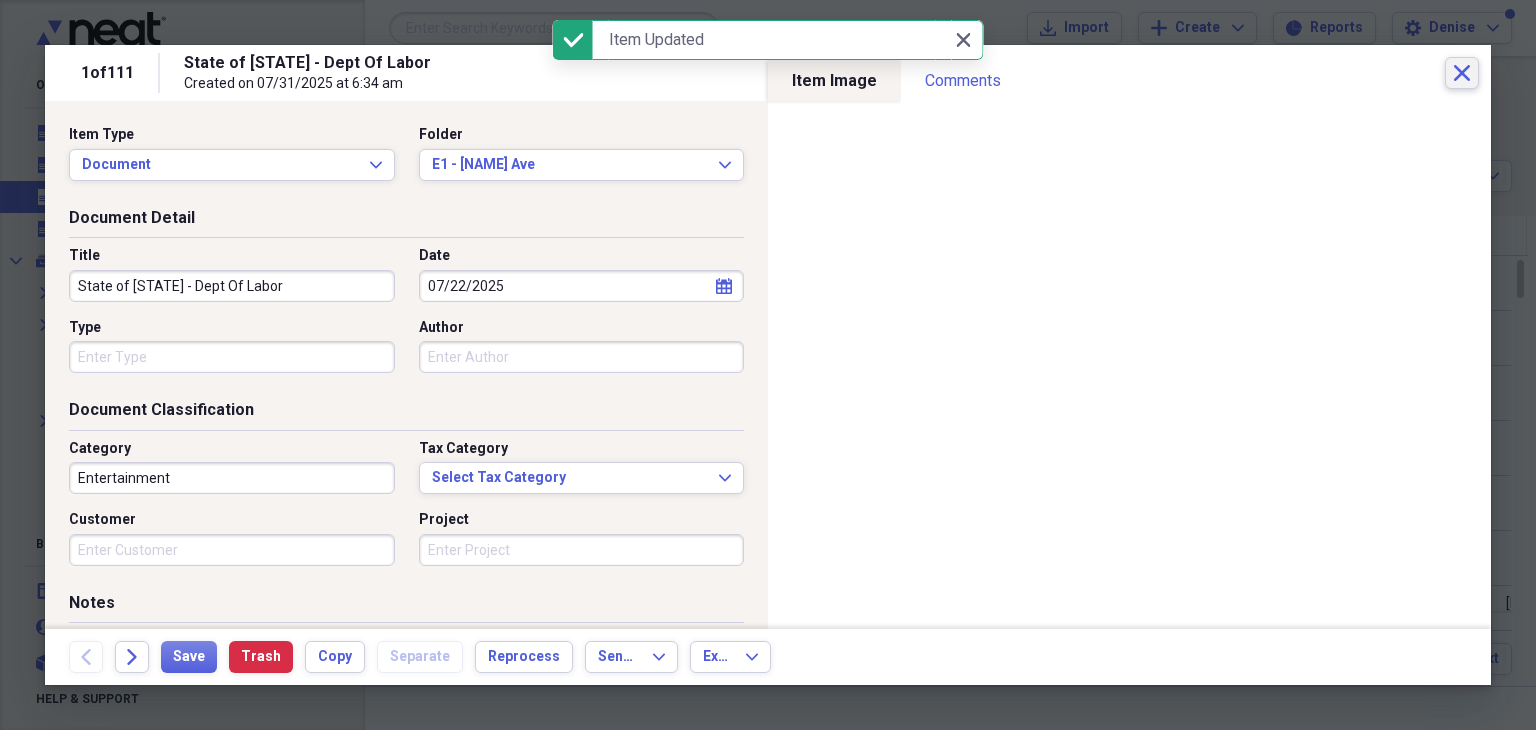 drag, startPoint x: 1442, startPoint y: 82, endPoint x: 1456, endPoint y: 79, distance: 14.3178215 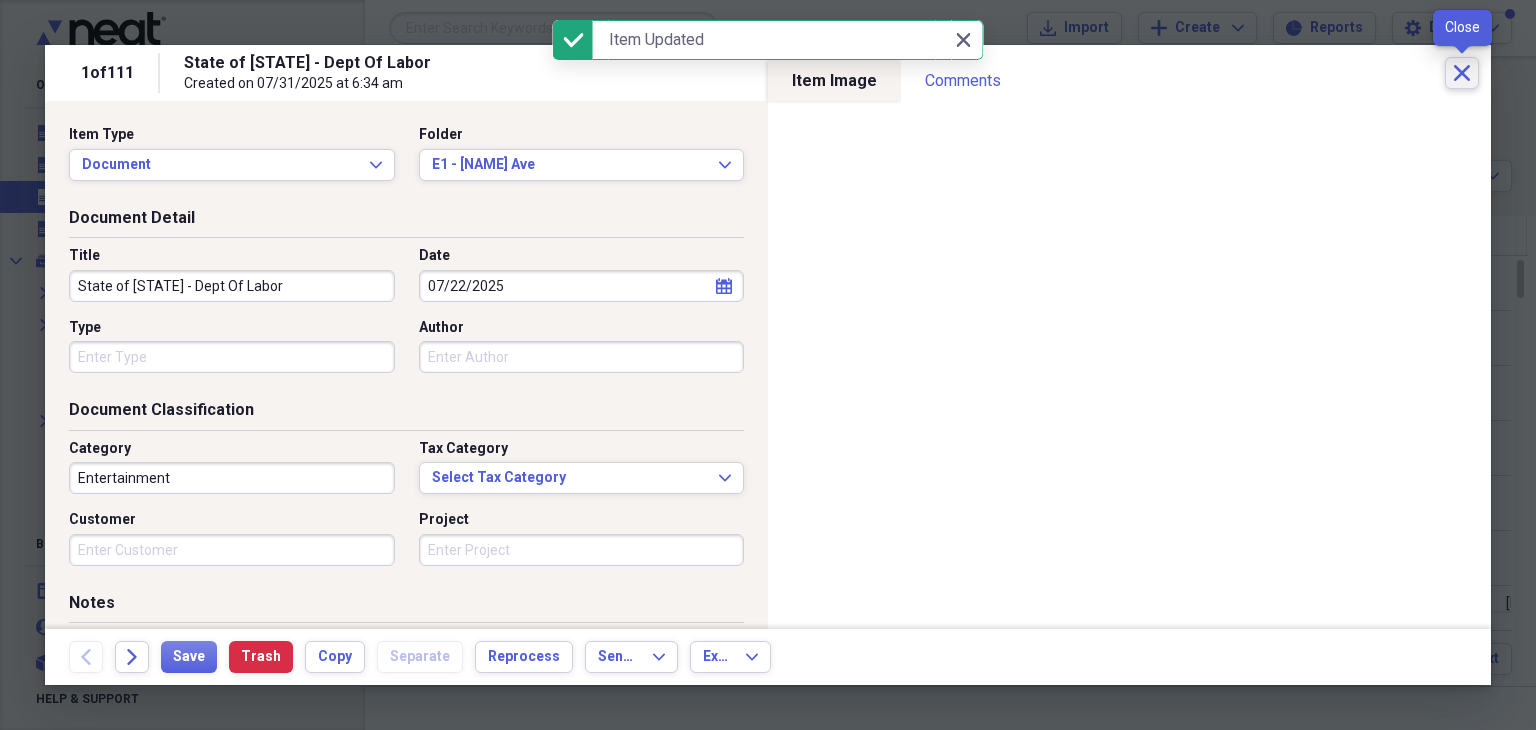 click 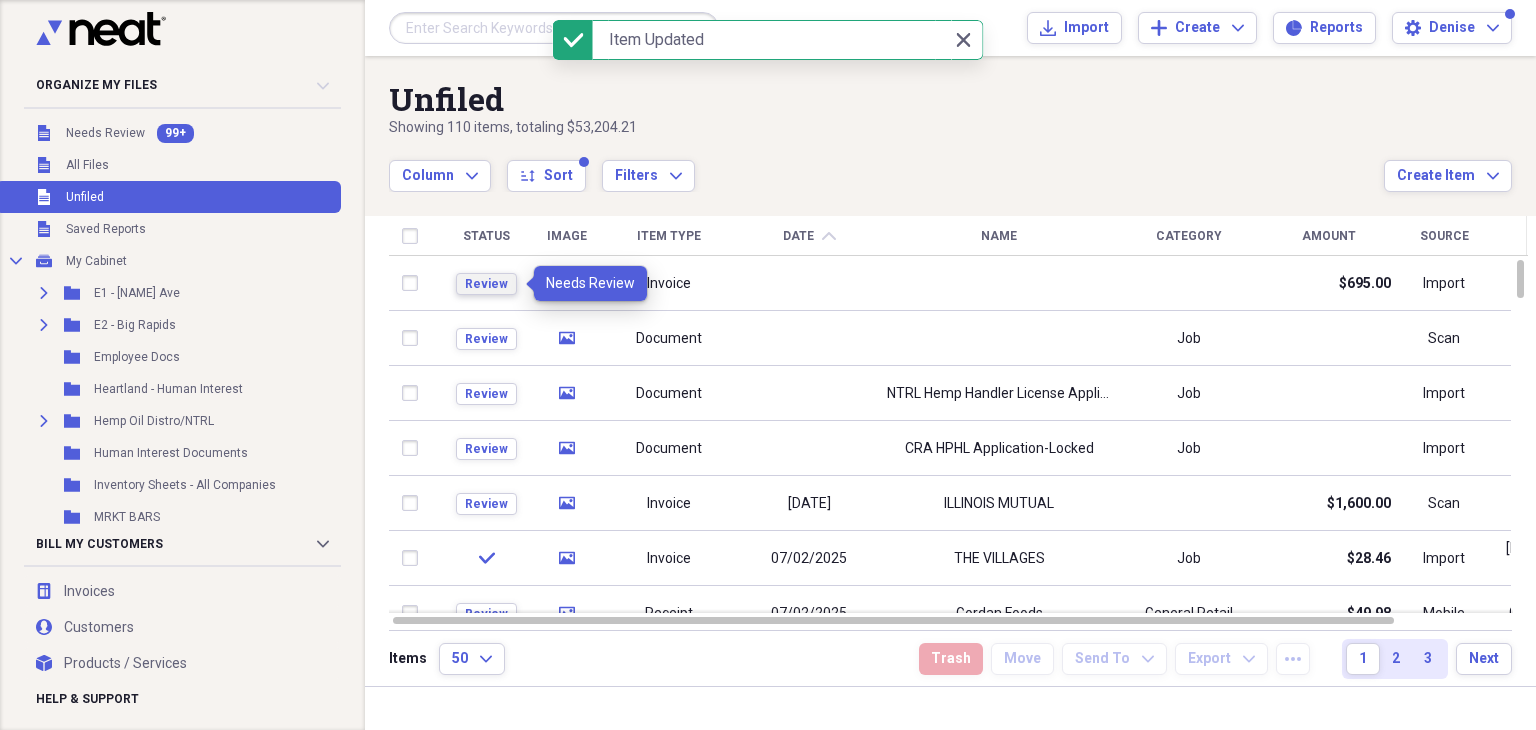 click on "Review" at bounding box center [486, 284] 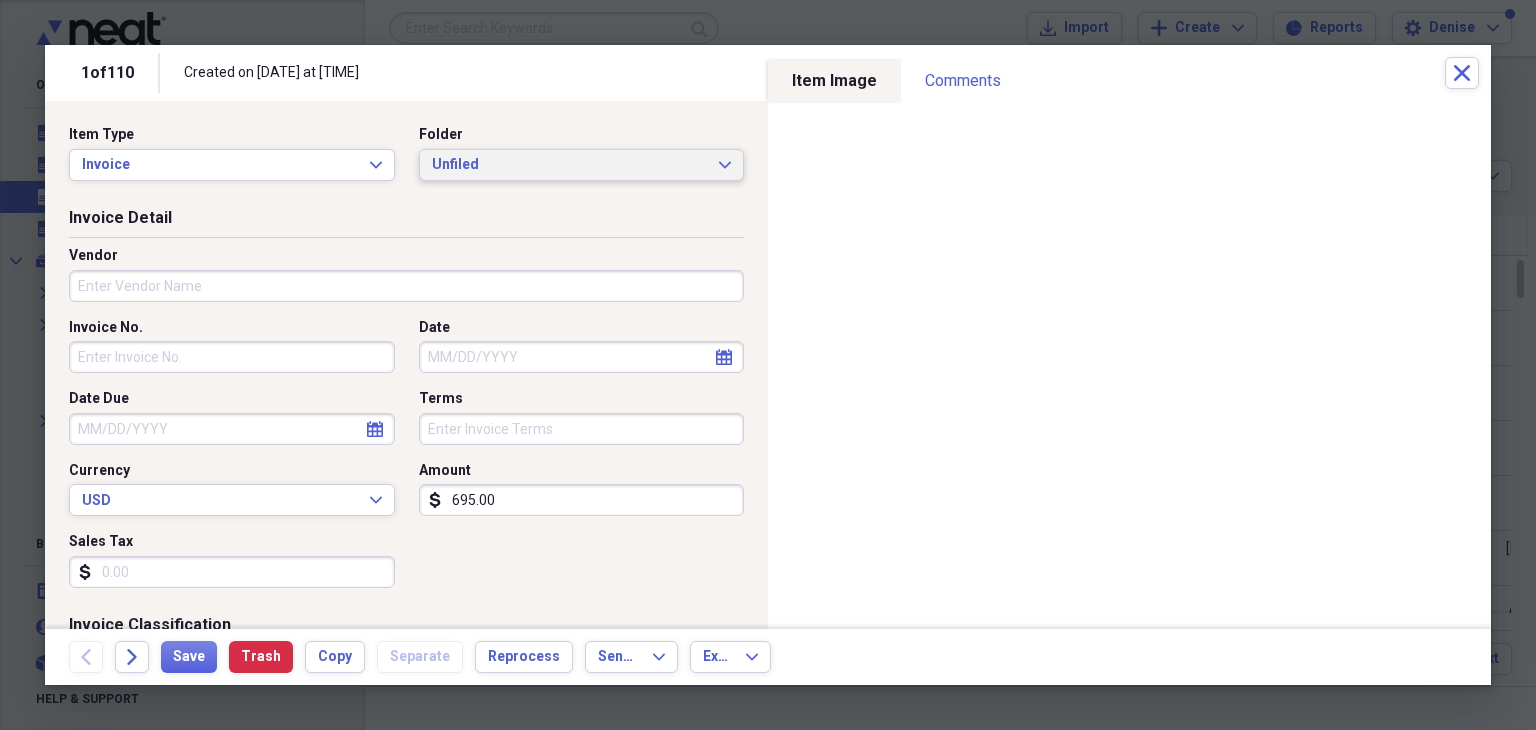 click on "Unfiled" at bounding box center [570, 165] 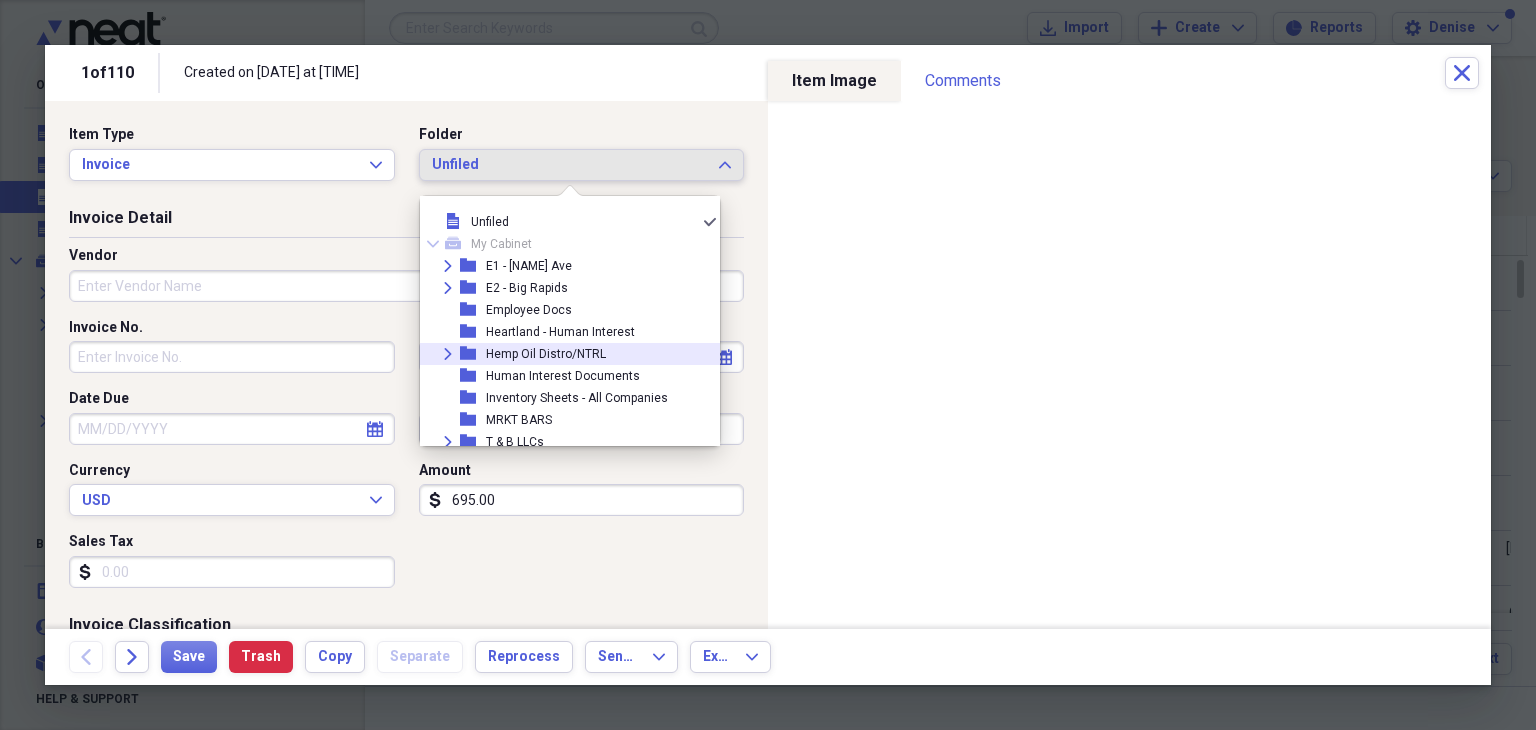 click on "Hemp Oil Distro/NTRL" at bounding box center (546, 354) 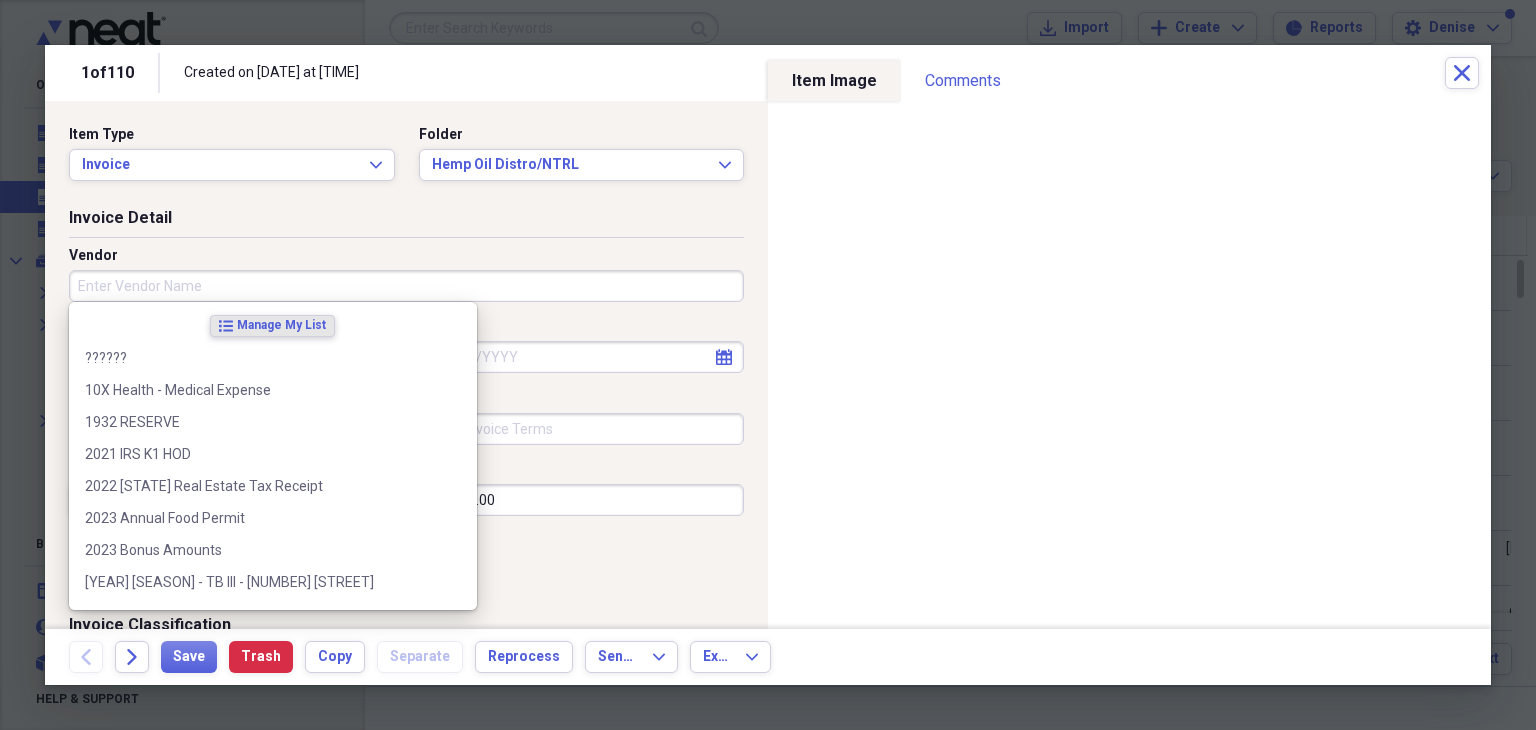 click on "Vendor" at bounding box center [406, 286] 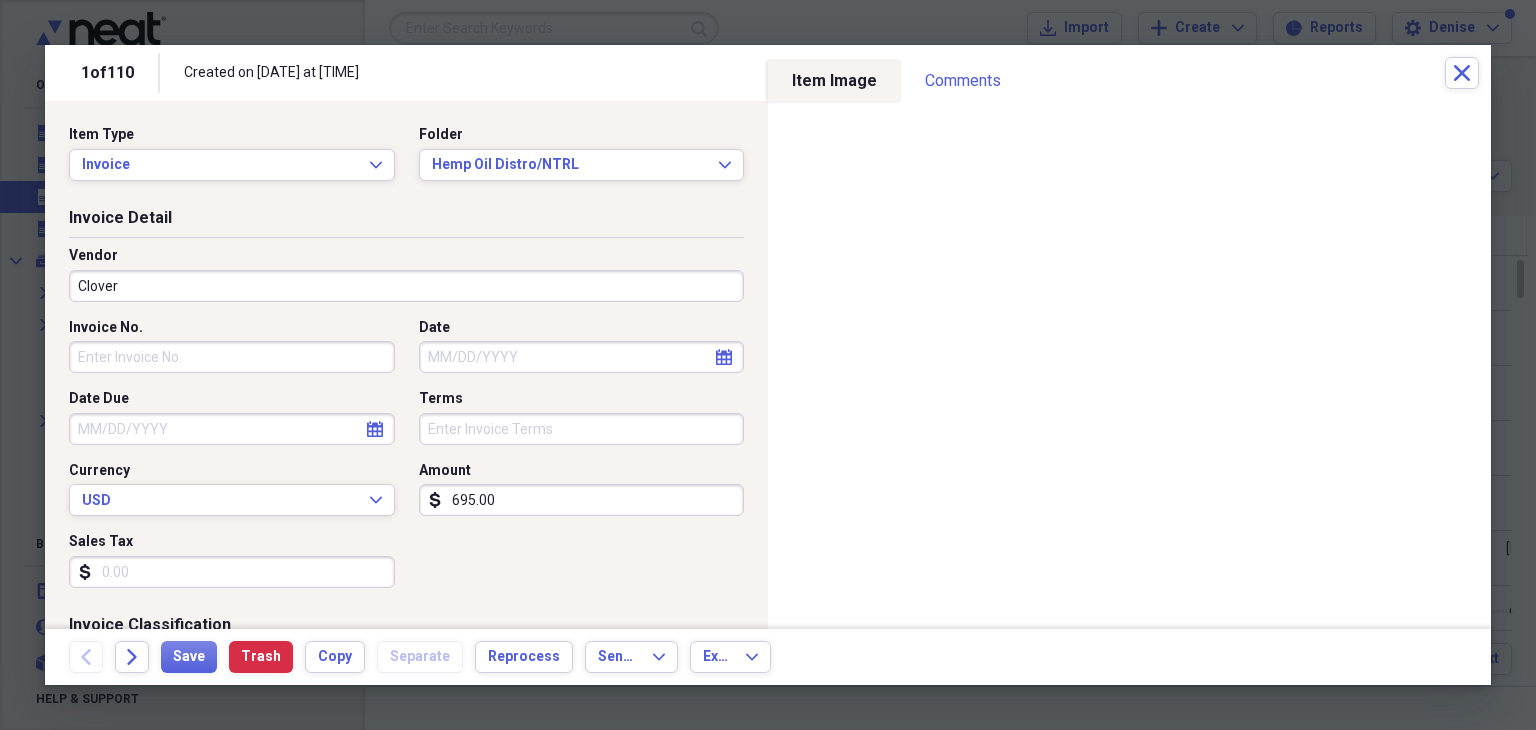 type on "Clover" 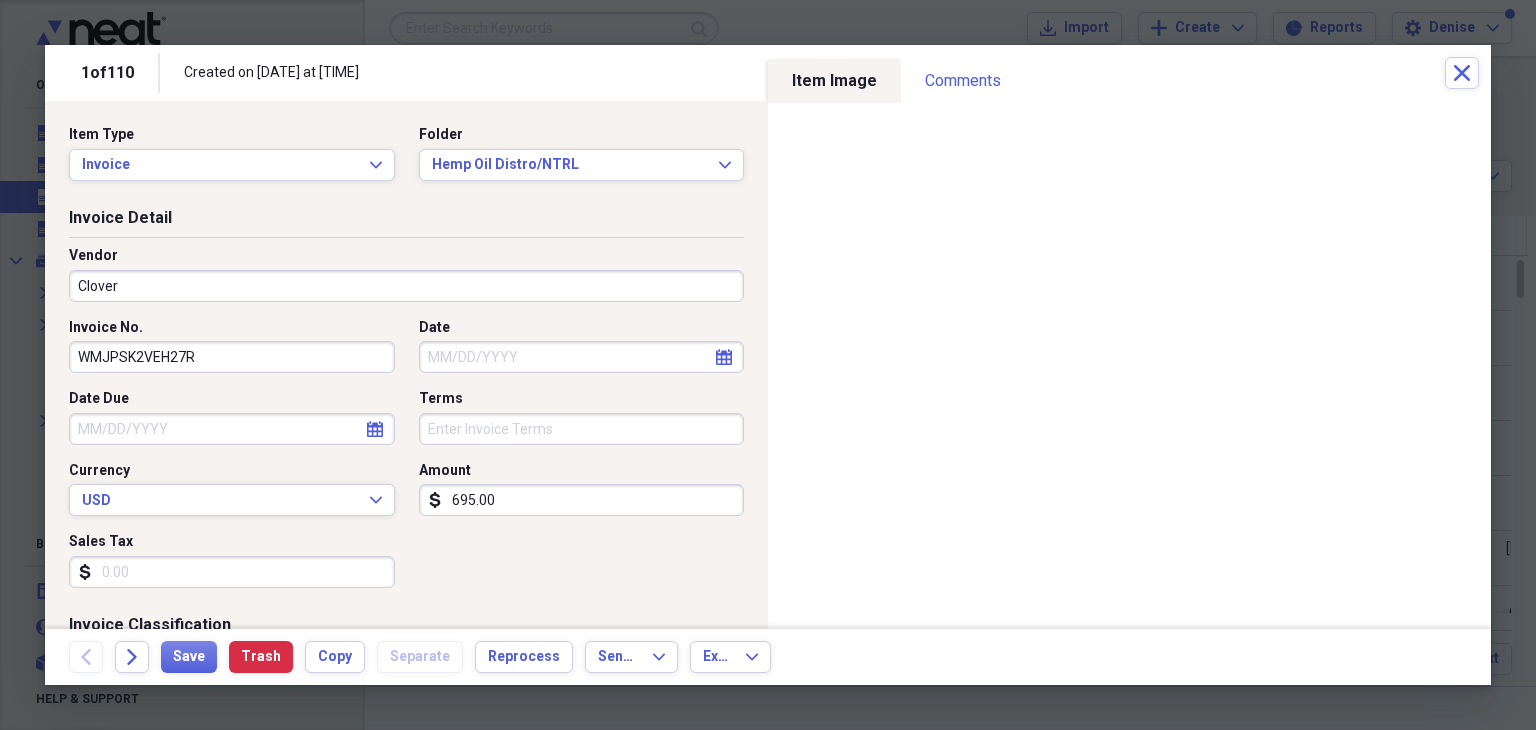 type on "WMJPSK2VEH27R" 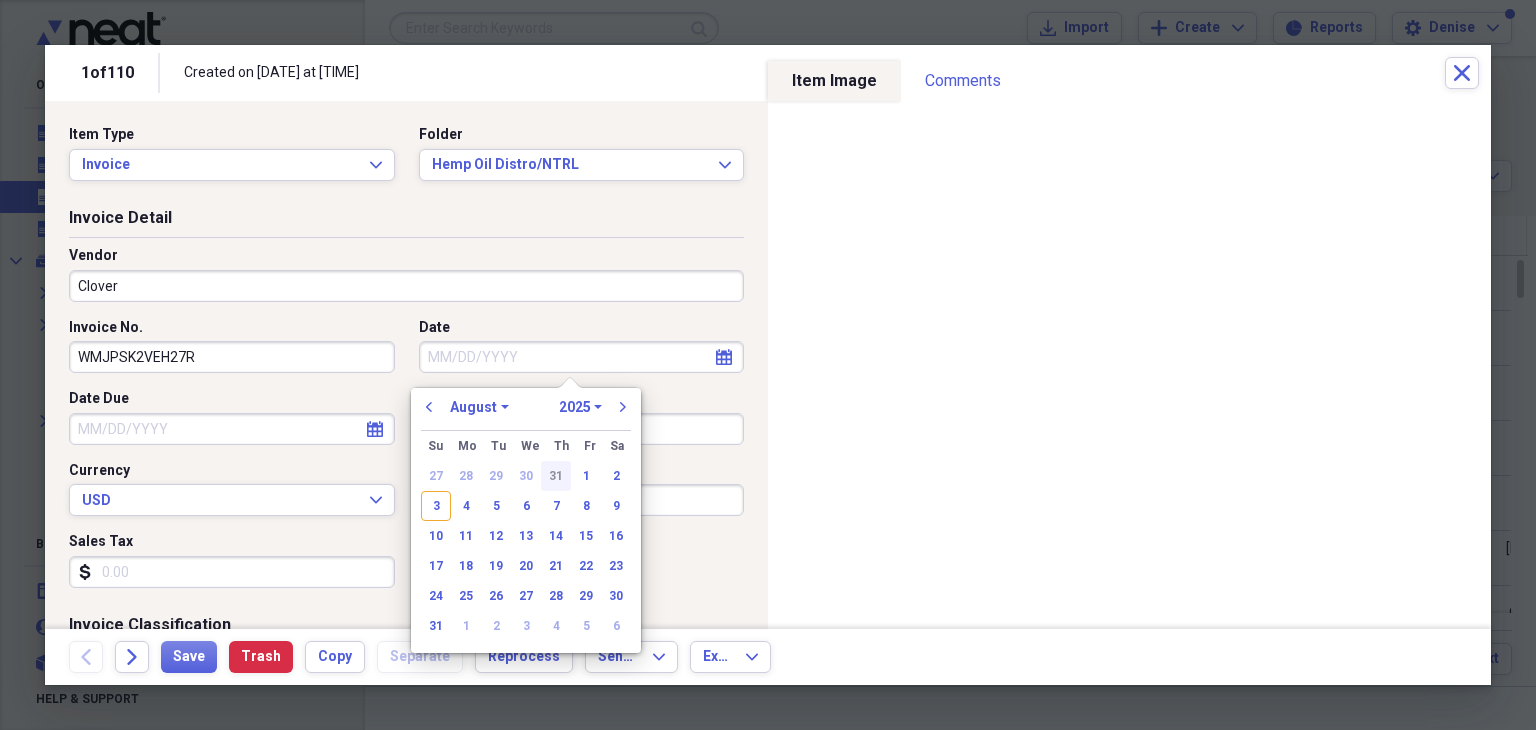 click on "31" at bounding box center [556, 476] 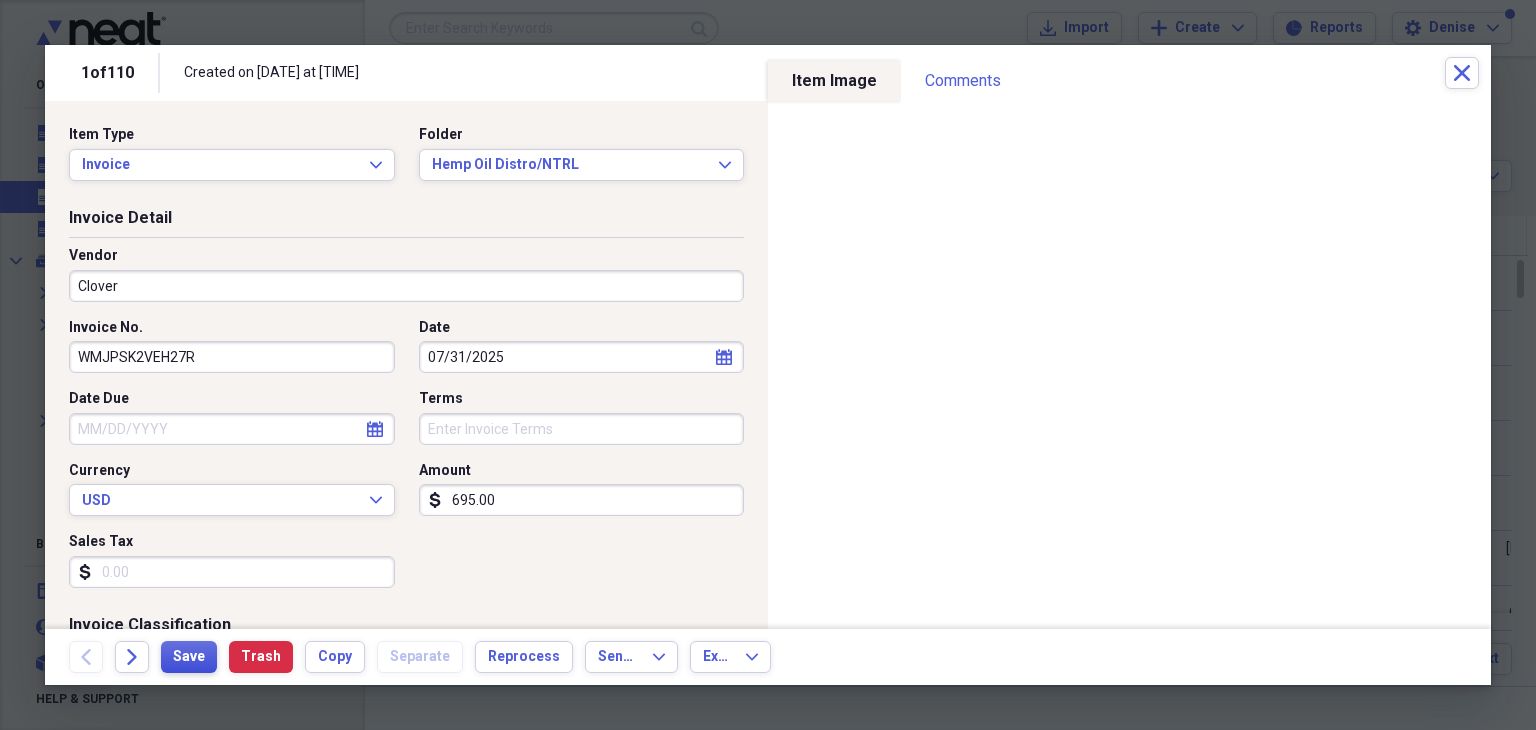 click on "Save" at bounding box center [189, 657] 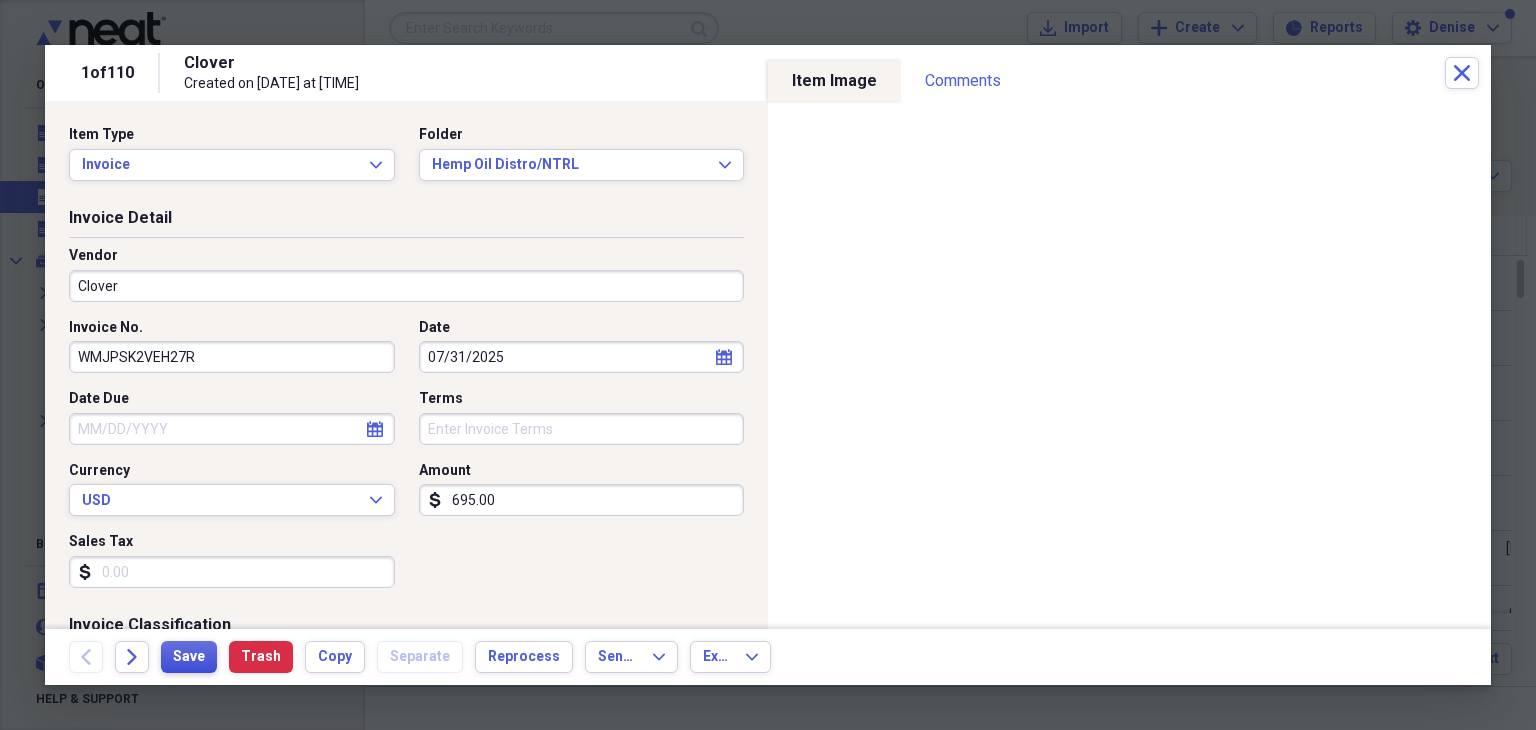 click on "Save" at bounding box center [189, 657] 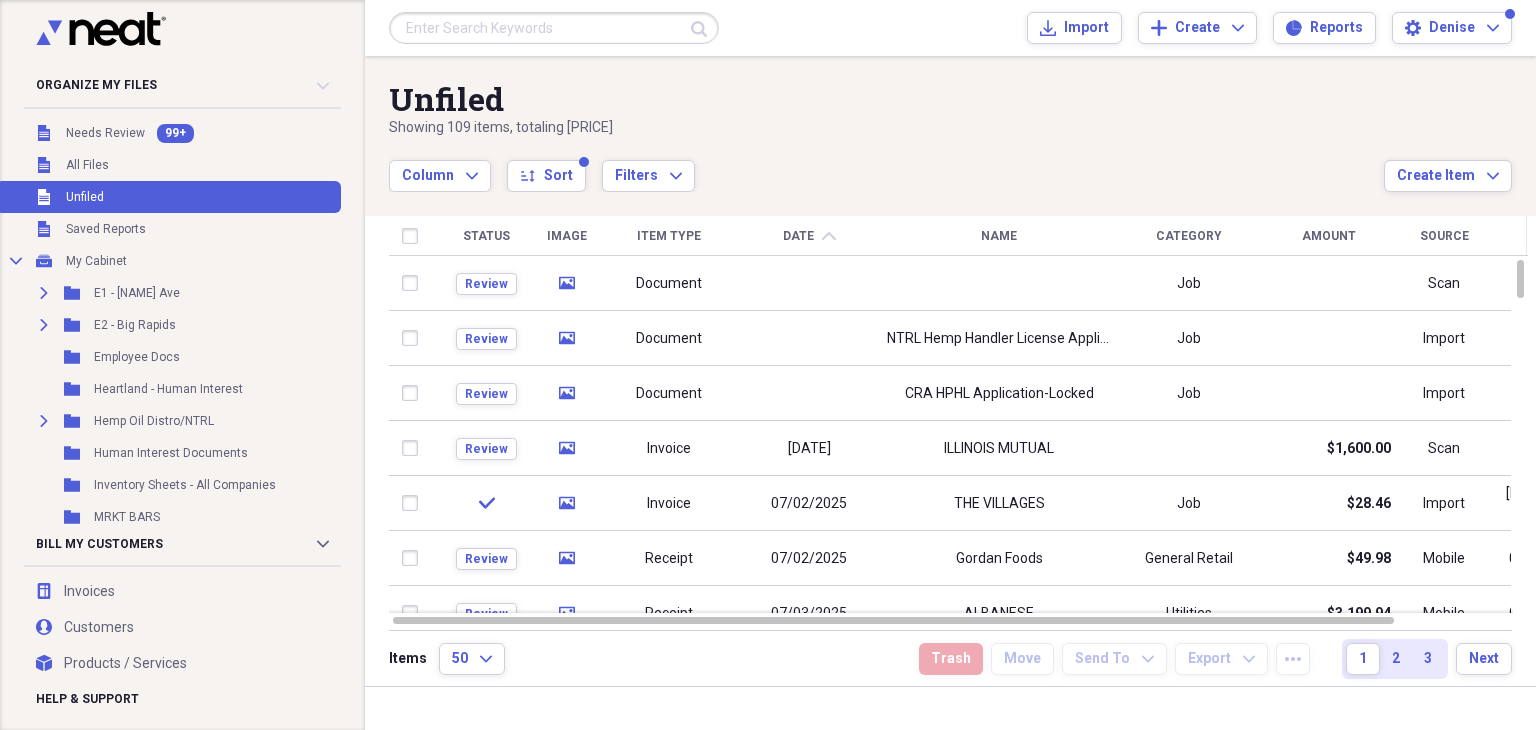 click on "Unfiled" at bounding box center [886, 99] 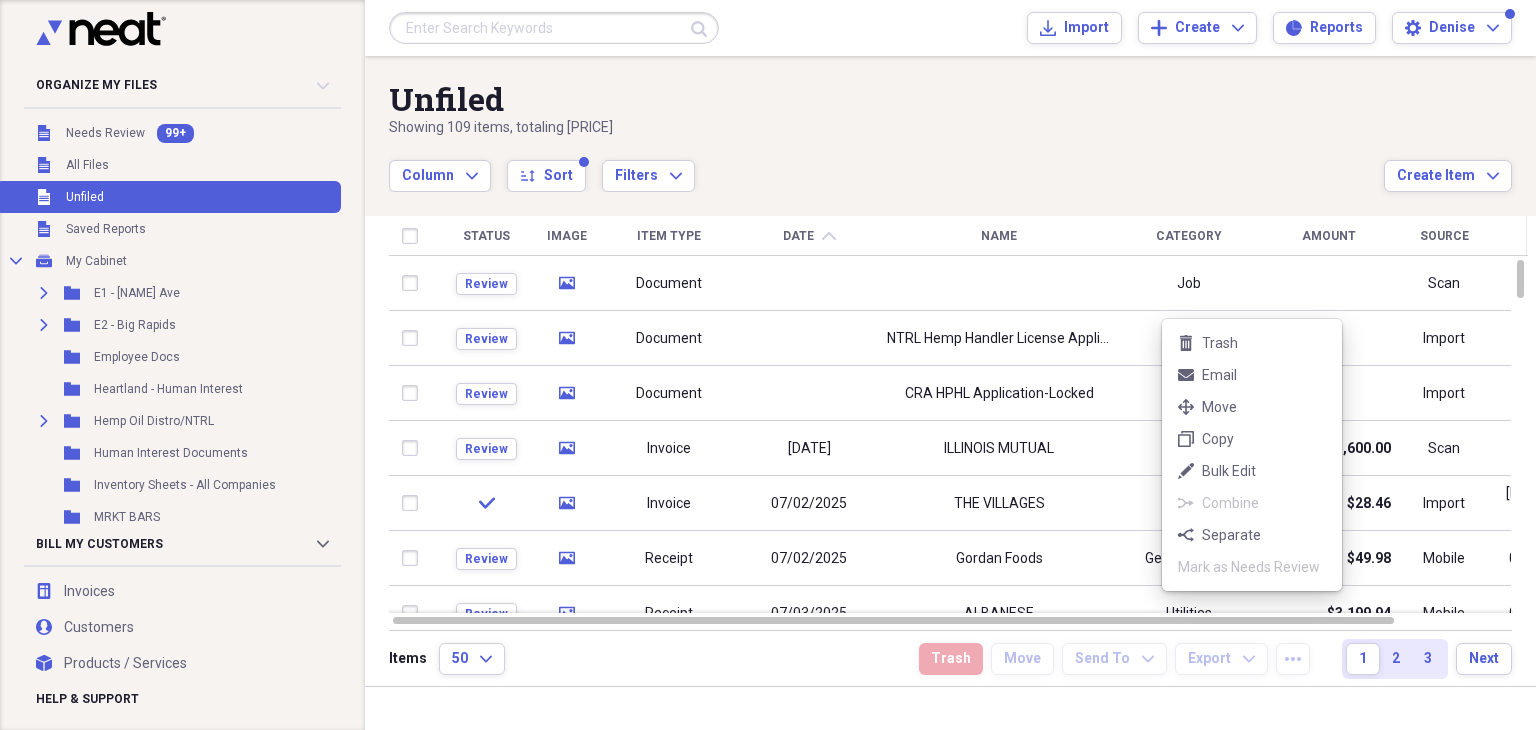 click on "trash Trash mail Email move Move duplicate Copy edit Bulk Edit combine Combine separate Separate Mark as Needs Review" at bounding box center (1252, 455) 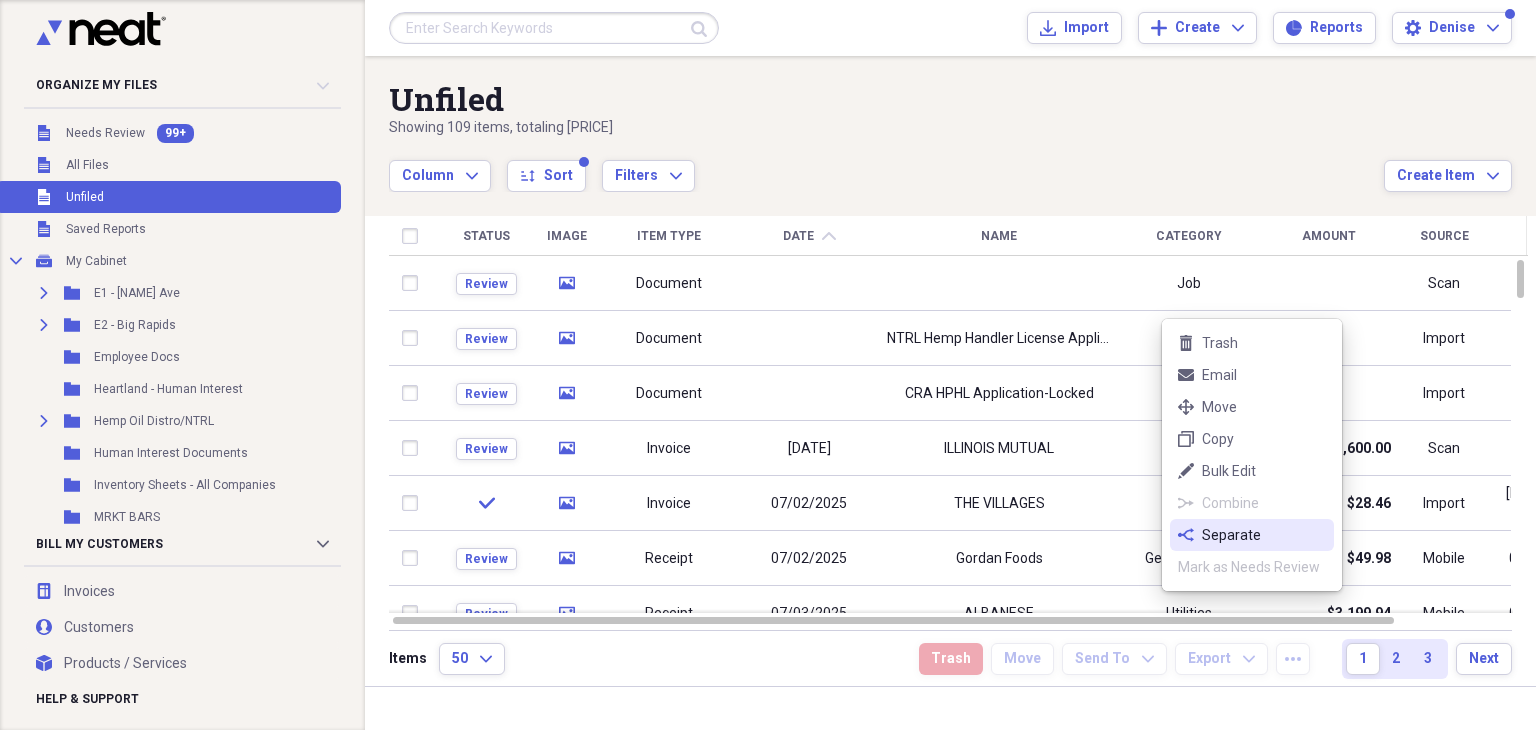 click on "separate Separate" at bounding box center (1252, 535) 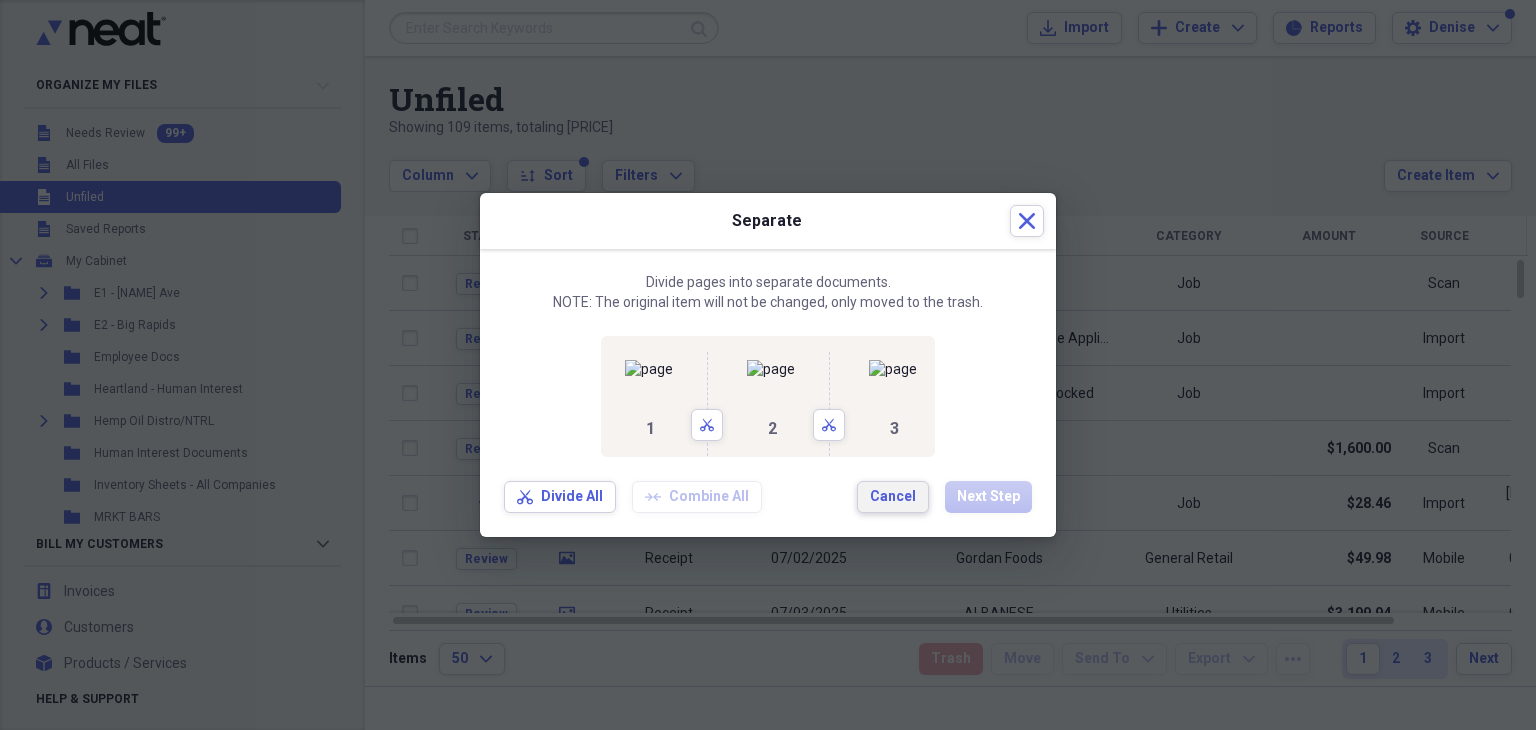 click on "Cancel" at bounding box center (893, 497) 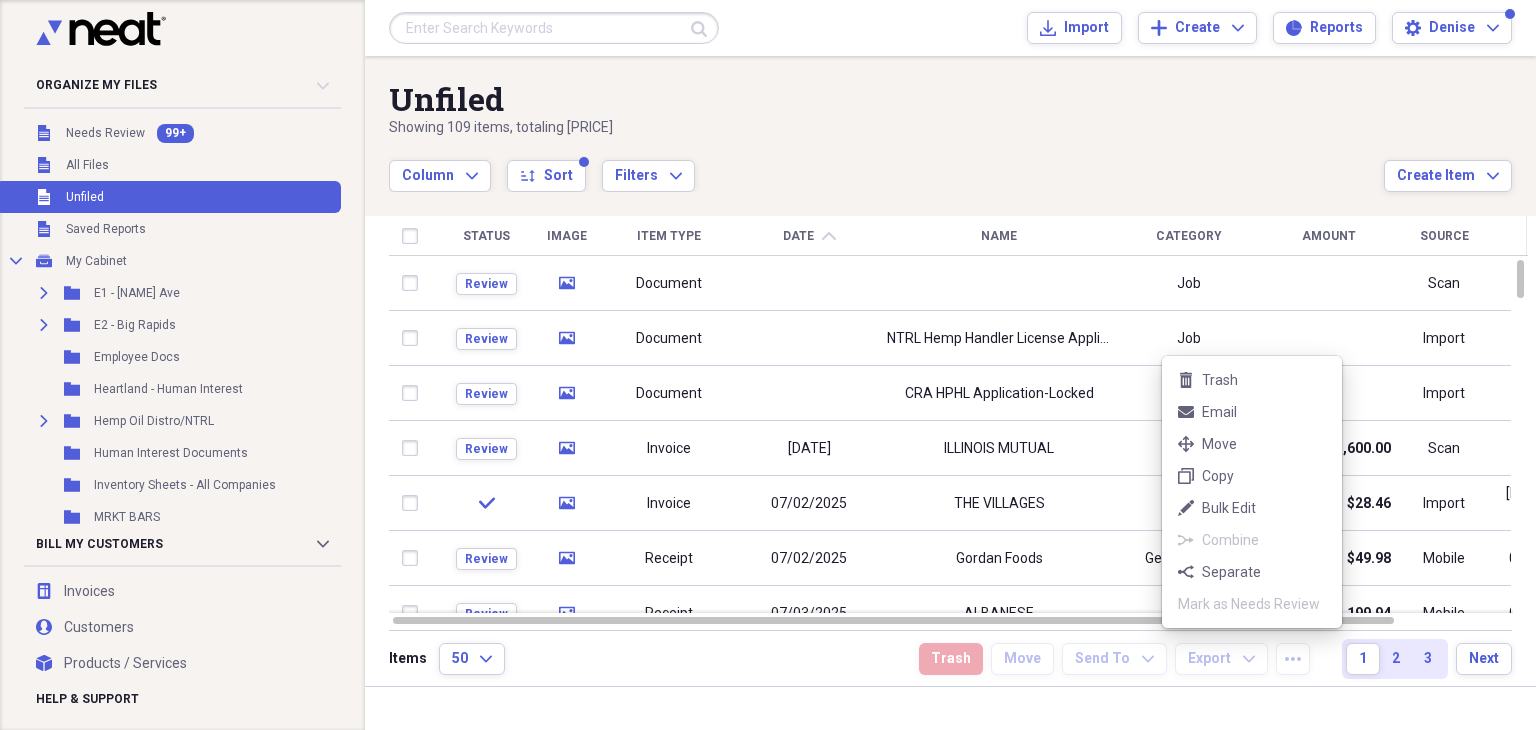 click at bounding box center (768, 365) 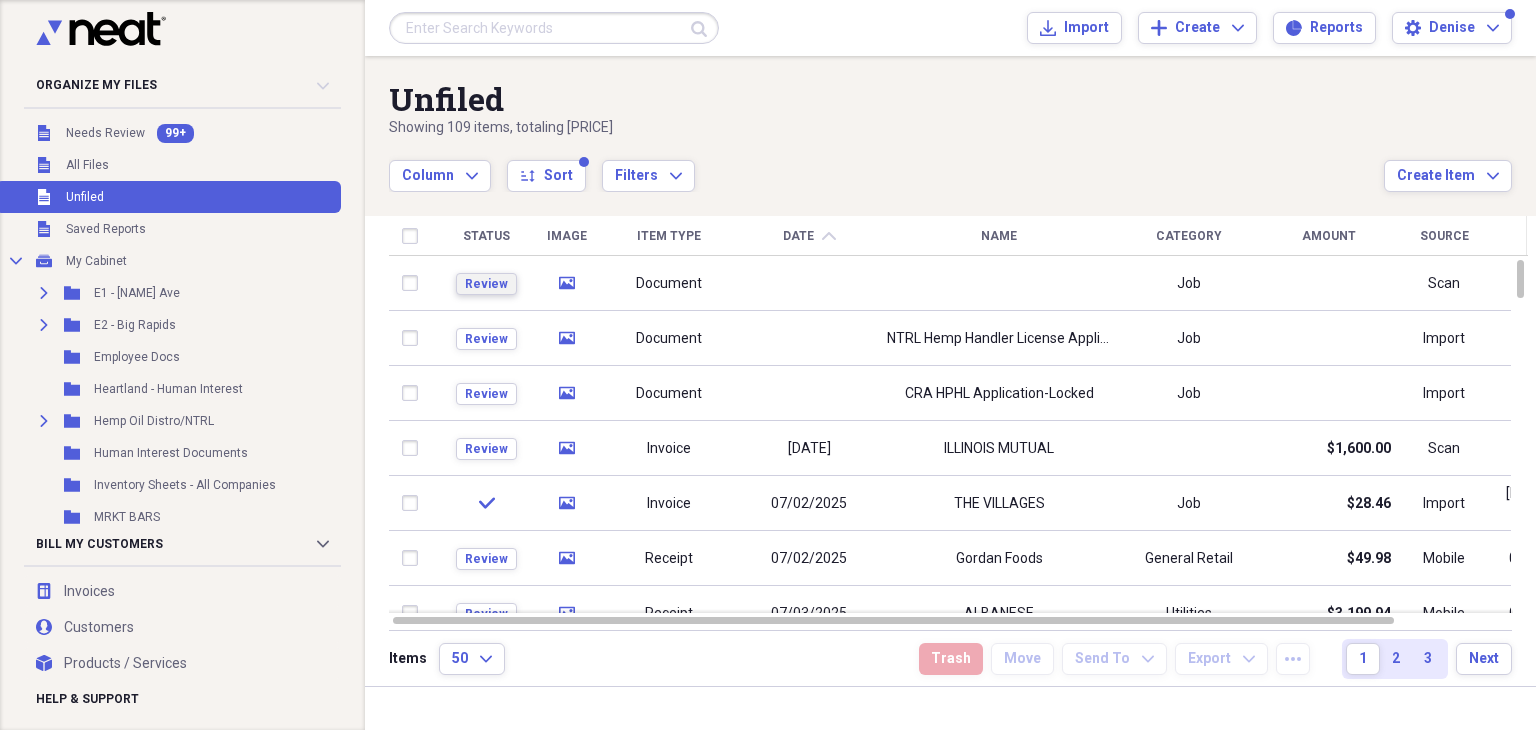 click on "Review" at bounding box center [486, 284] 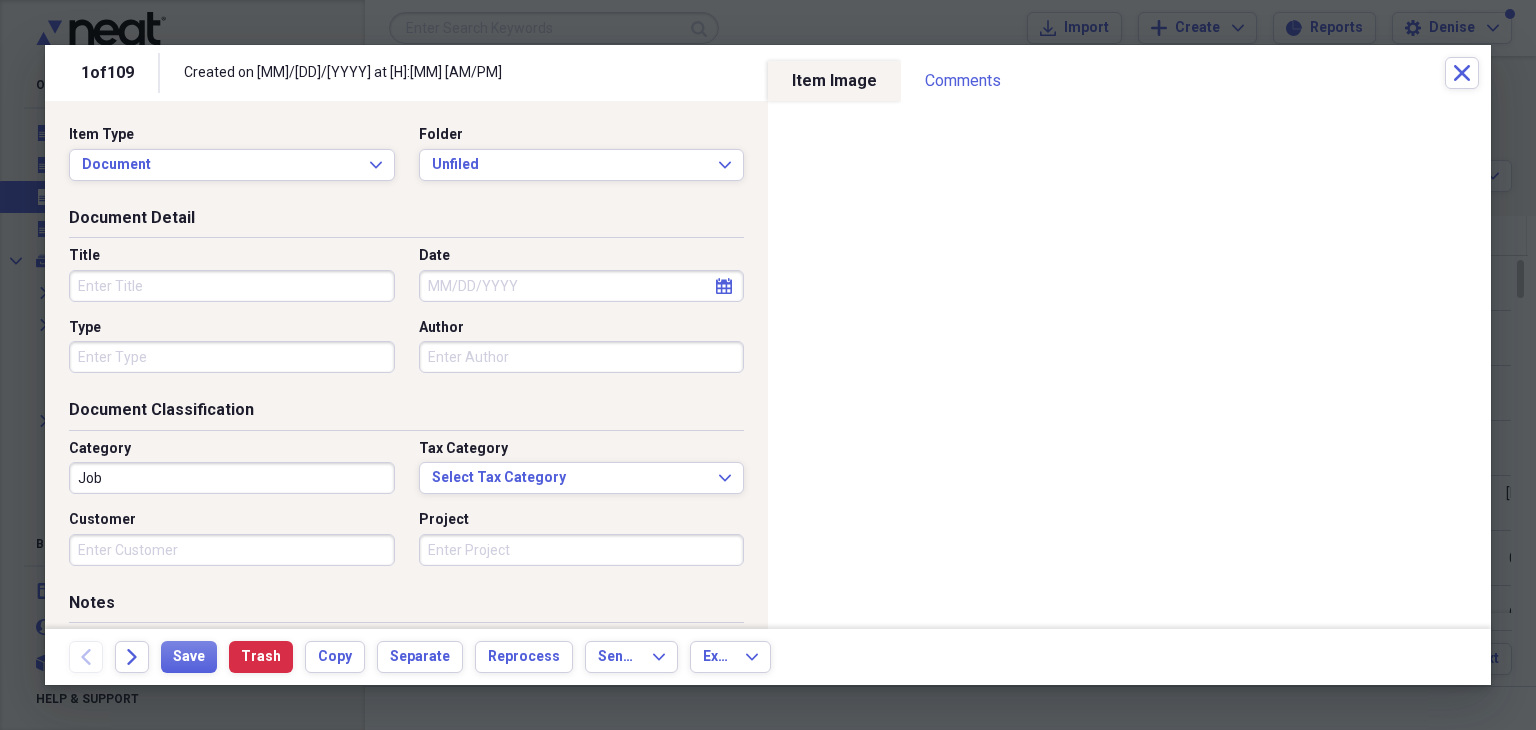 click on "Title" at bounding box center (232, 286) 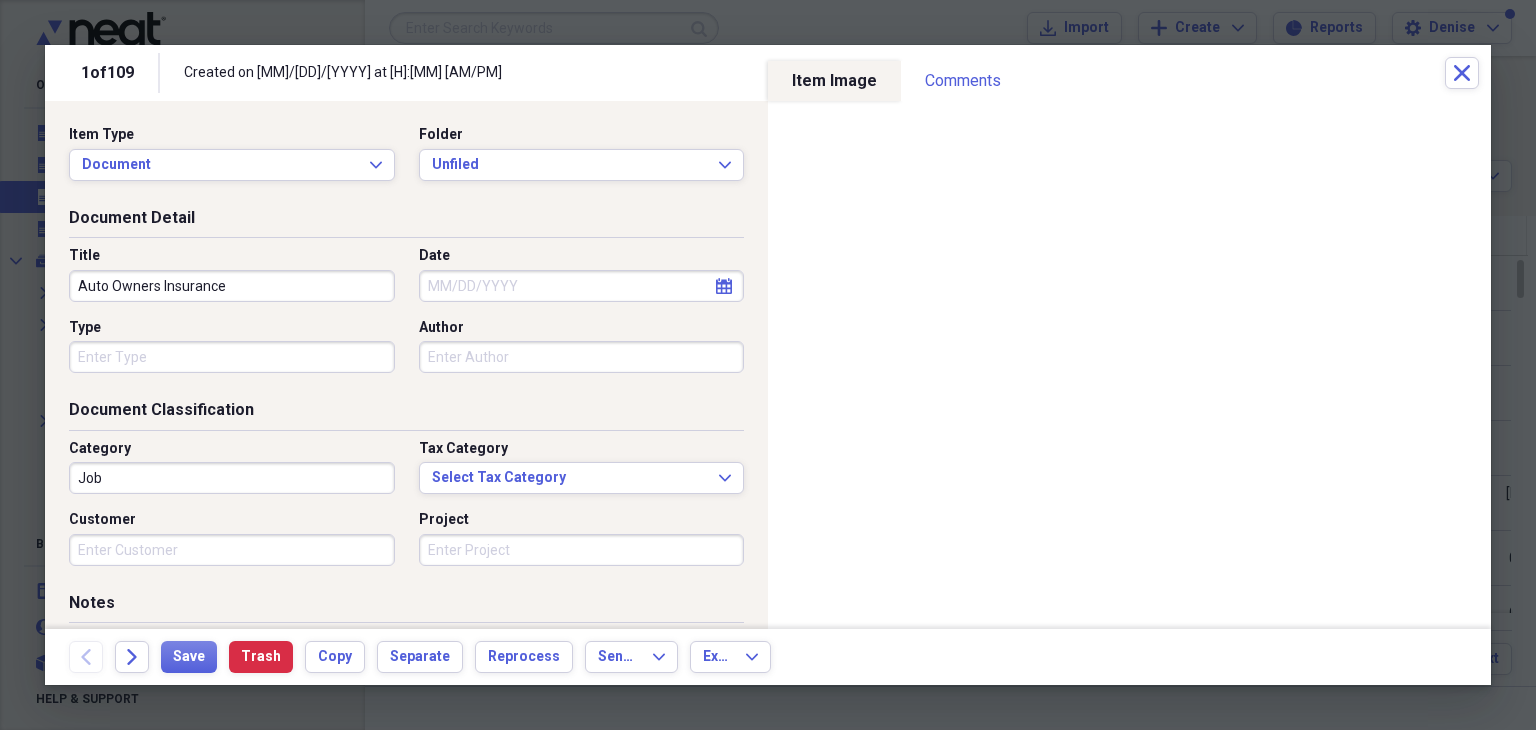 type on "Auto Owners Insurance" 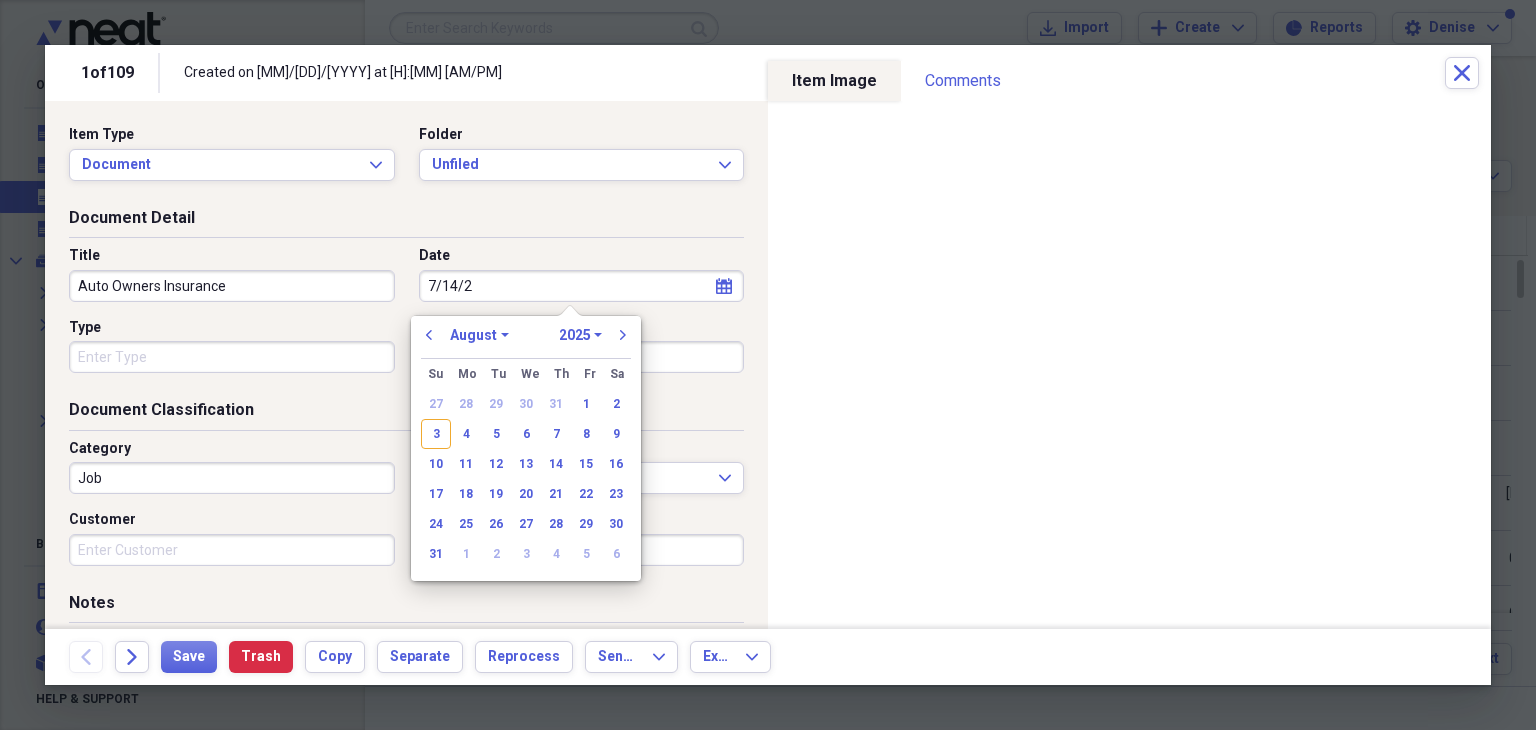 type on "[DATE]" 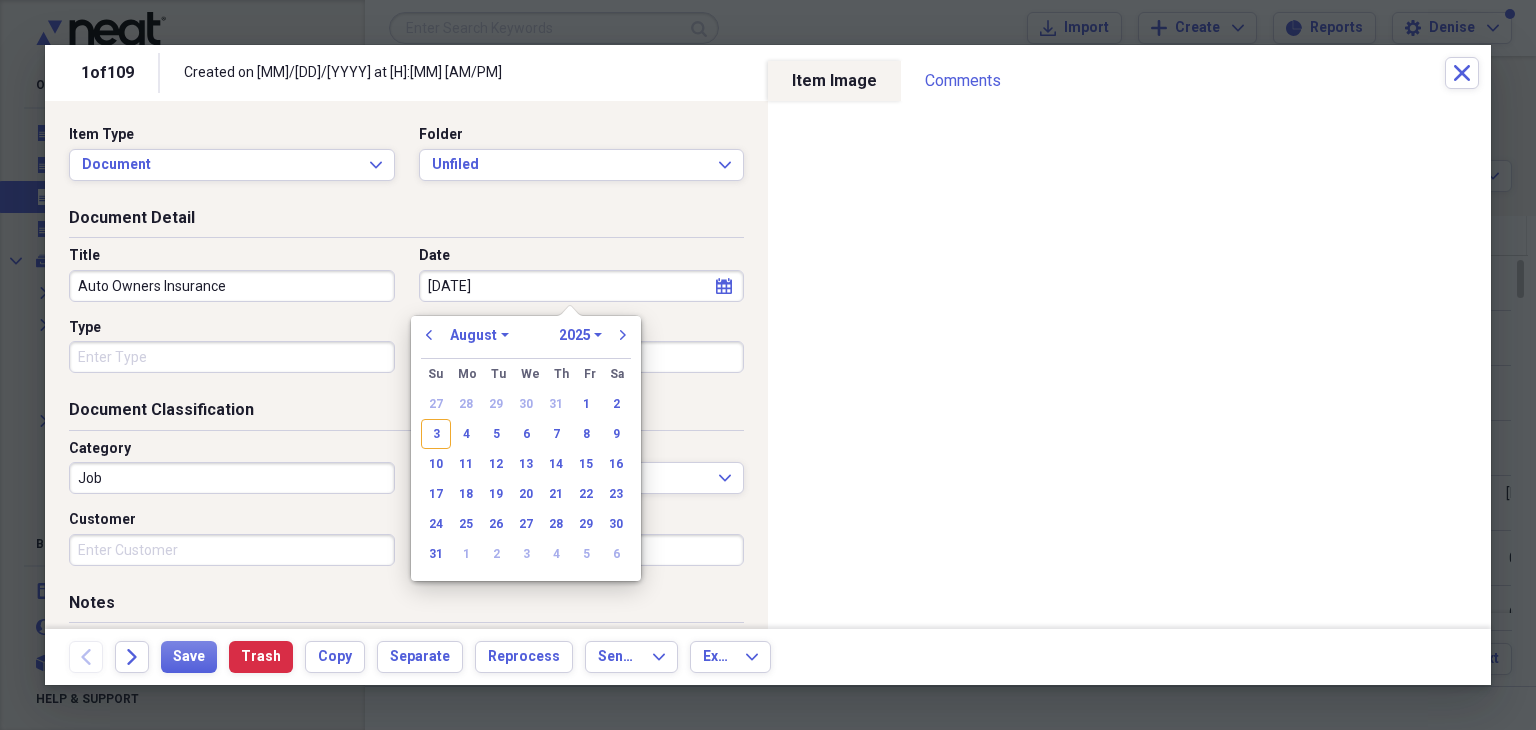 select on "6" 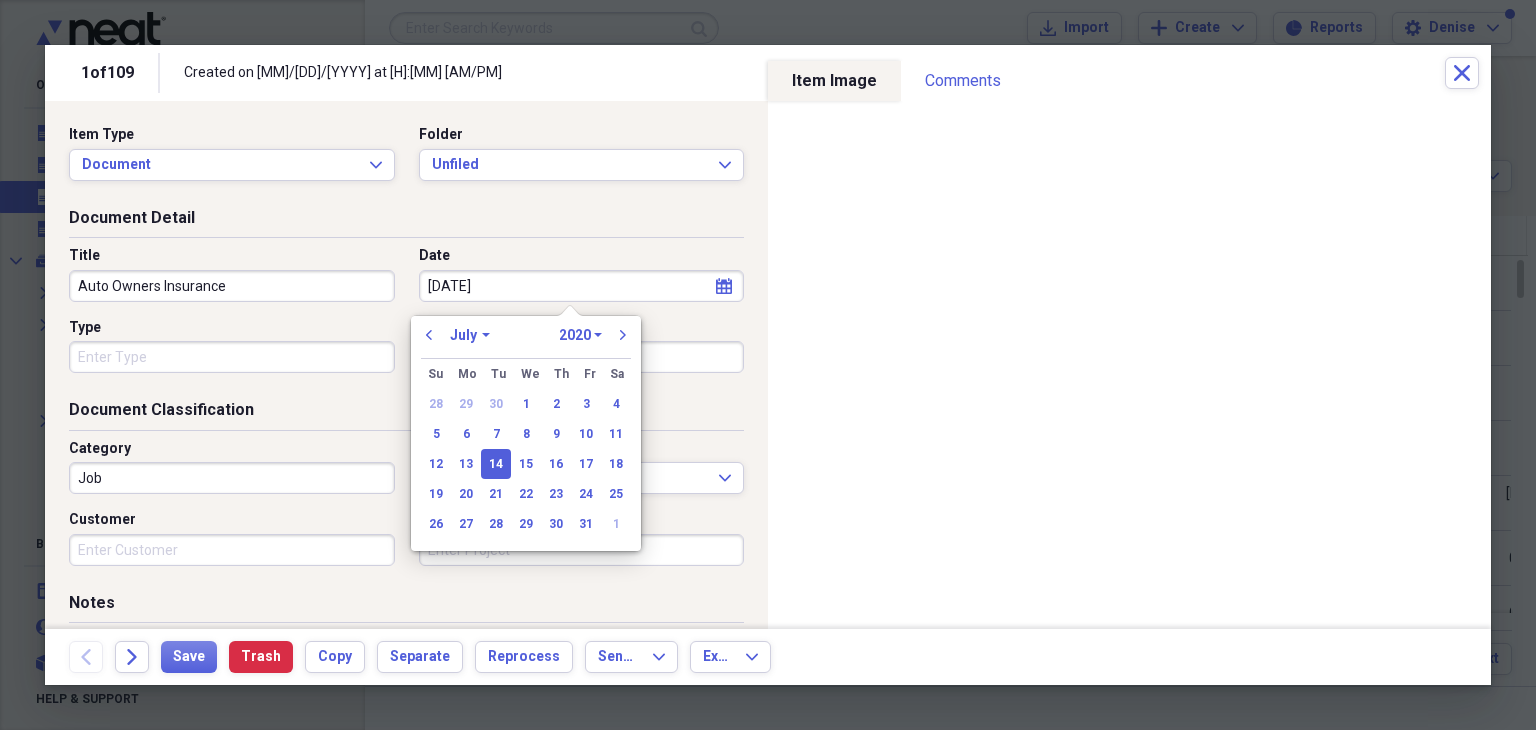type on "7/14/2025" 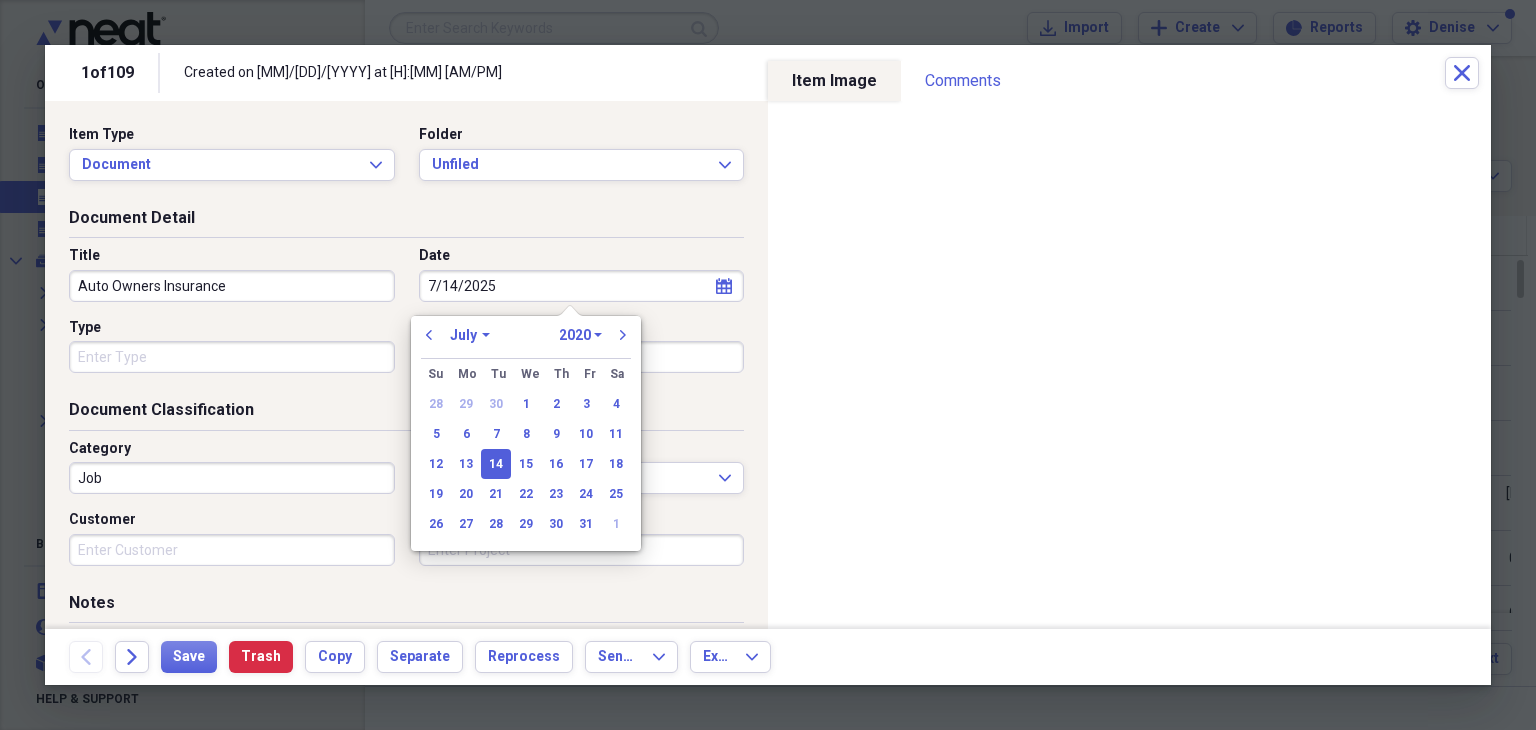 select on "2025" 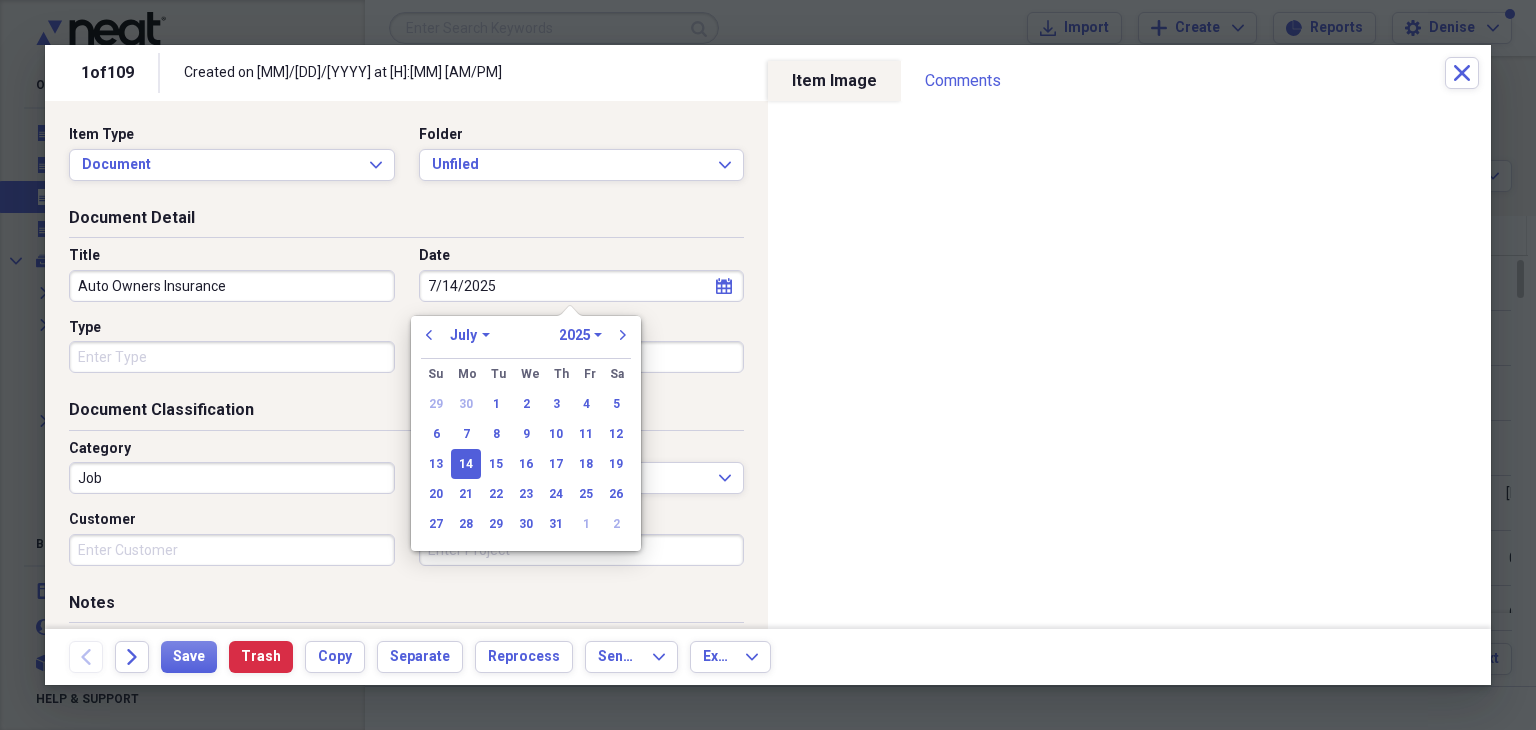 type on "07/14/2025" 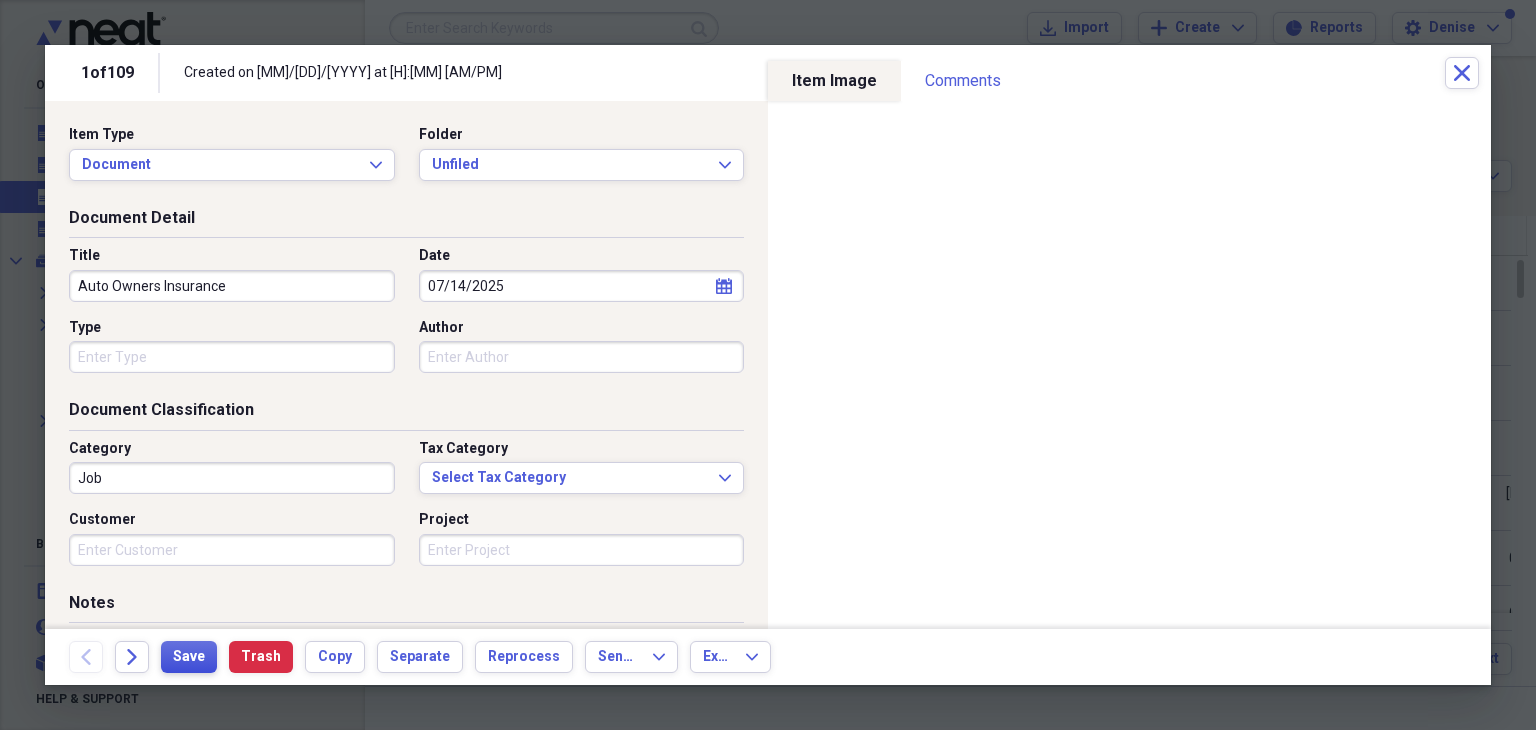 click on "Save" at bounding box center [189, 657] 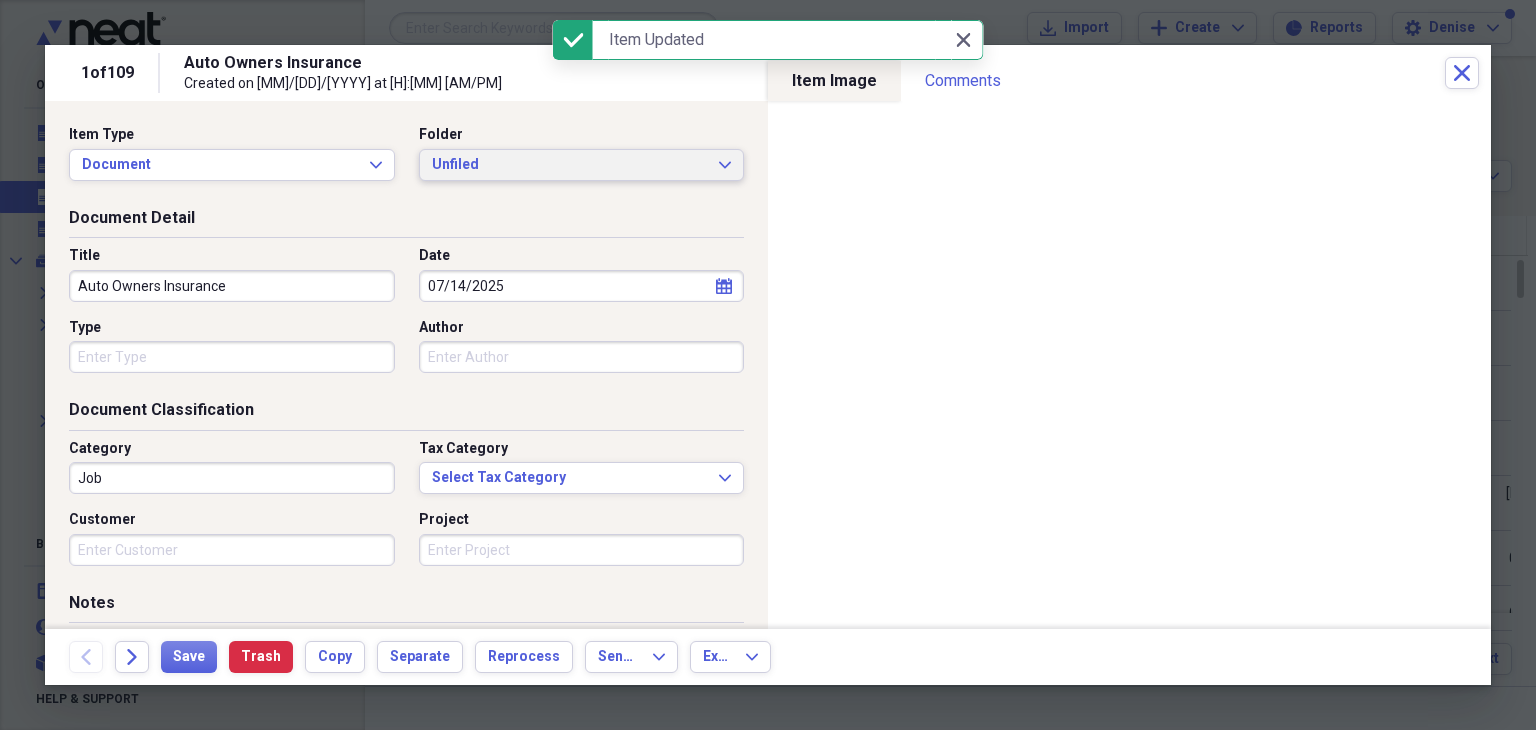 click on "Unfiled" at bounding box center (570, 165) 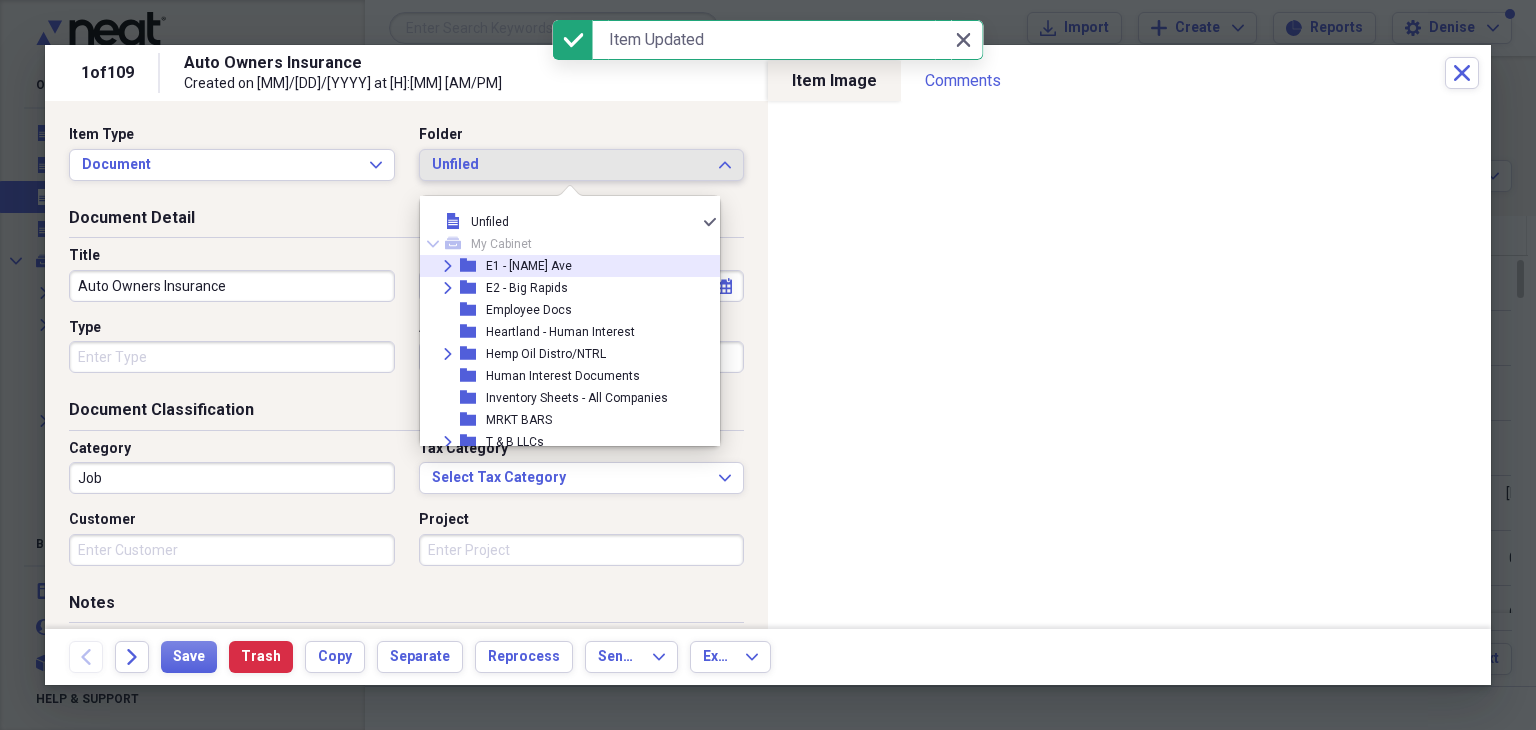 click on "E1 - [NAME] Ave" at bounding box center [529, 266] 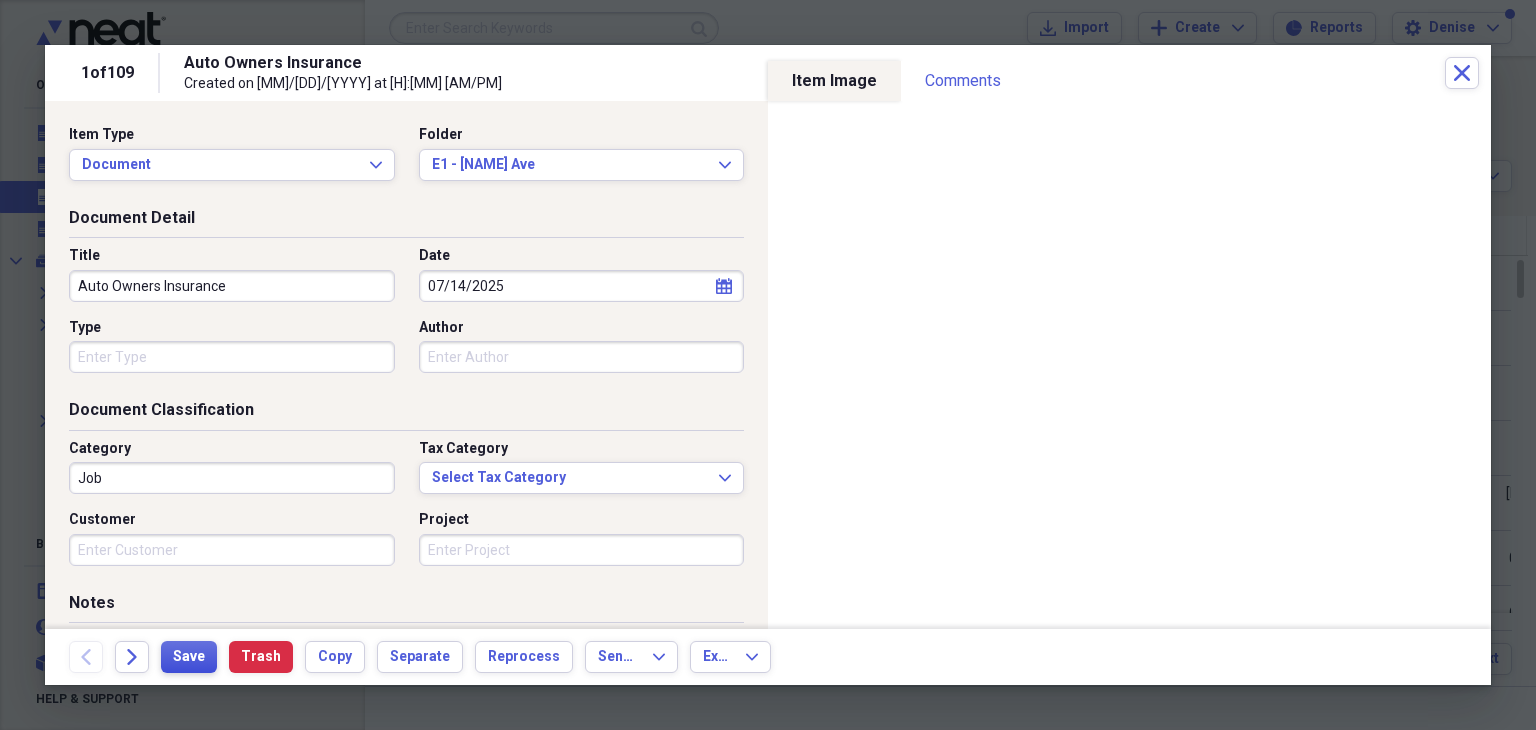 click on "Save" at bounding box center [189, 657] 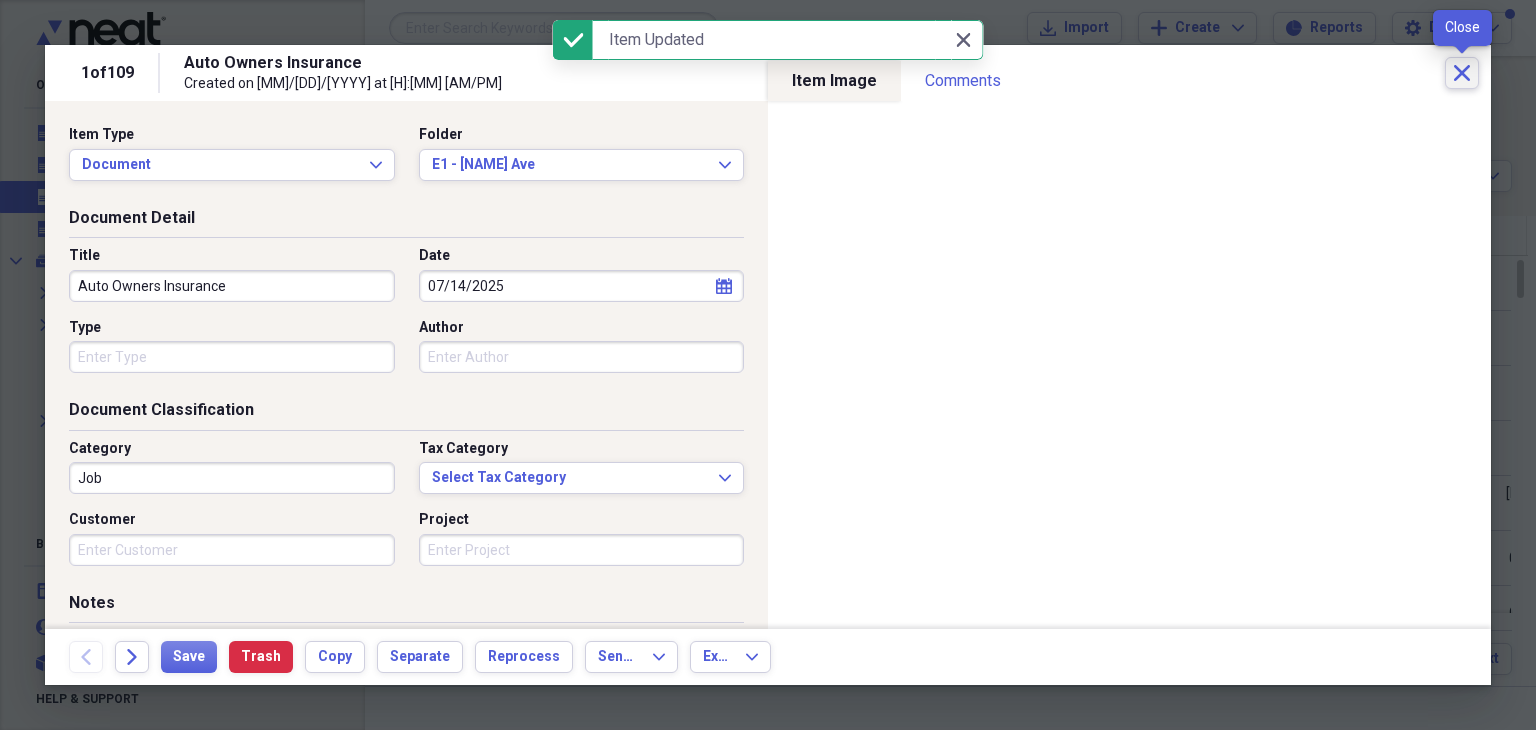 click on "Close" 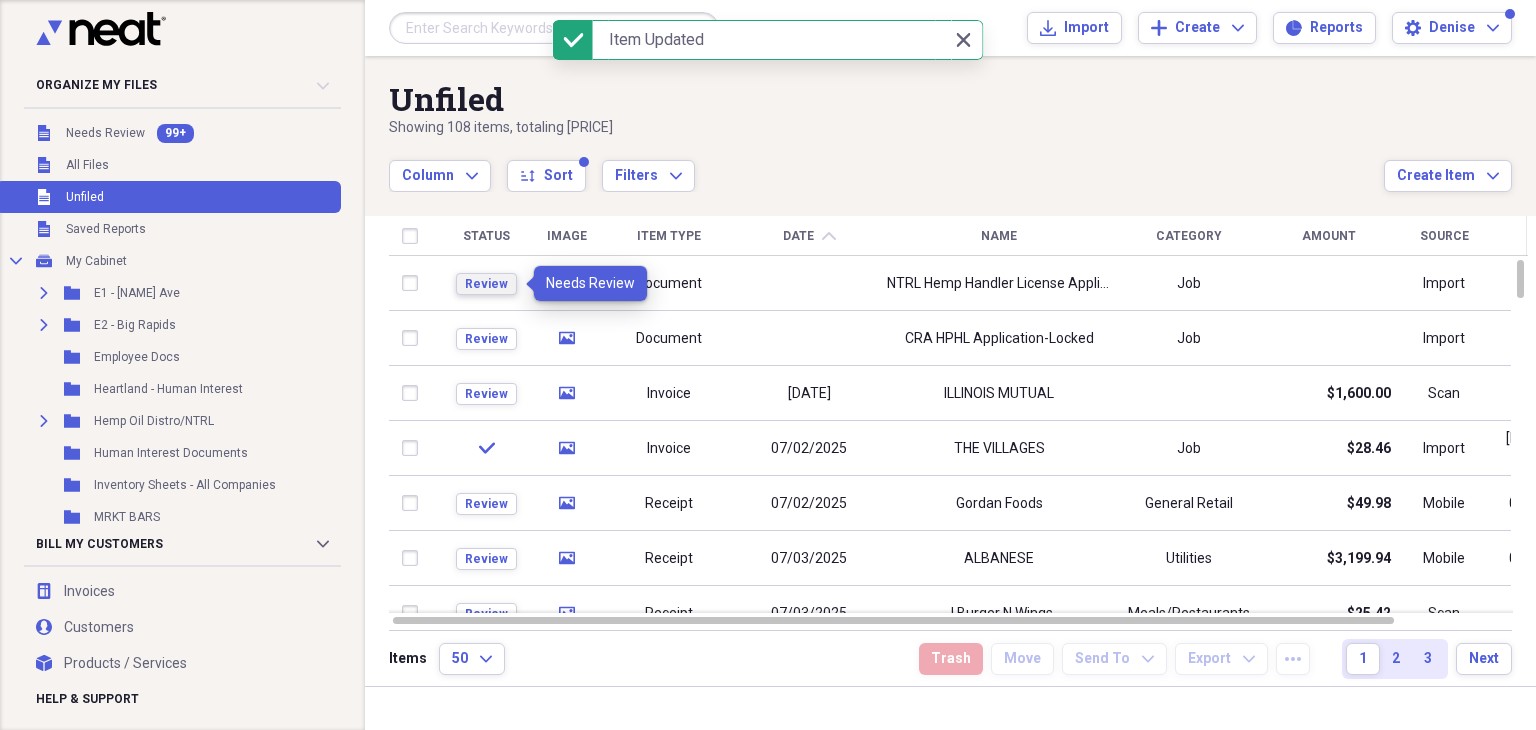 click on "Review" at bounding box center [486, 284] 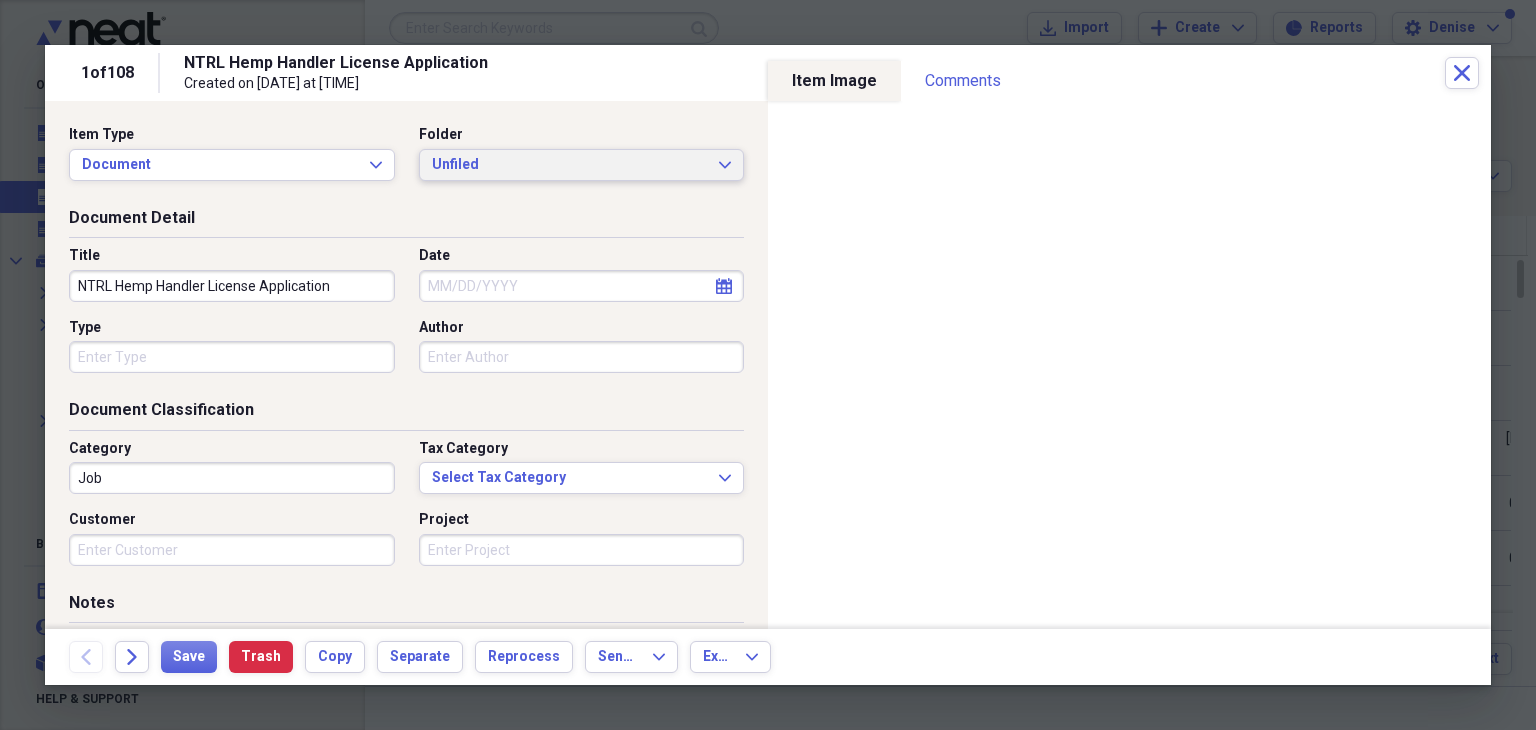 click on "Unfiled Expand" at bounding box center [582, 165] 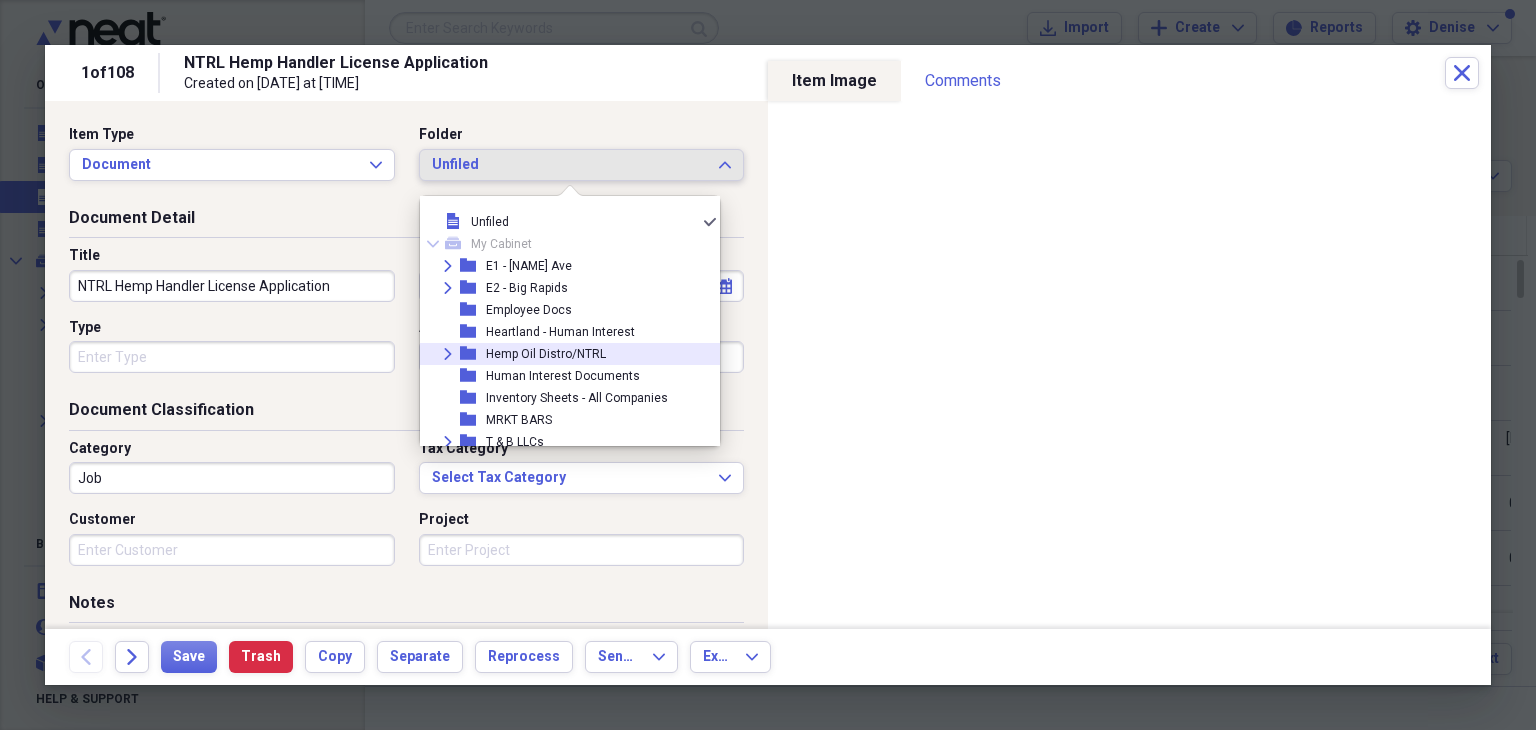 click on "Hemp Oil Distro/NTRL" at bounding box center (546, 354) 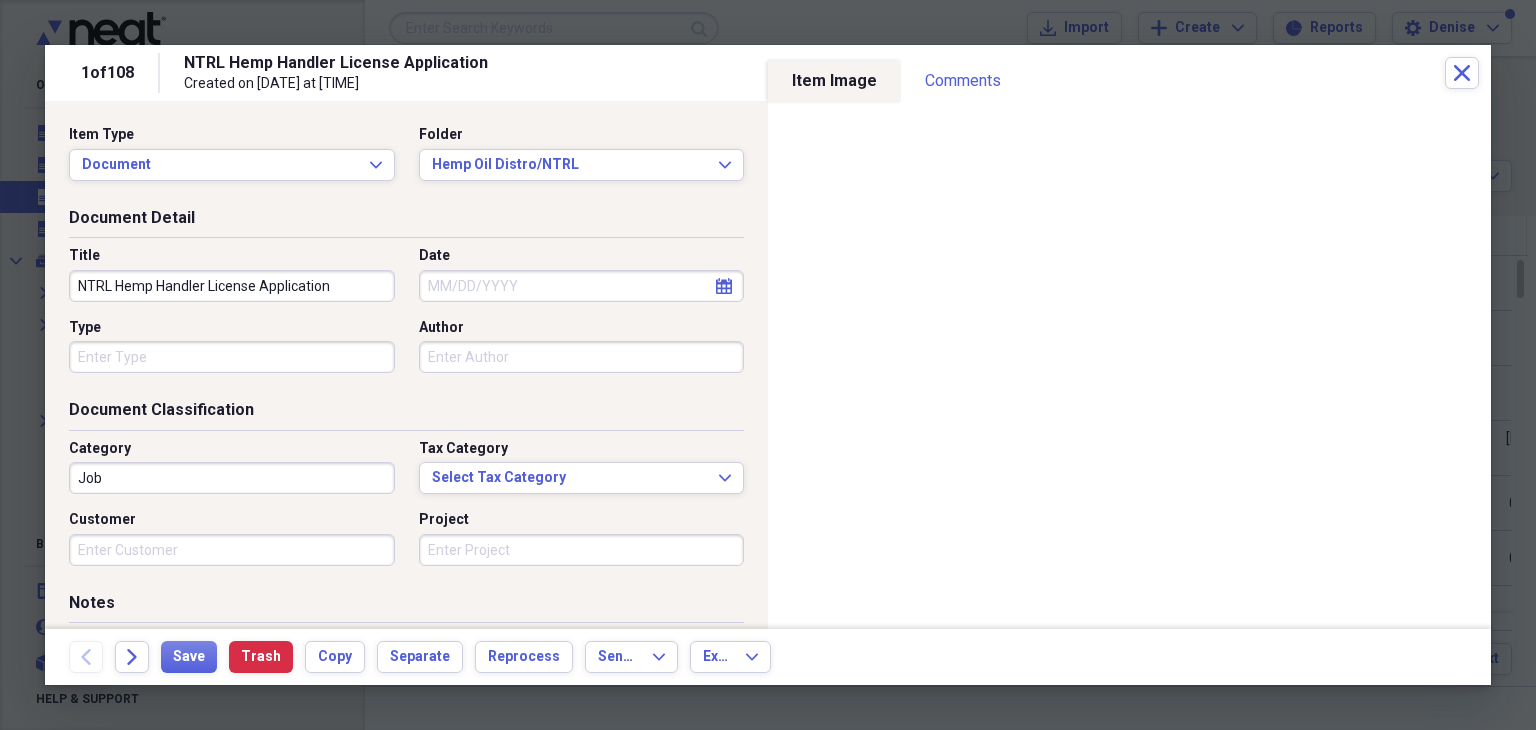 click on "Date" at bounding box center (582, 286) 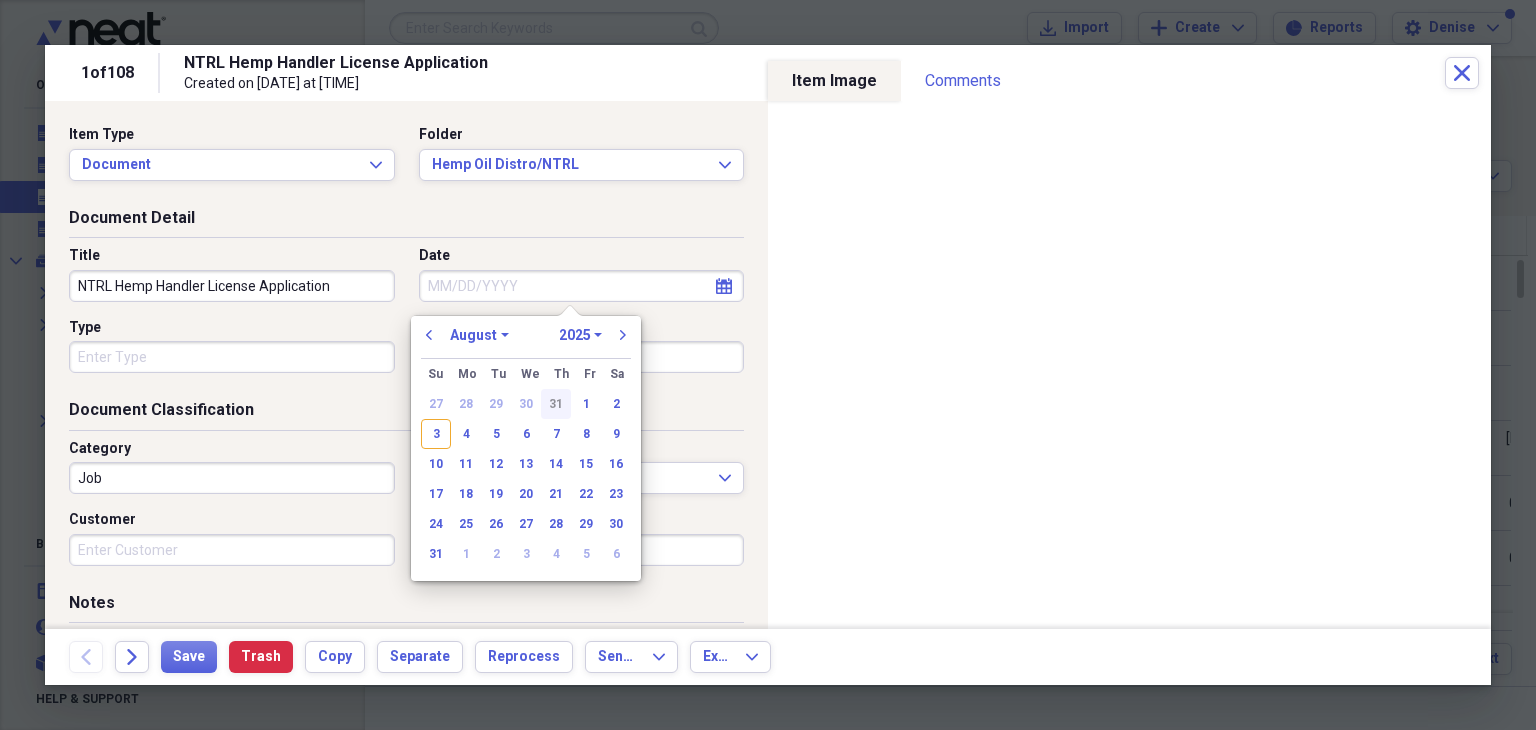 click on "31" at bounding box center (556, 404) 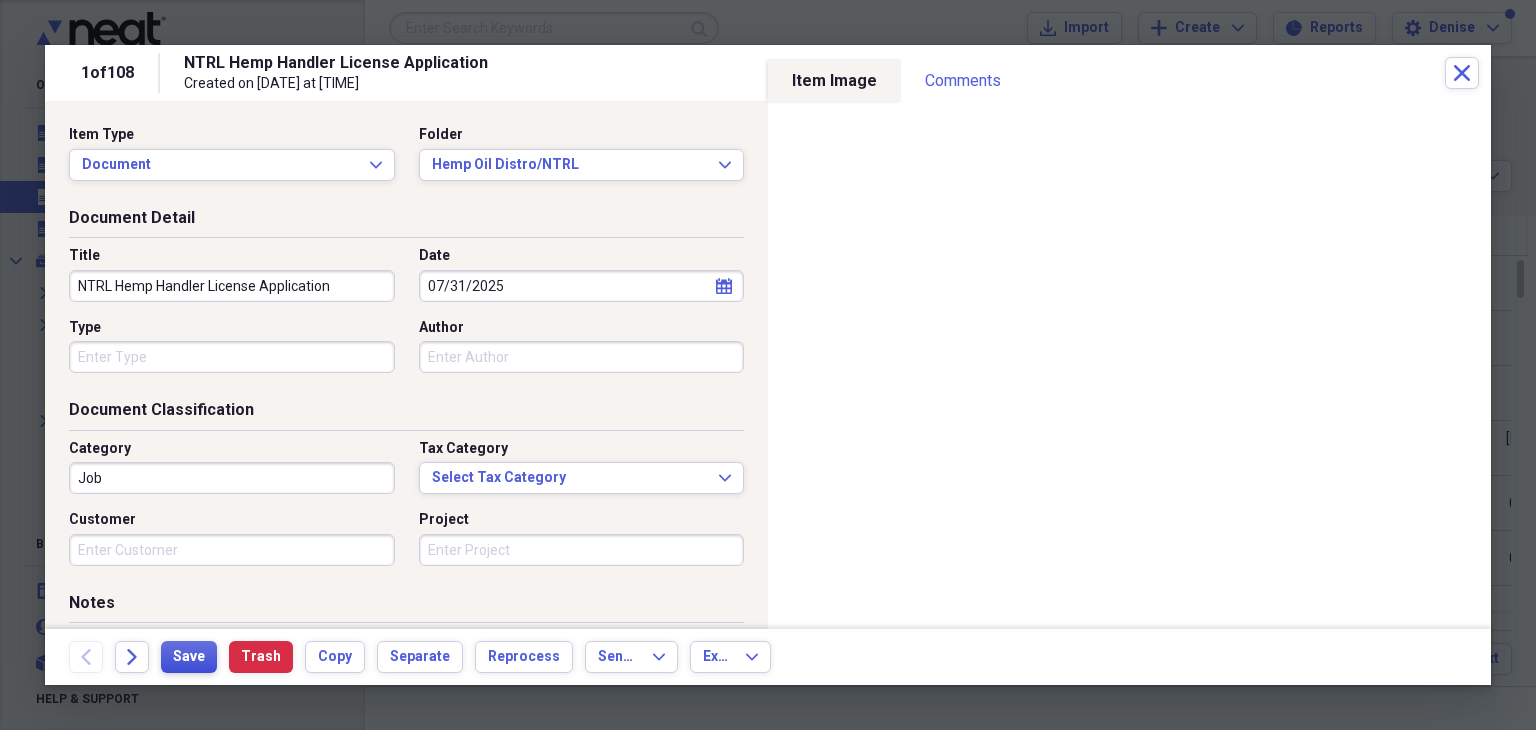 click on "Save" at bounding box center (189, 657) 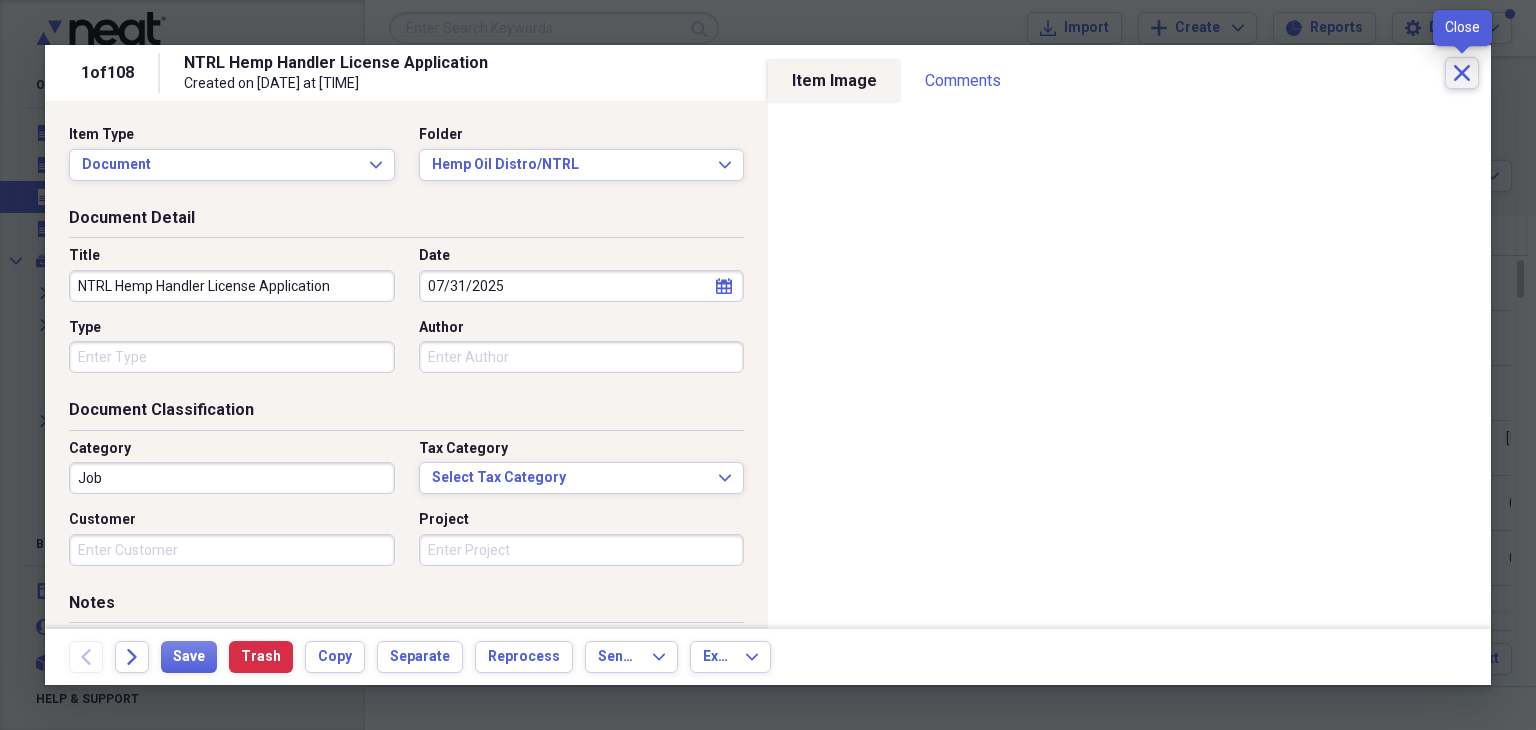 click on "Close" at bounding box center (1462, 73) 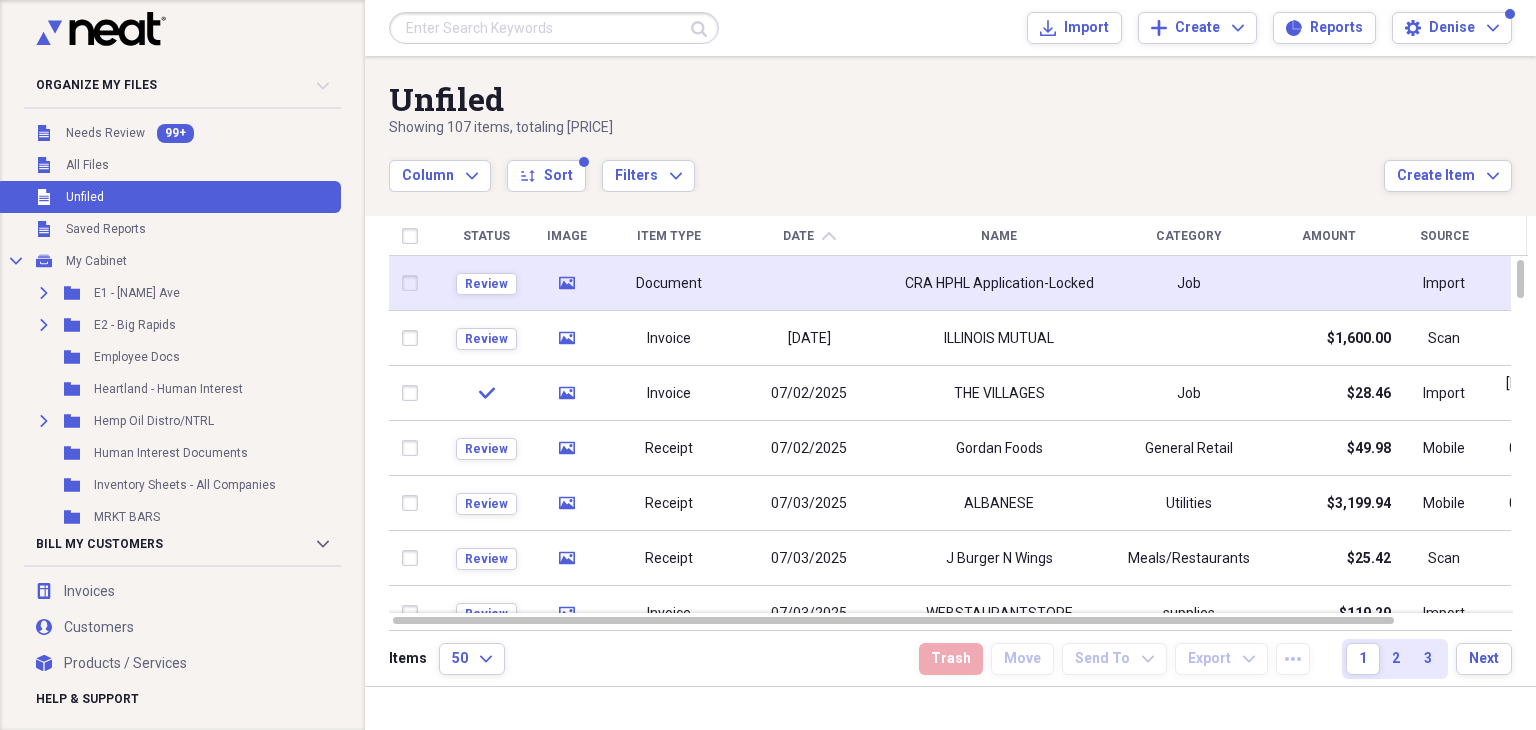 click on "Review" at bounding box center [486, 283] 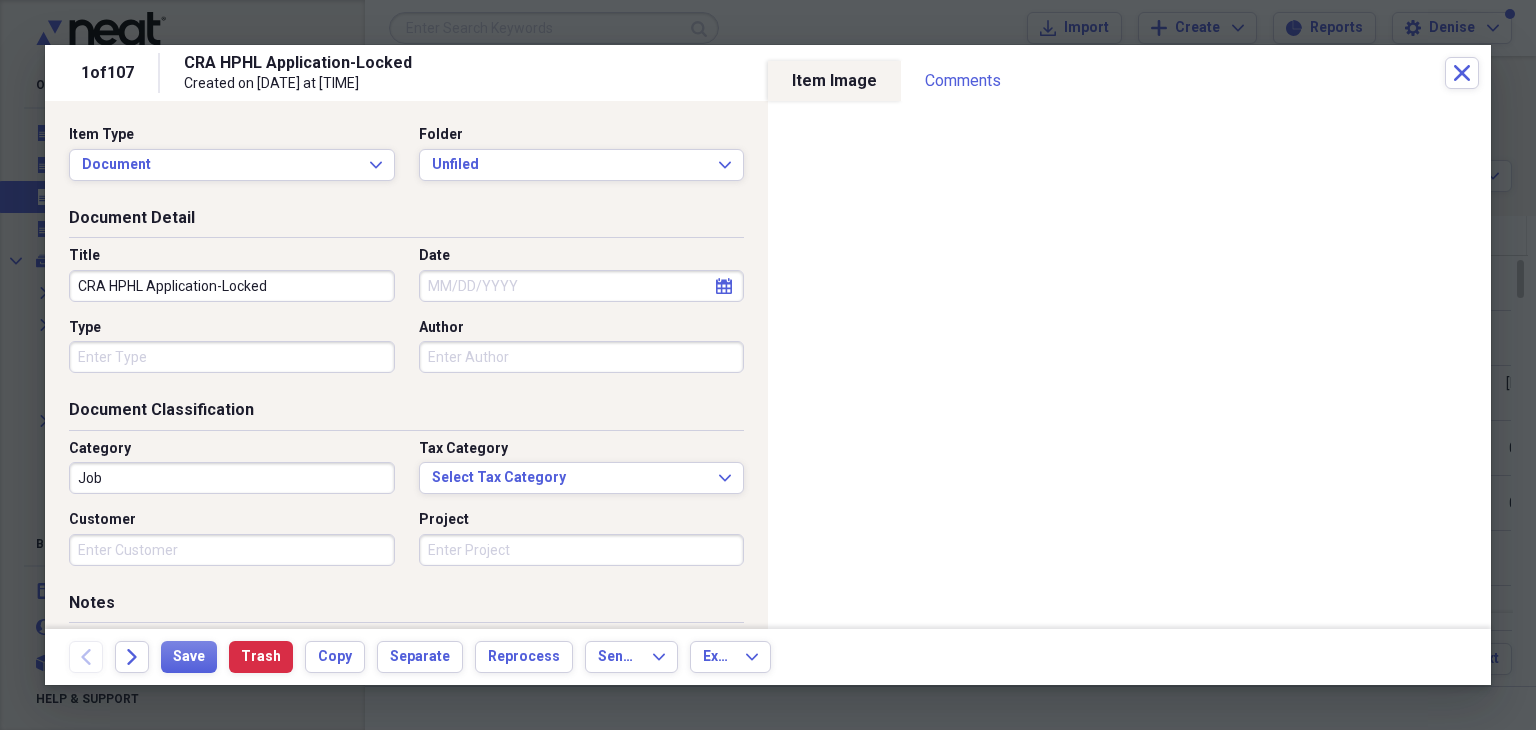 drag, startPoint x: 340, startPoint y: 282, endPoint x: 92, endPoint y: 267, distance: 248.45322 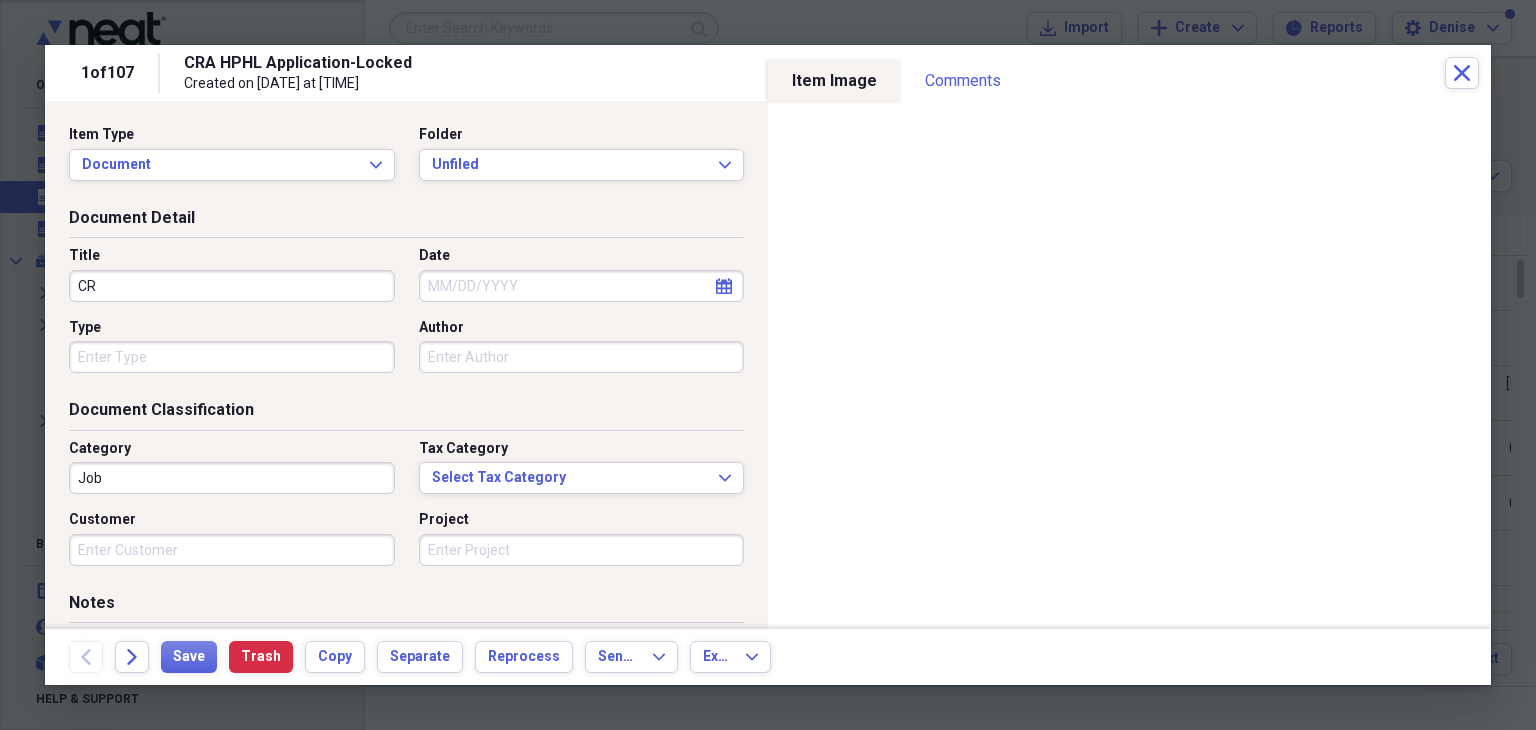 type on "C" 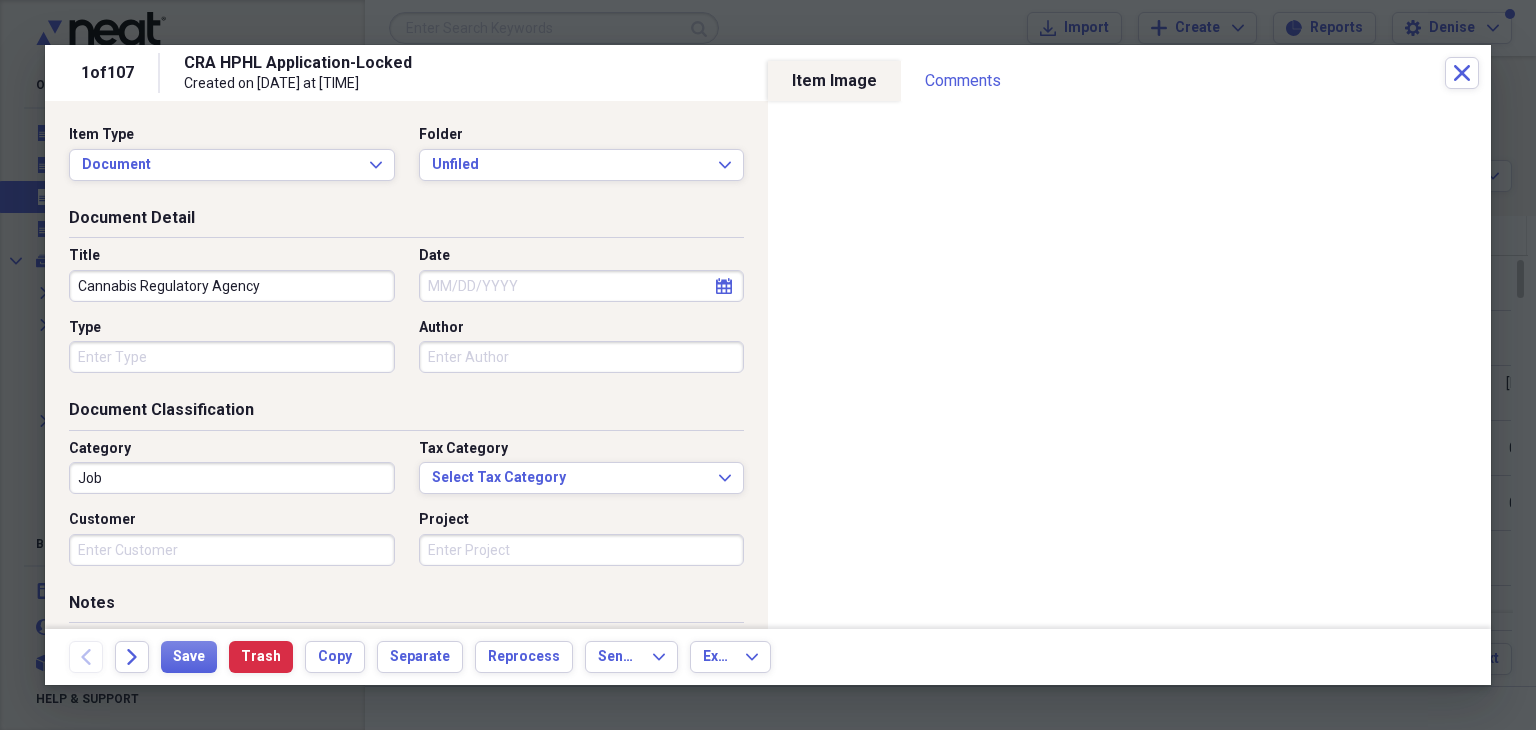 type on "Cannabis Regulatory Agency" 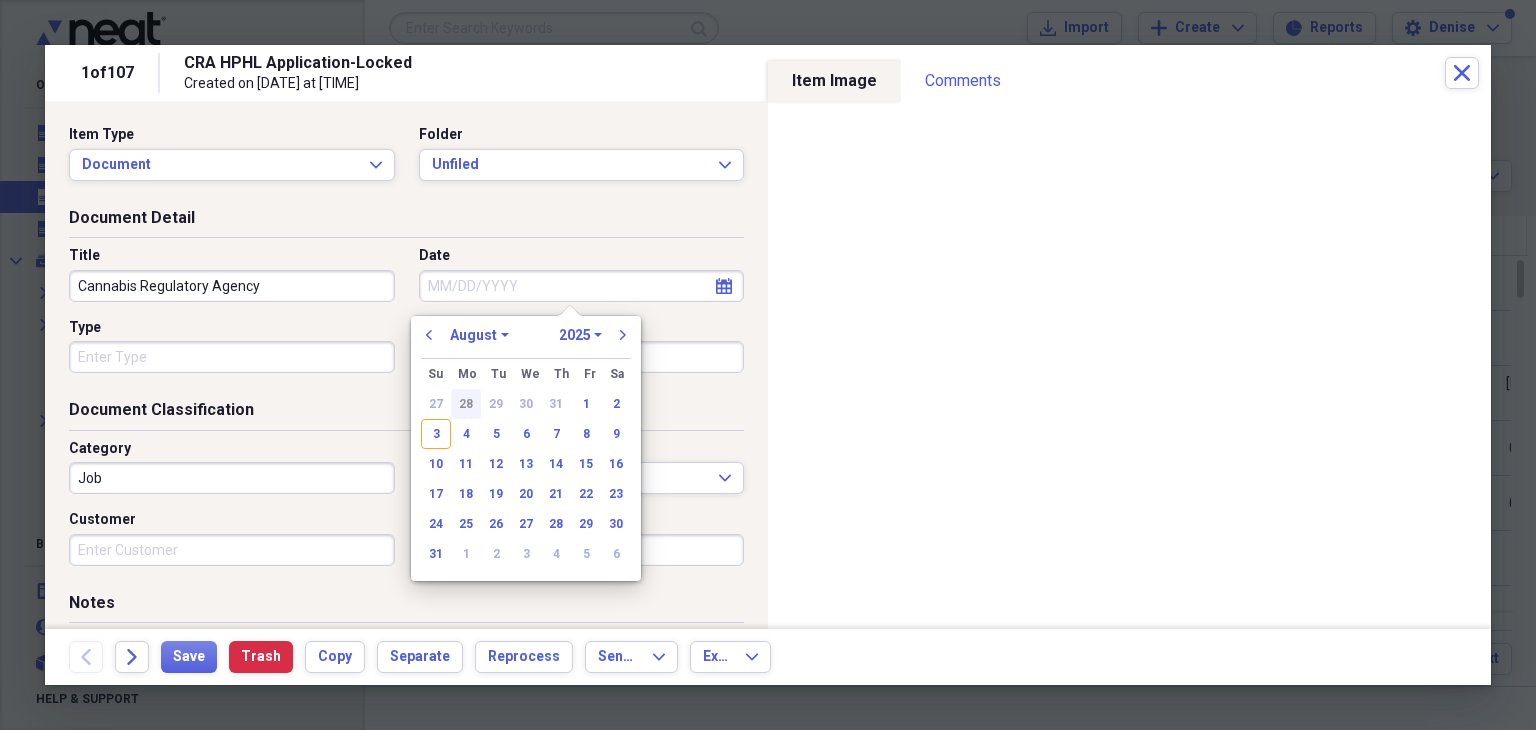 click on "28" at bounding box center (466, 404) 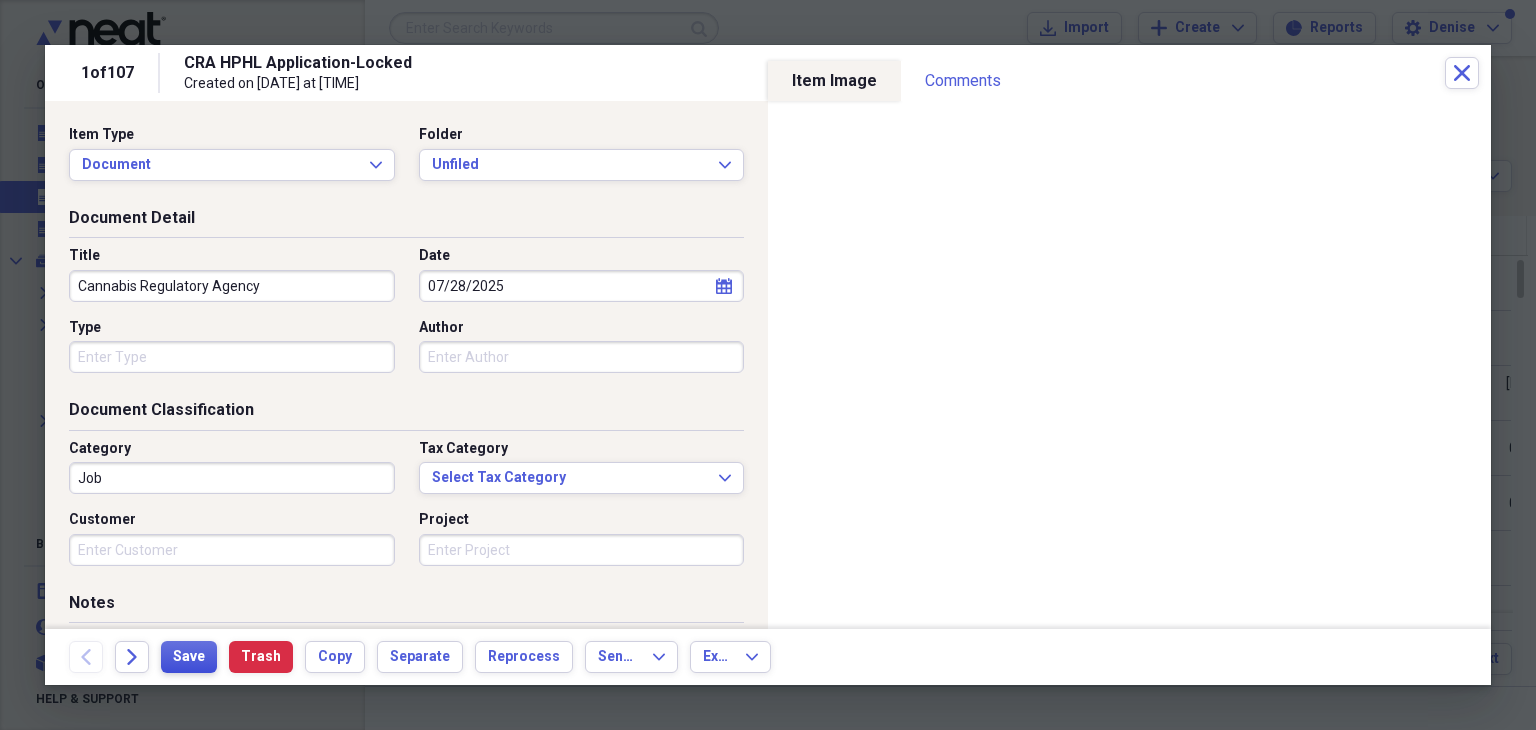 click on "Save" at bounding box center [189, 657] 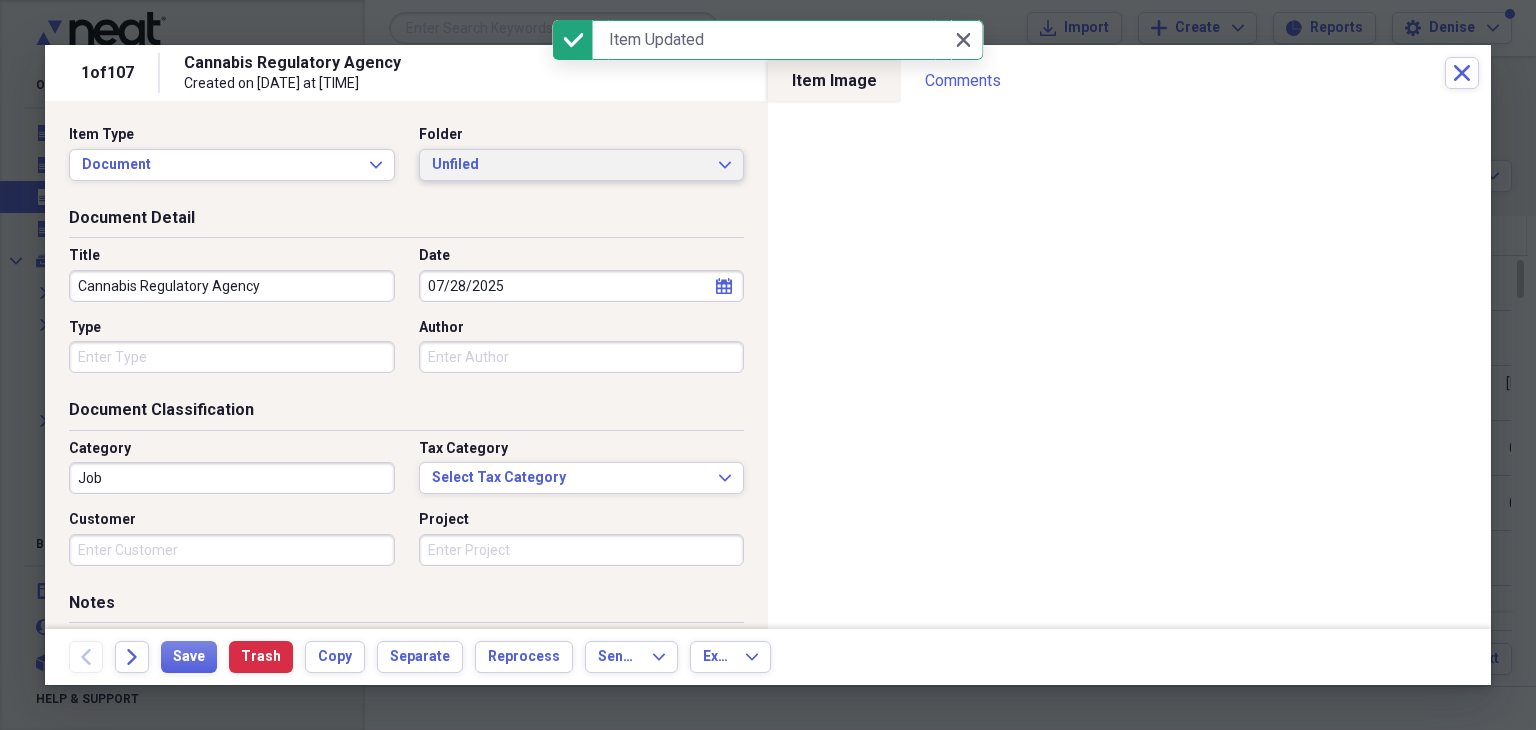 click on "Unfiled" at bounding box center [570, 165] 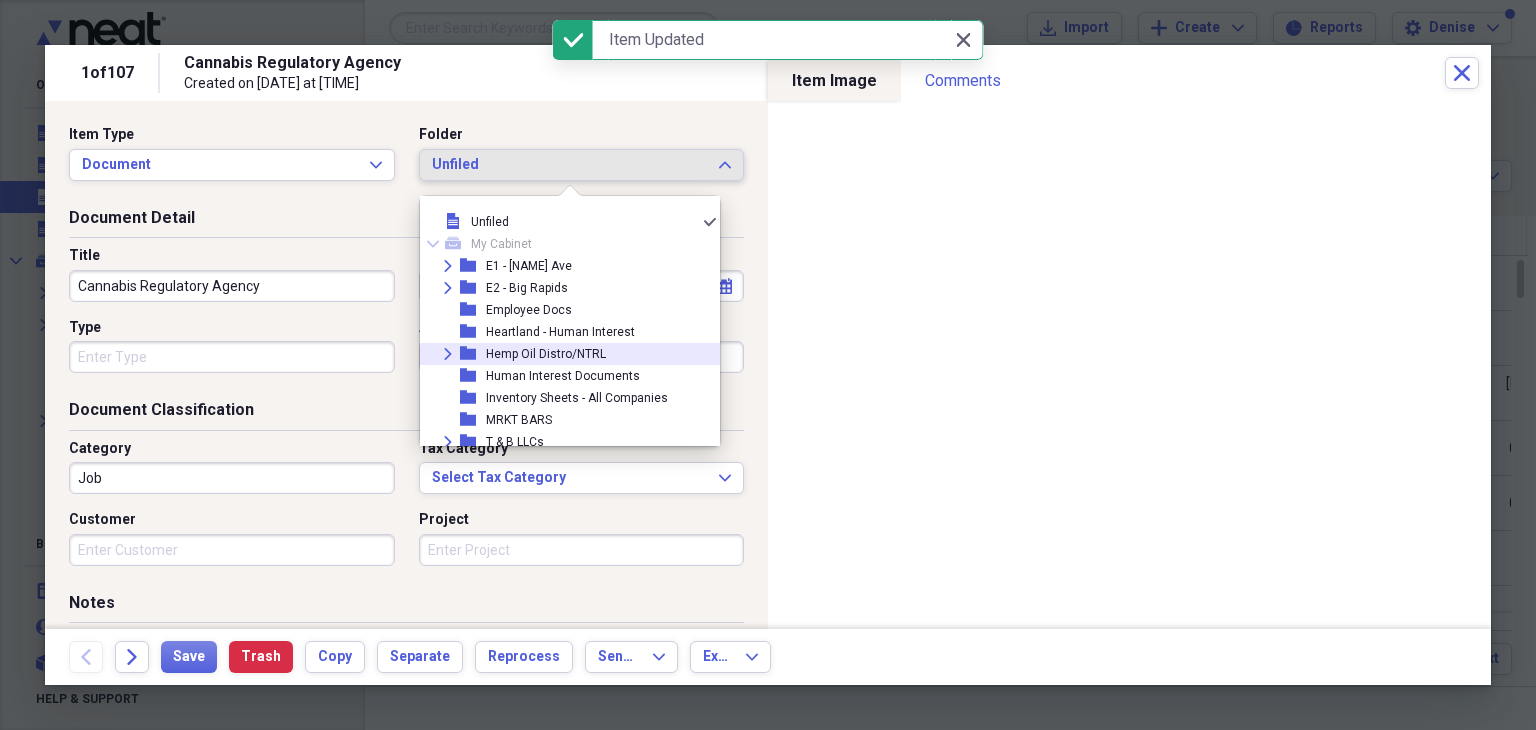 click on "Hemp Oil Distro/NTRL" at bounding box center [546, 354] 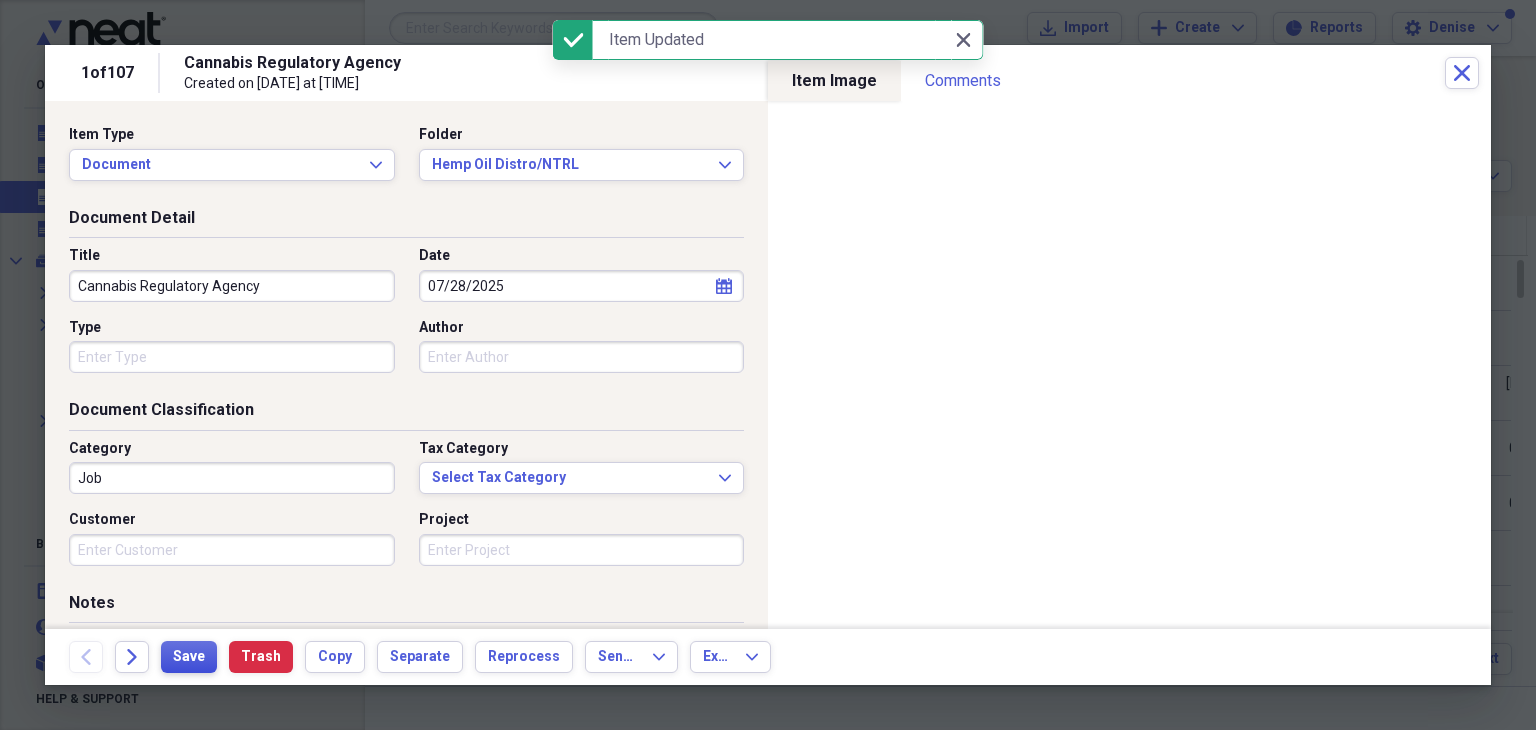 click on "Save" at bounding box center [189, 657] 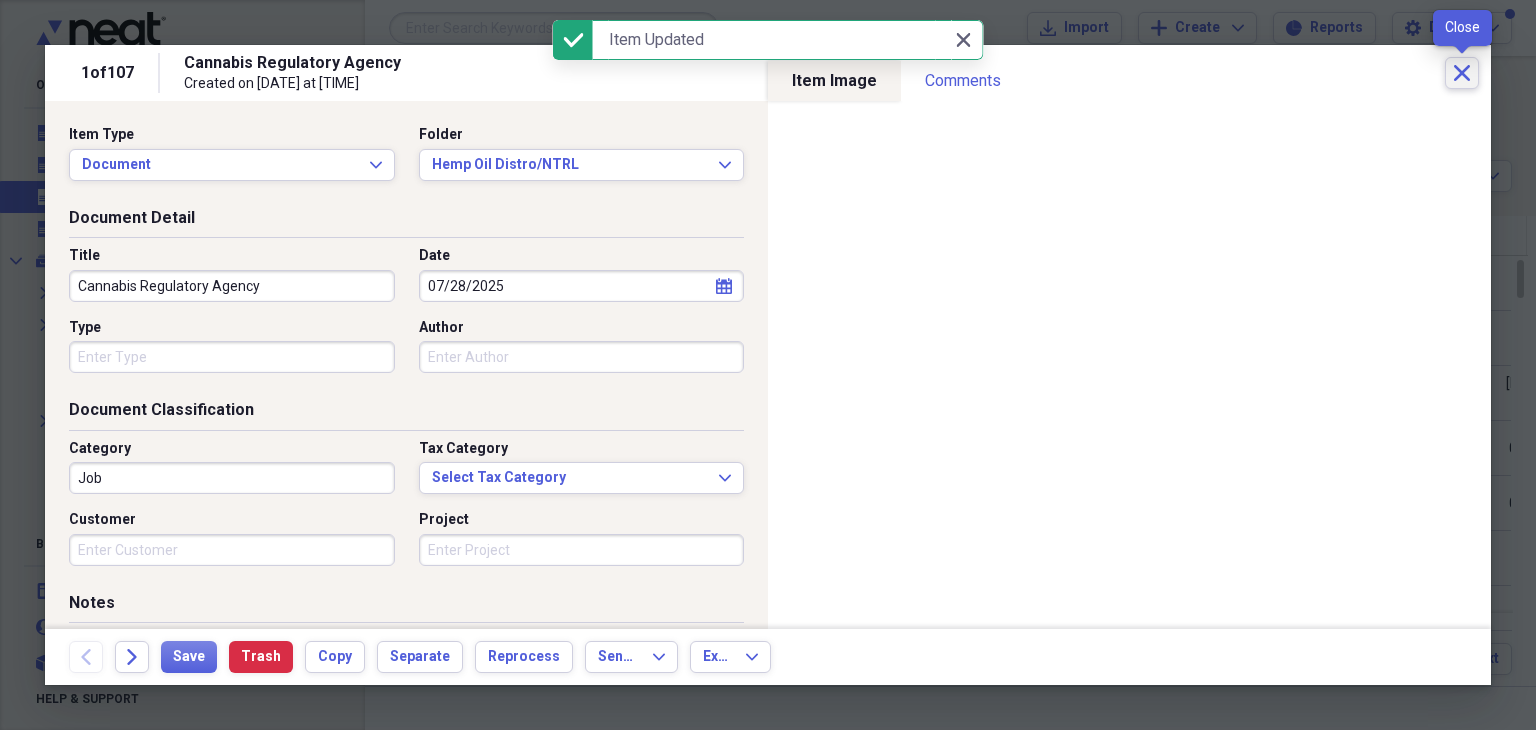 click 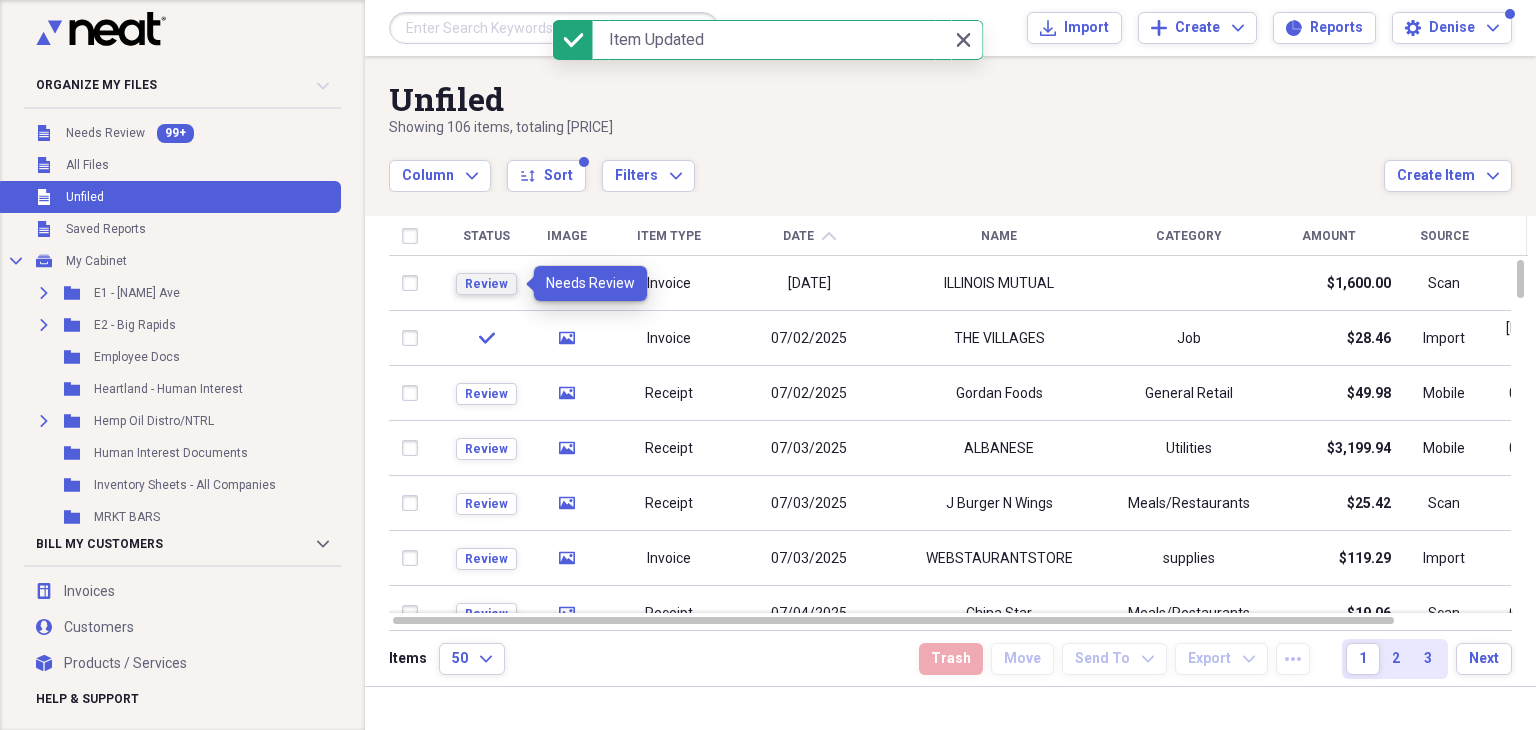 click on "Review" at bounding box center (486, 284) 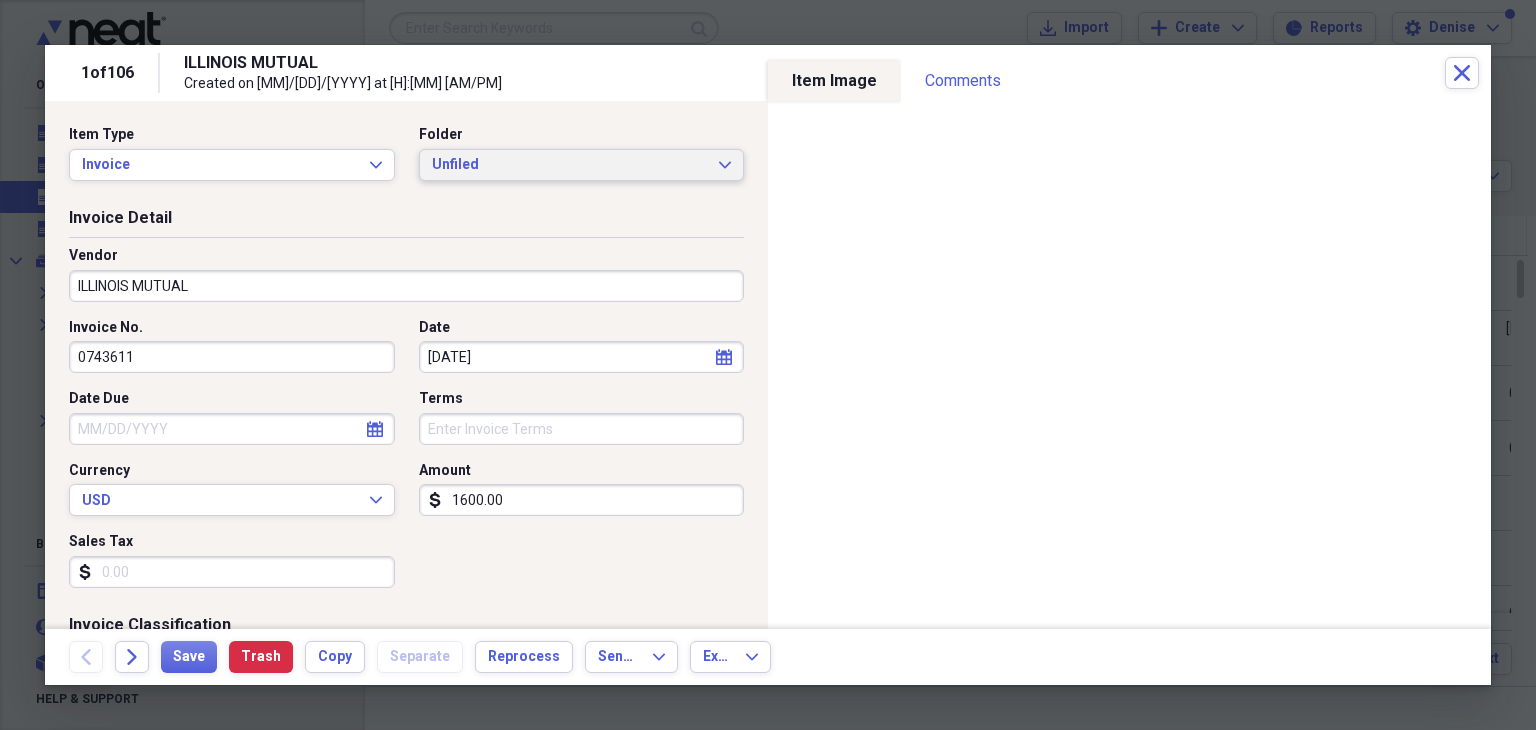 click on "Unfiled Expand" at bounding box center (582, 165) 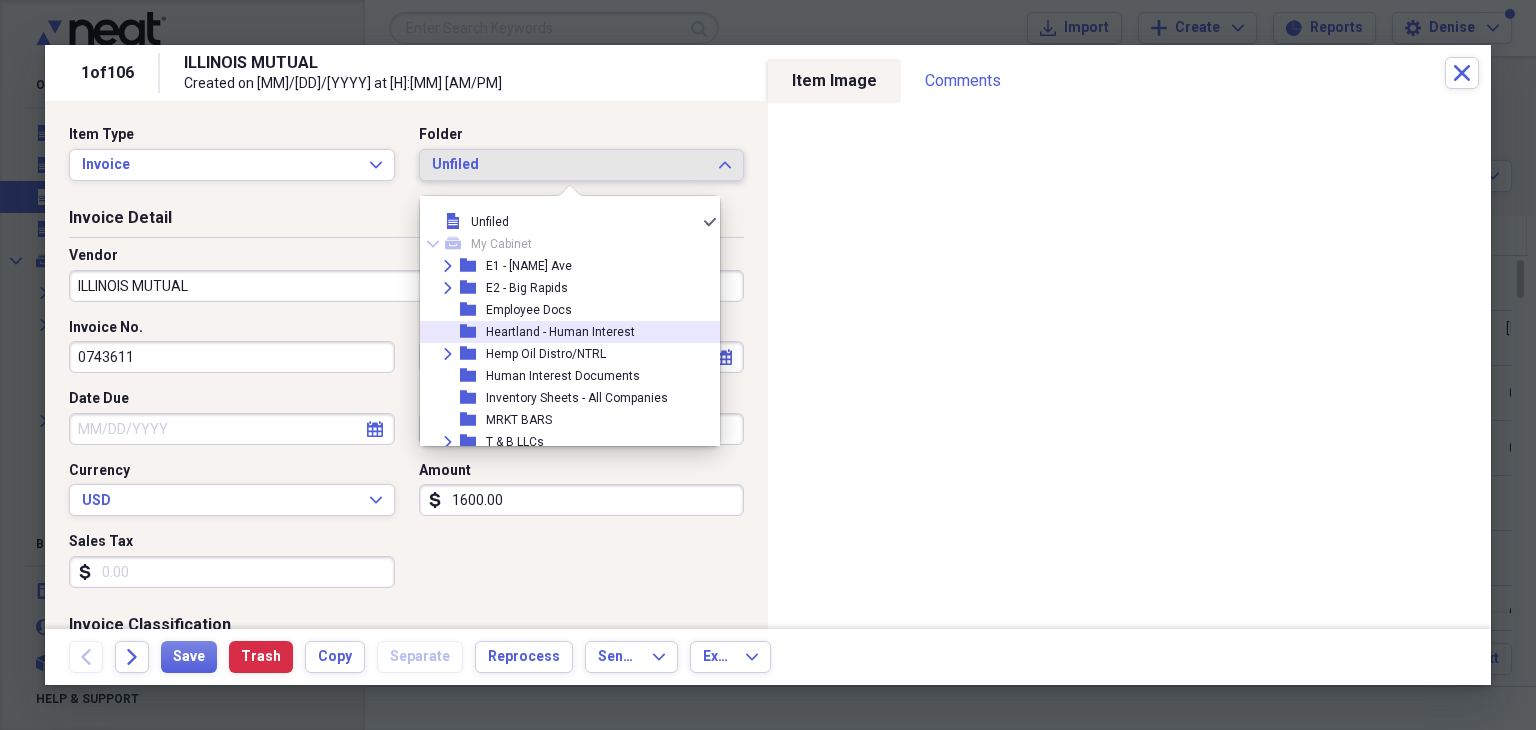 scroll, scrollTop: 94, scrollLeft: 0, axis: vertical 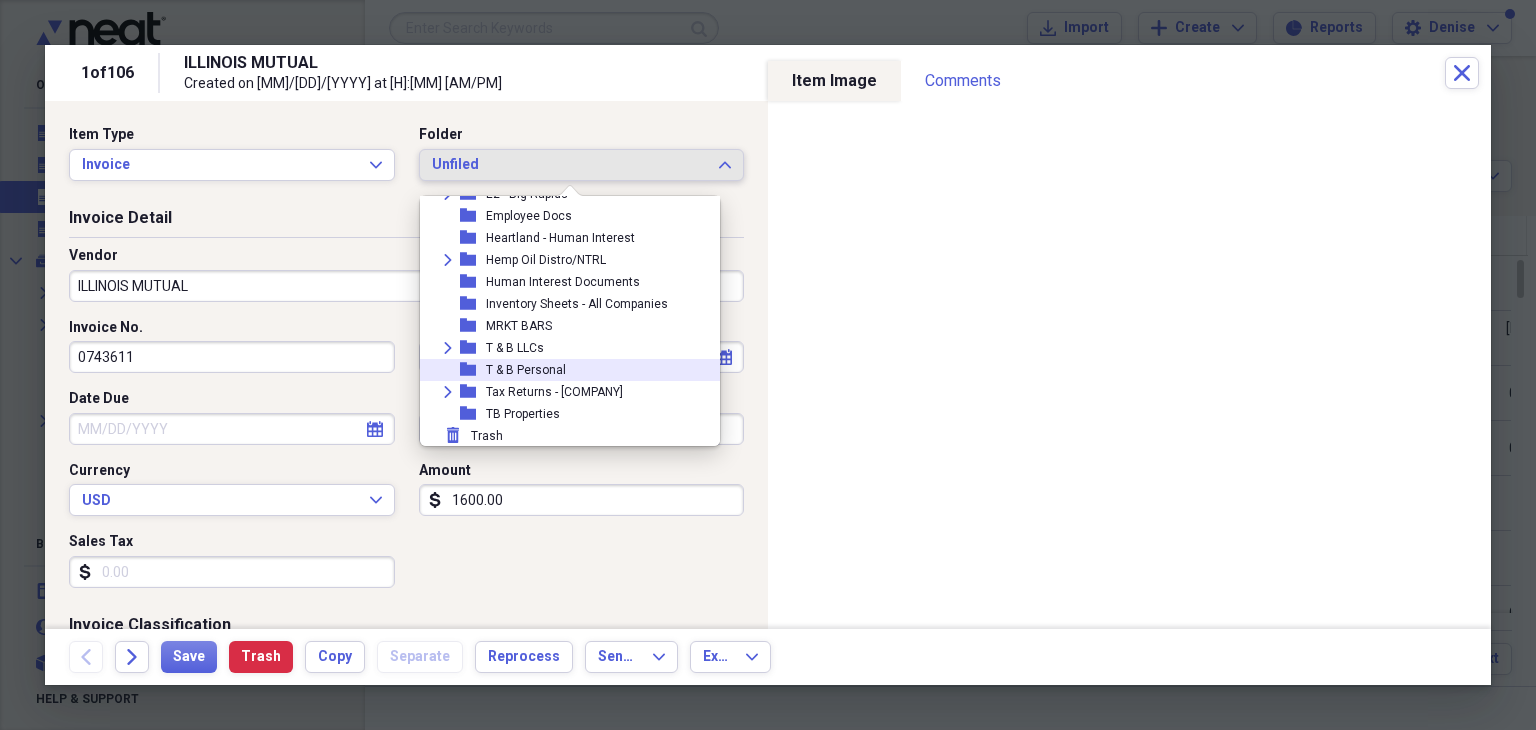 click on "T & B Personal" at bounding box center (526, 370) 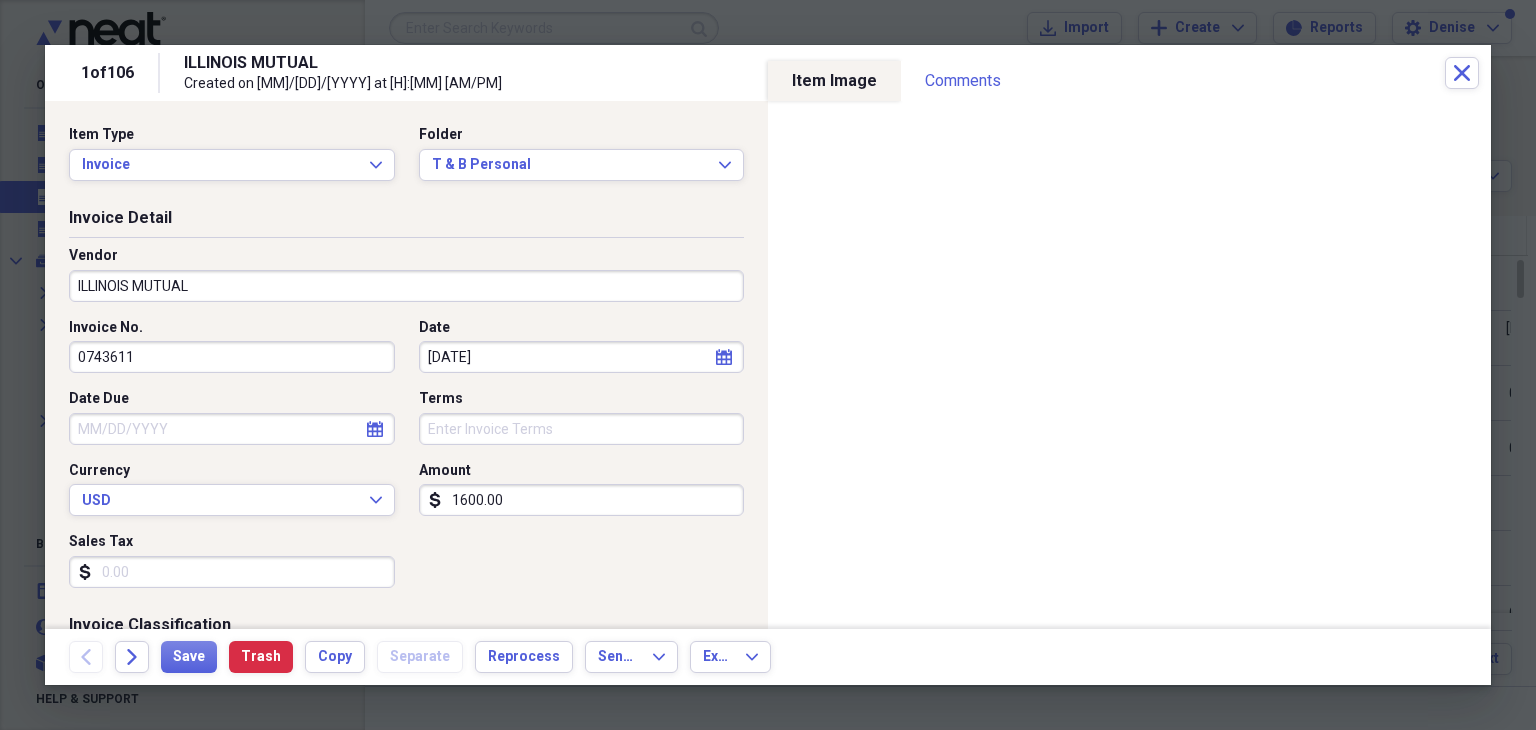 select on "7" 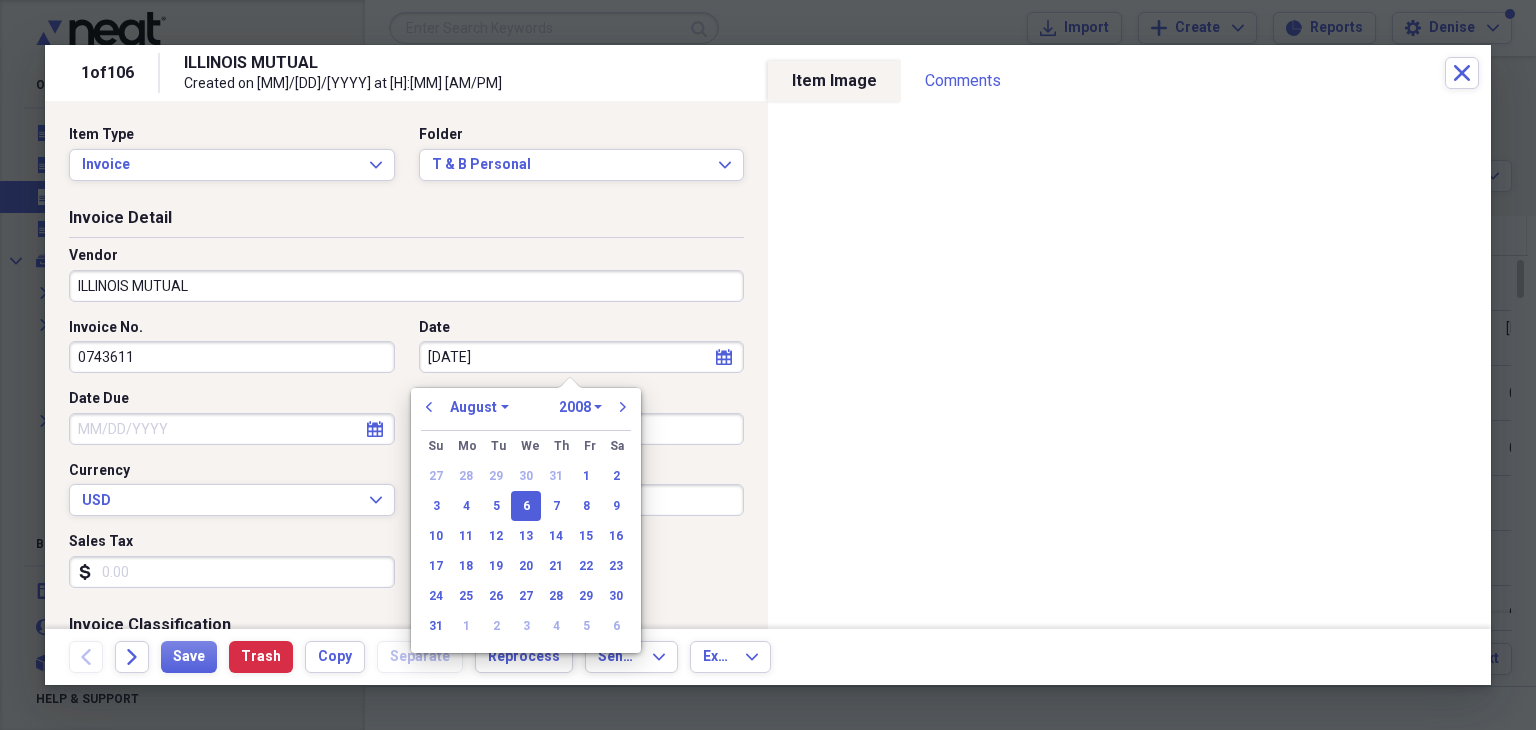 click on "[DATE]" at bounding box center (582, 357) 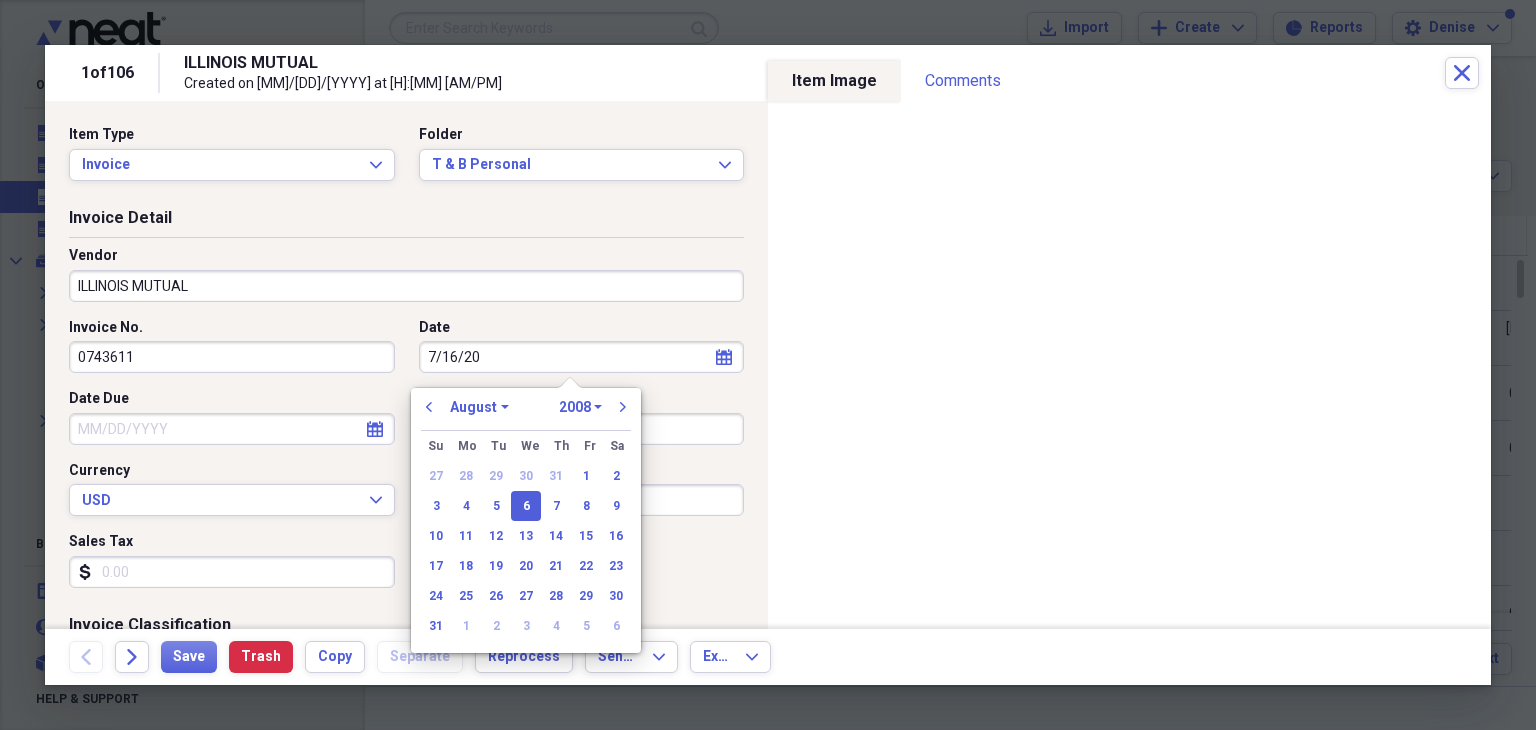 type on "7/16/202" 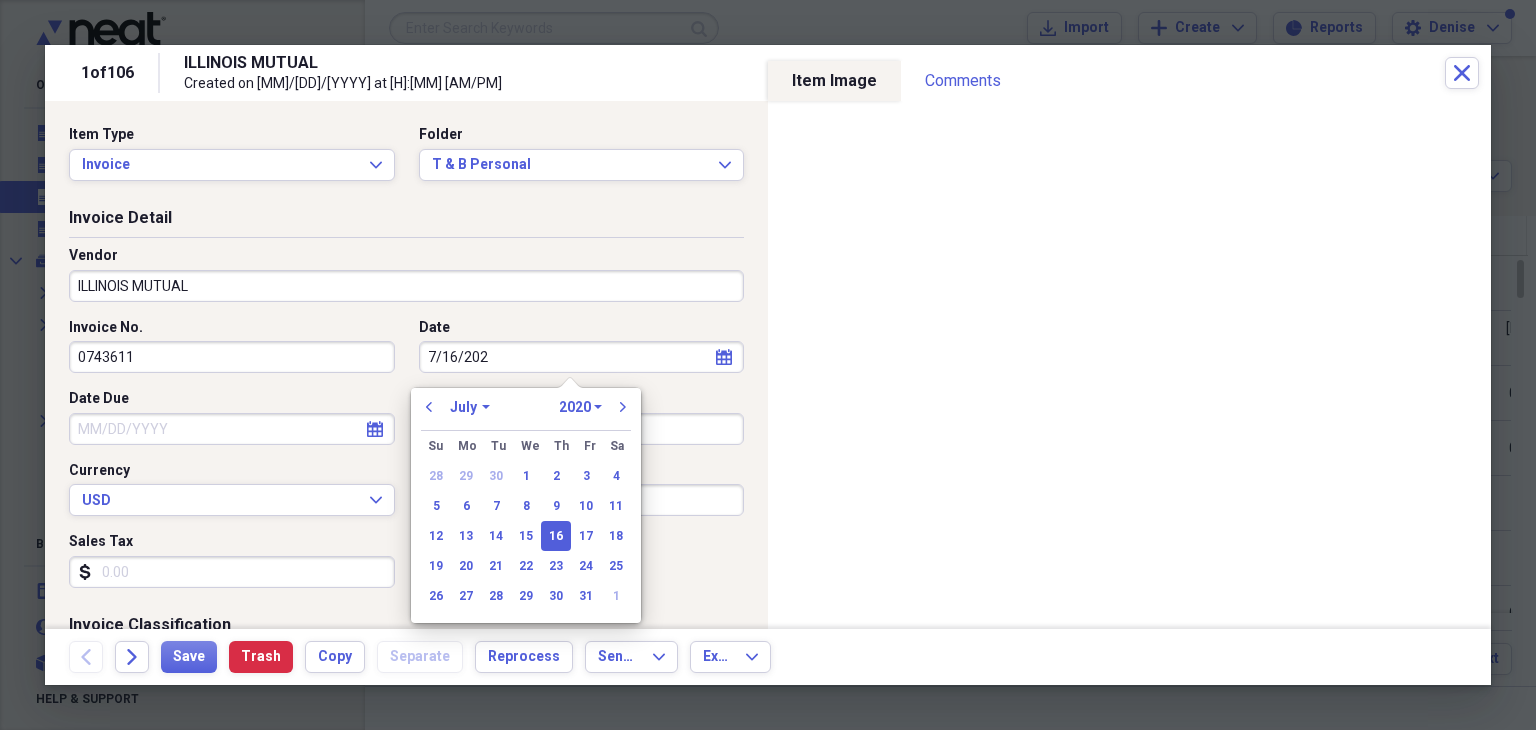 type on "7/16/2025" 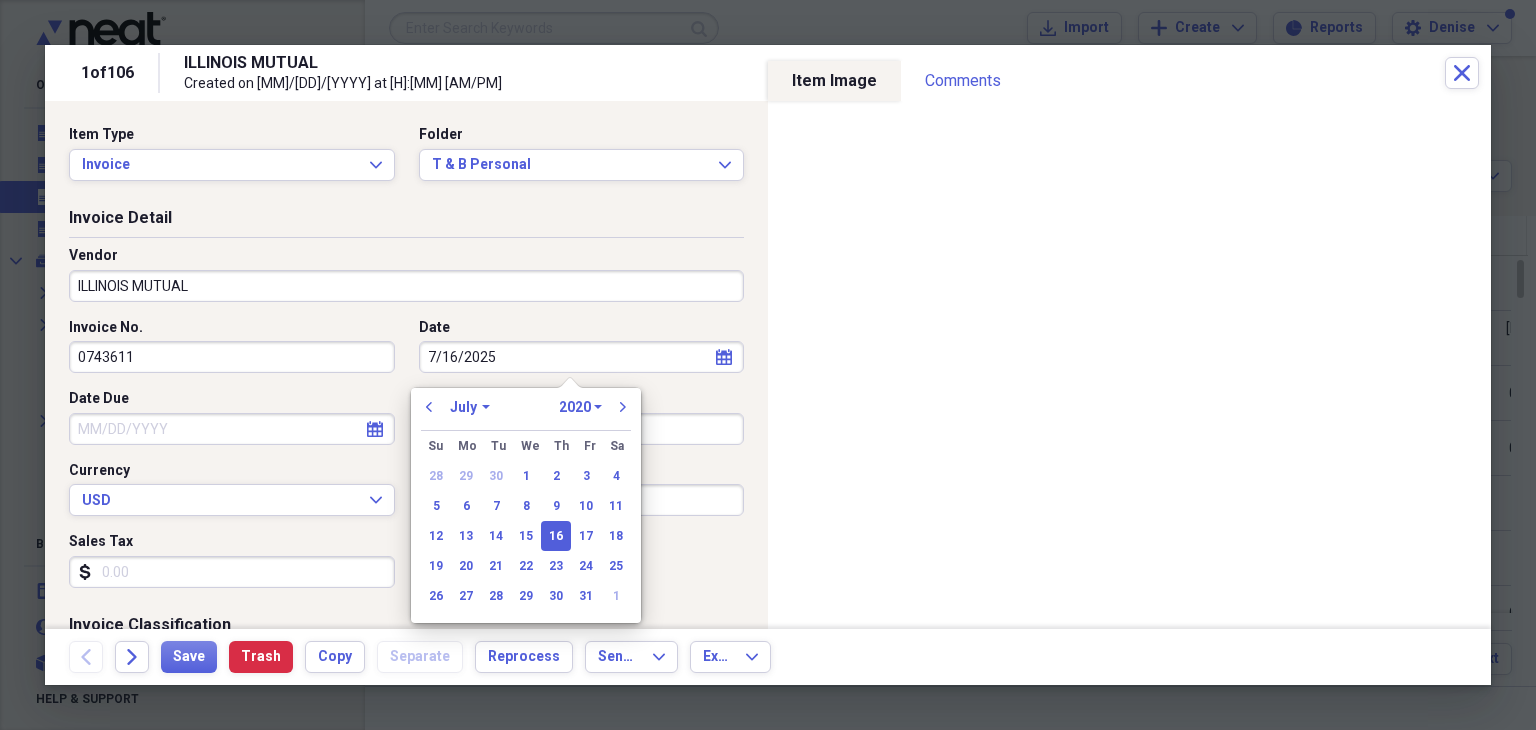 select on "2025" 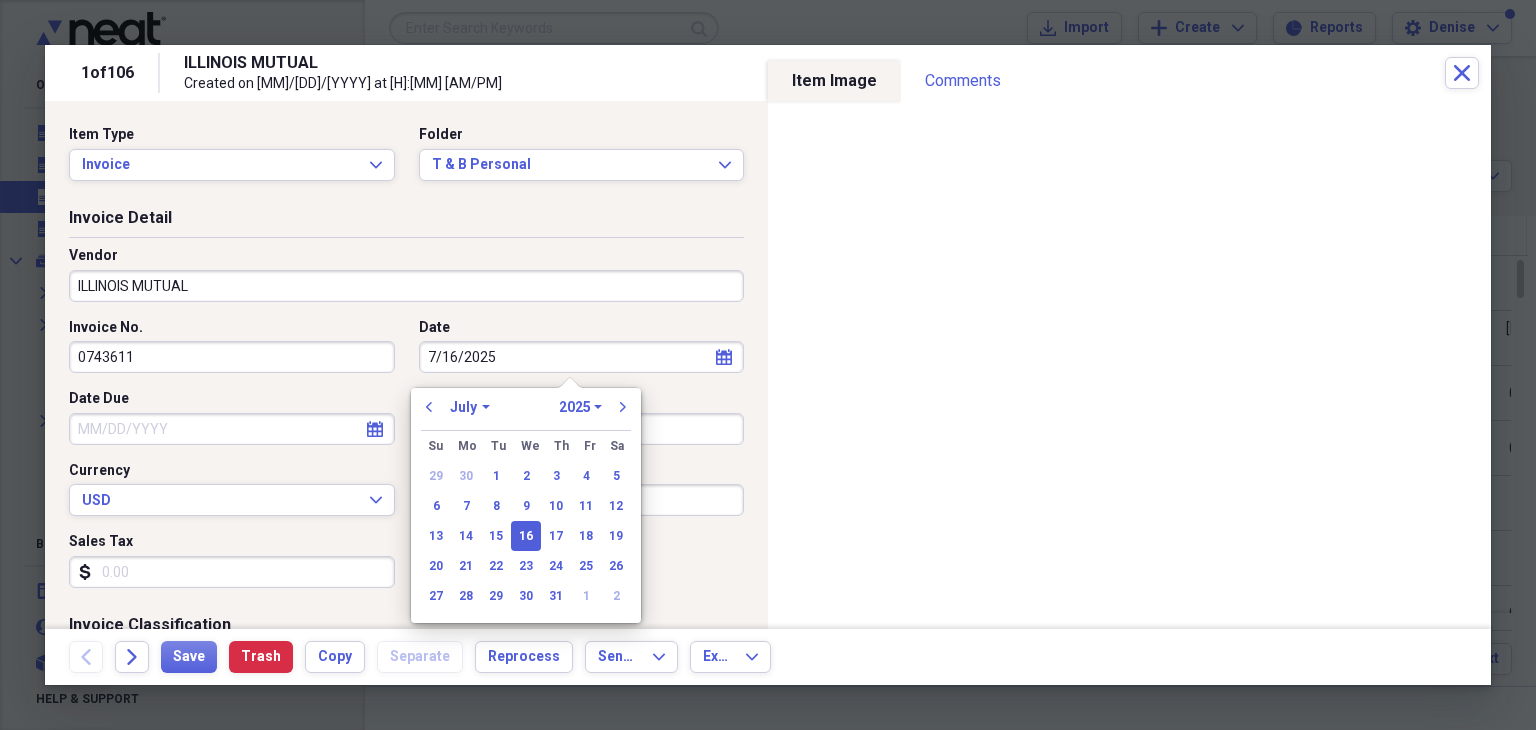 type on "07/16/2025" 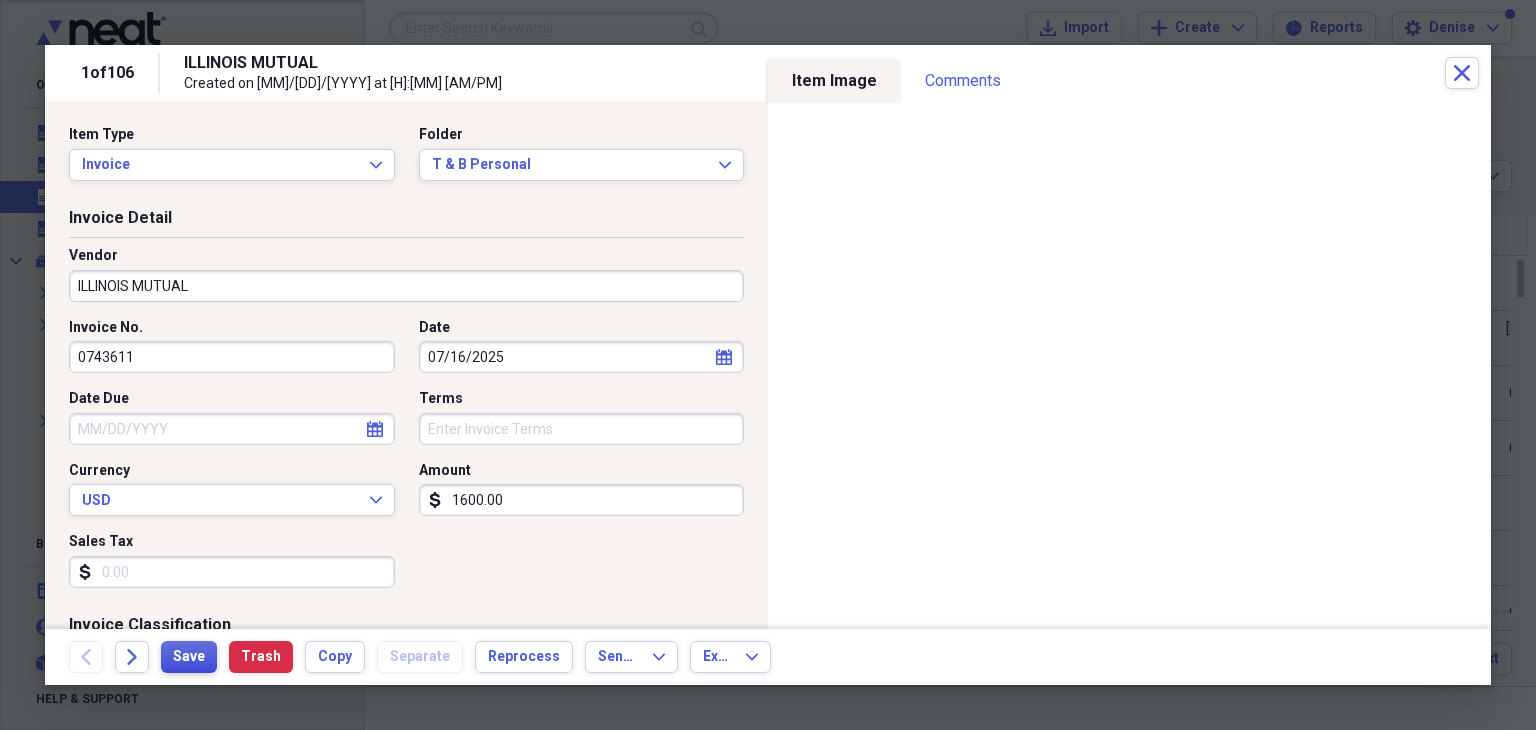 click on "Save" at bounding box center [189, 657] 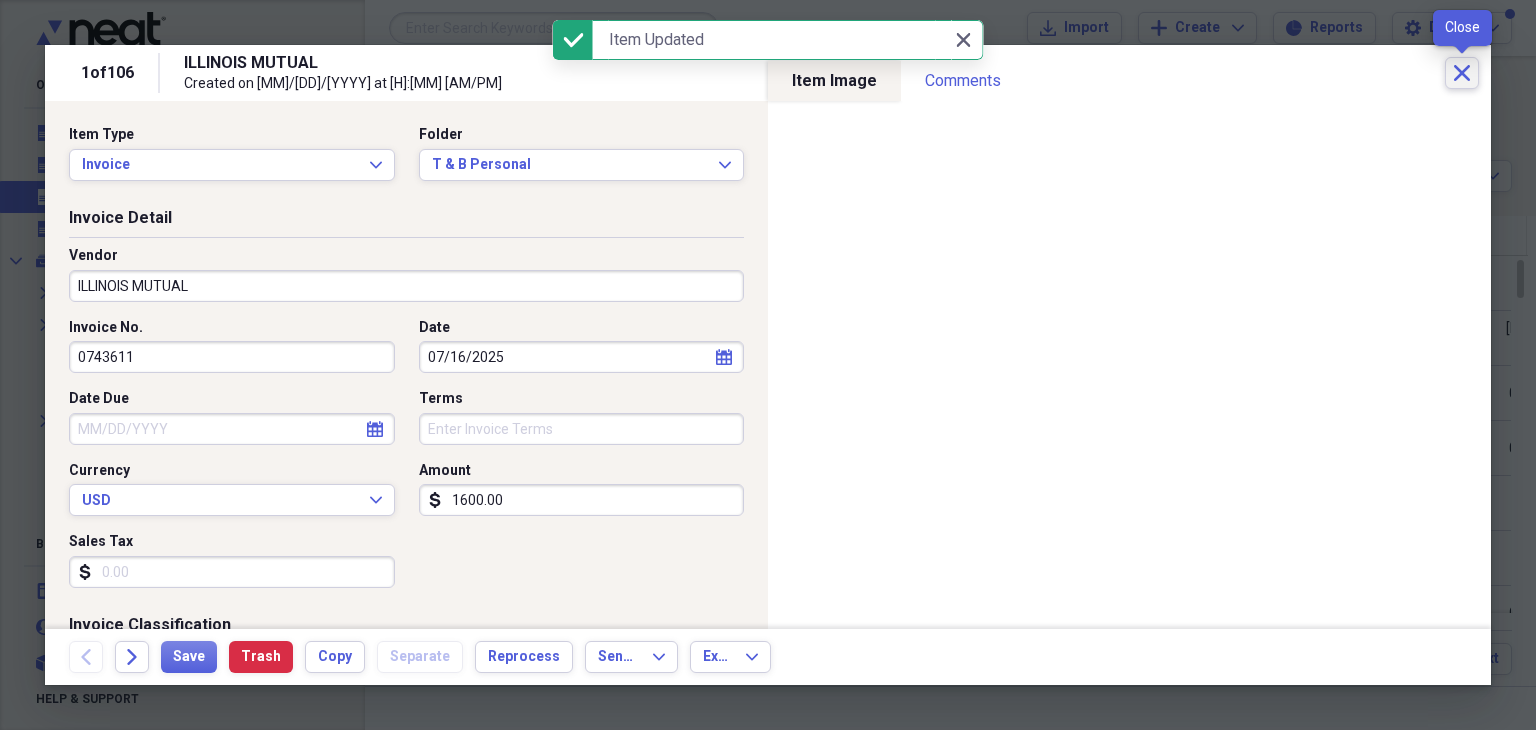 click on "Close" at bounding box center (1462, 73) 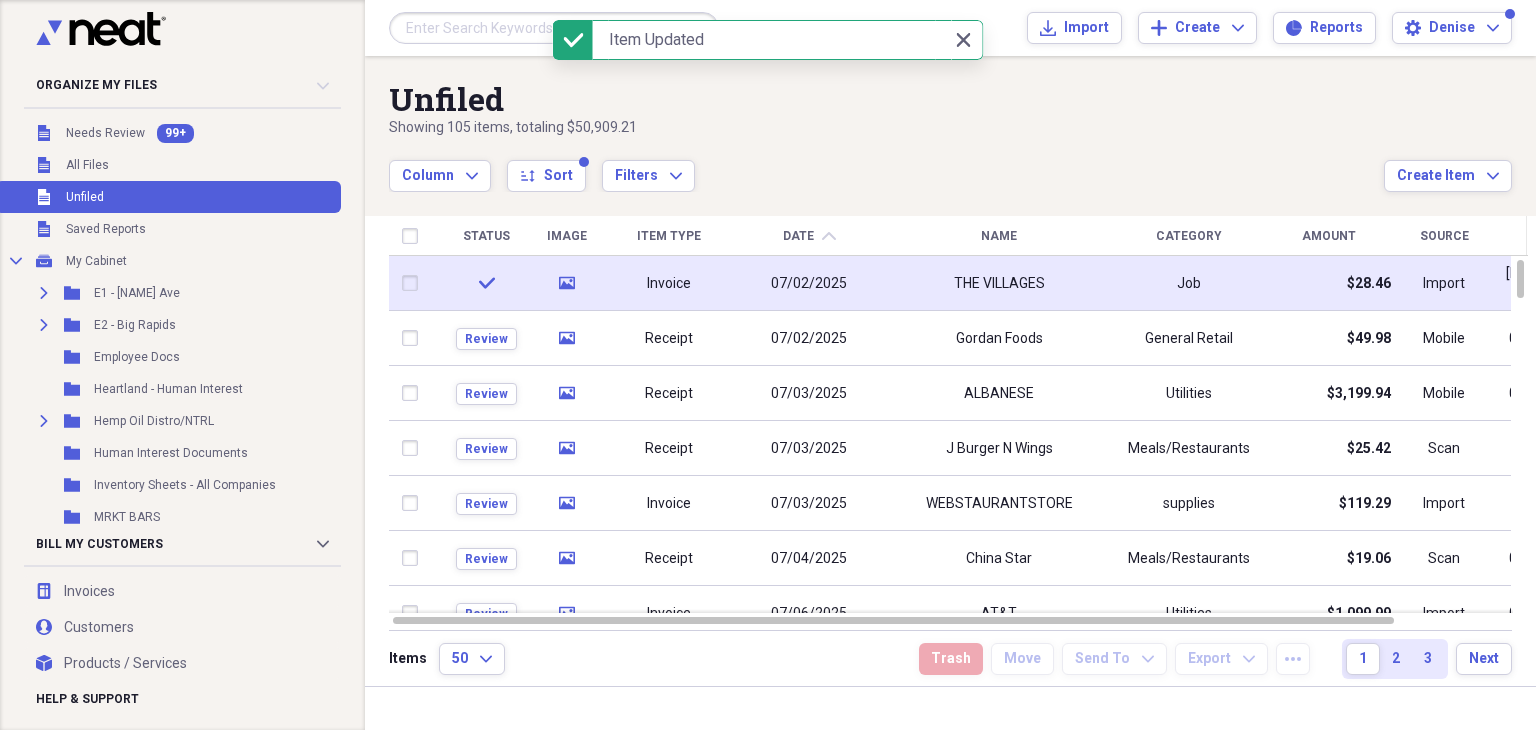 click on "check" at bounding box center [486, 283] 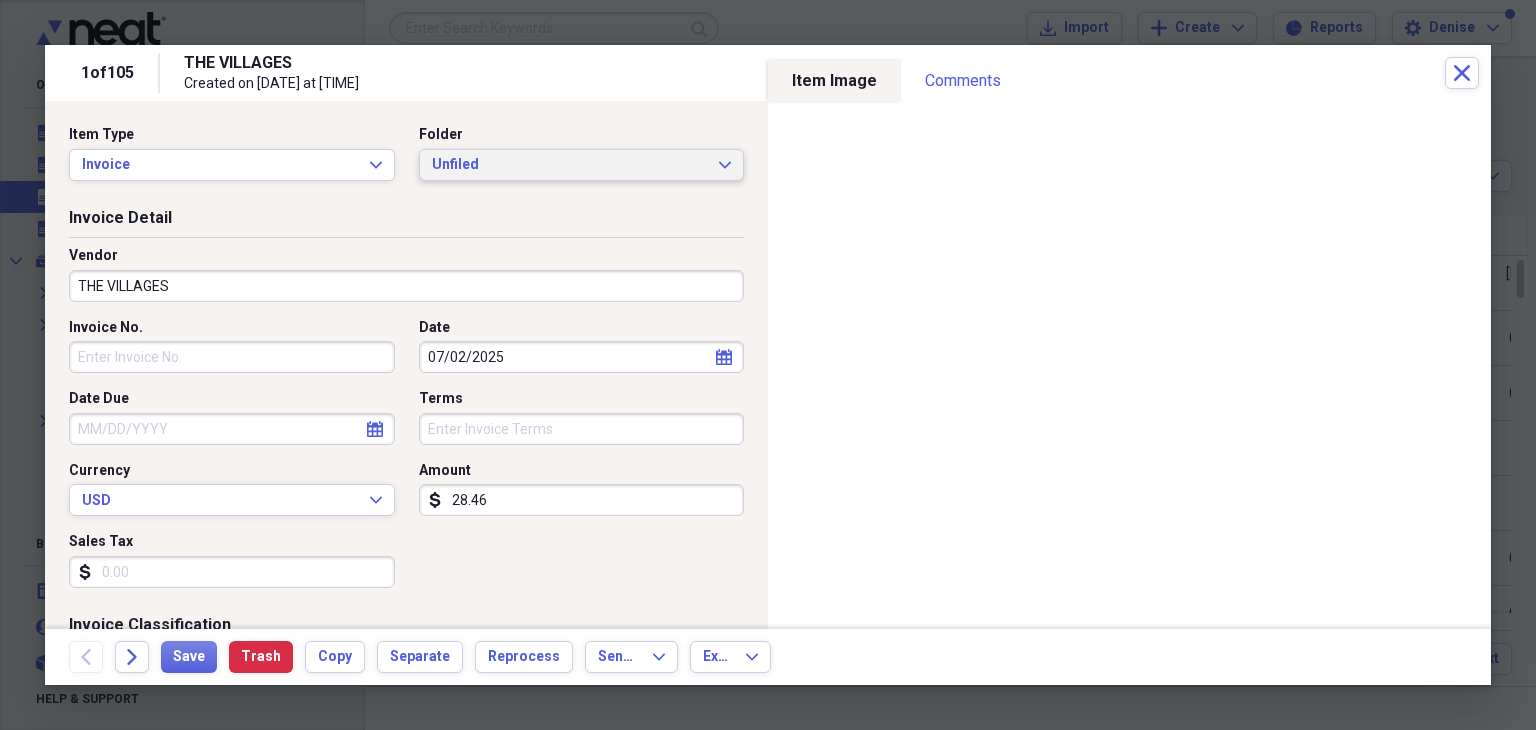 click on "Unfiled" at bounding box center (570, 165) 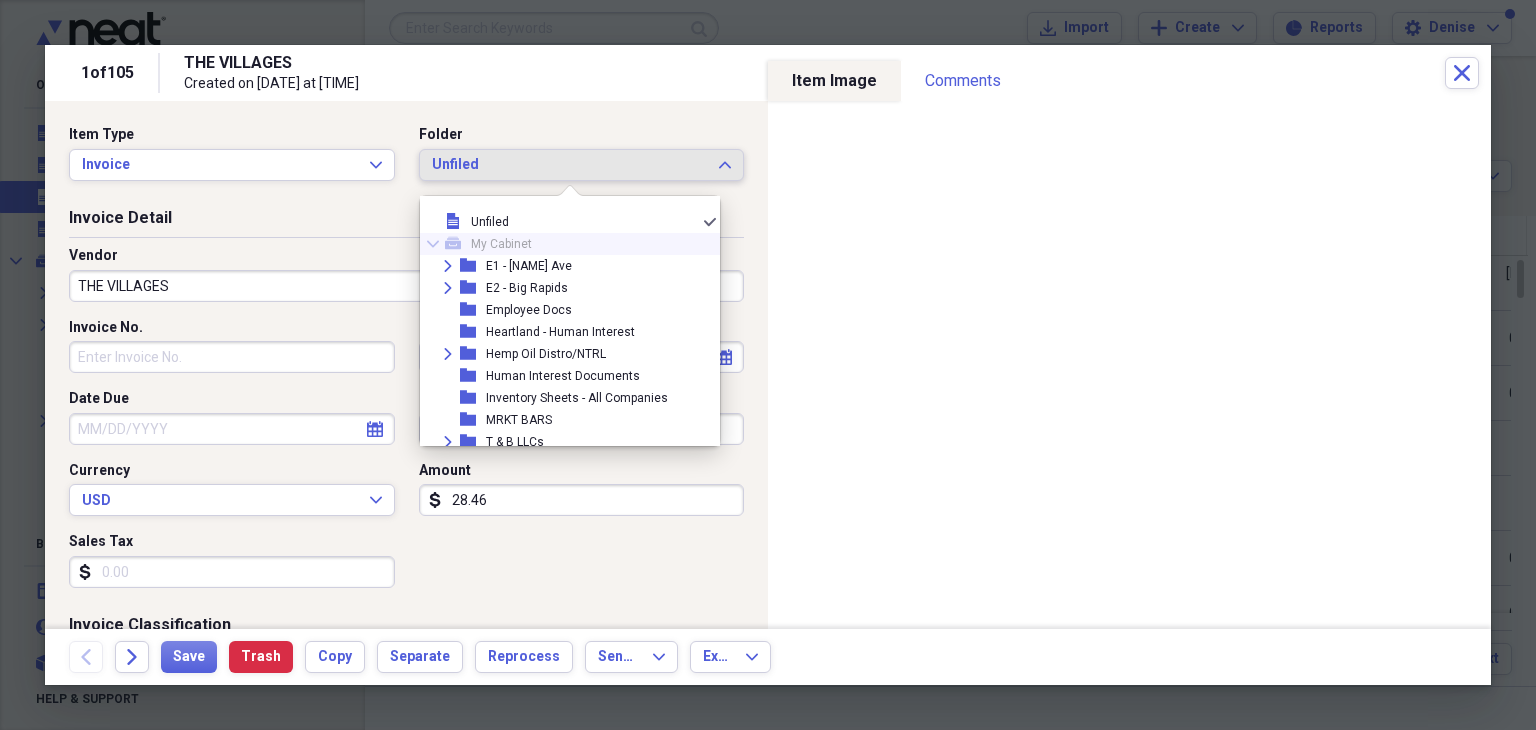 scroll, scrollTop: 94, scrollLeft: 0, axis: vertical 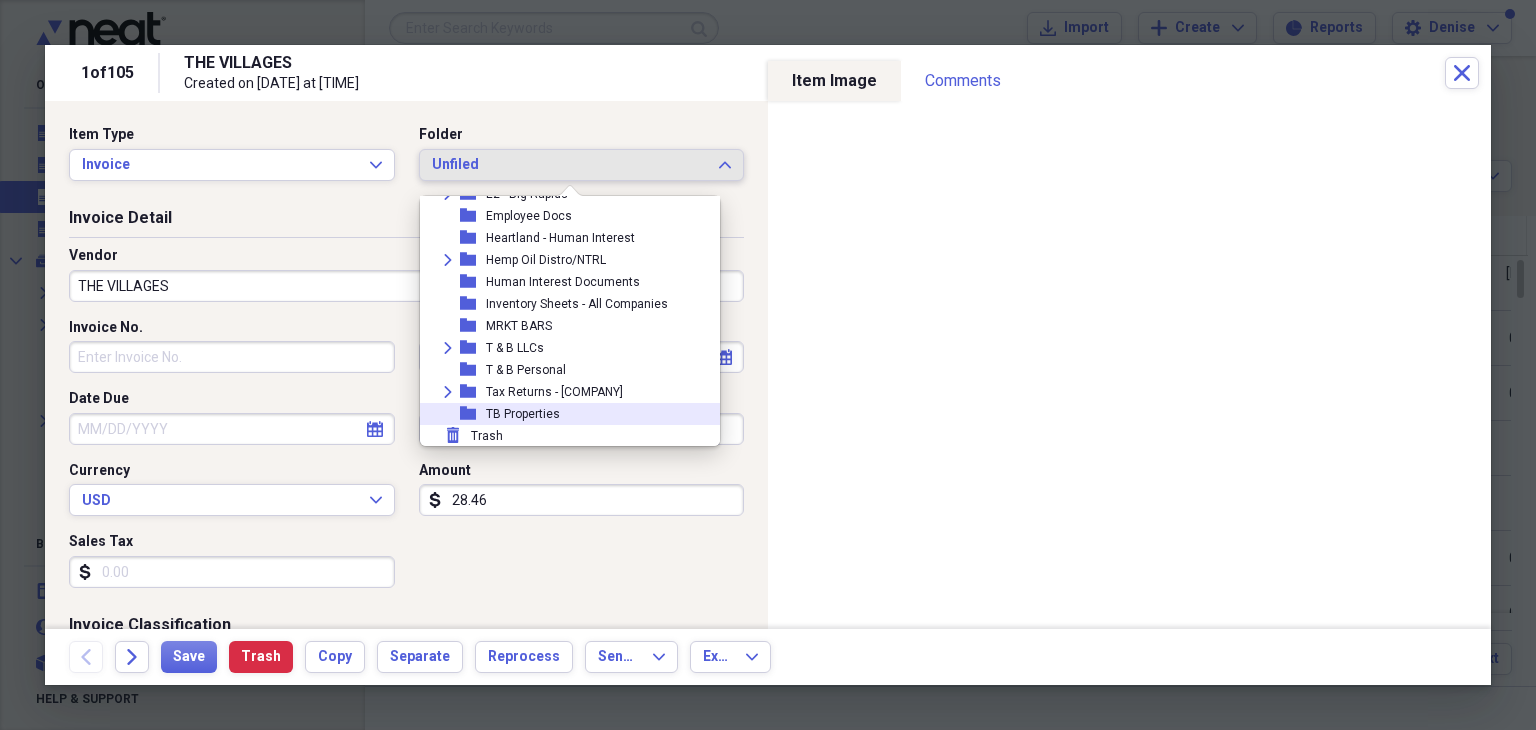 click on "TB Properties" at bounding box center (523, 414) 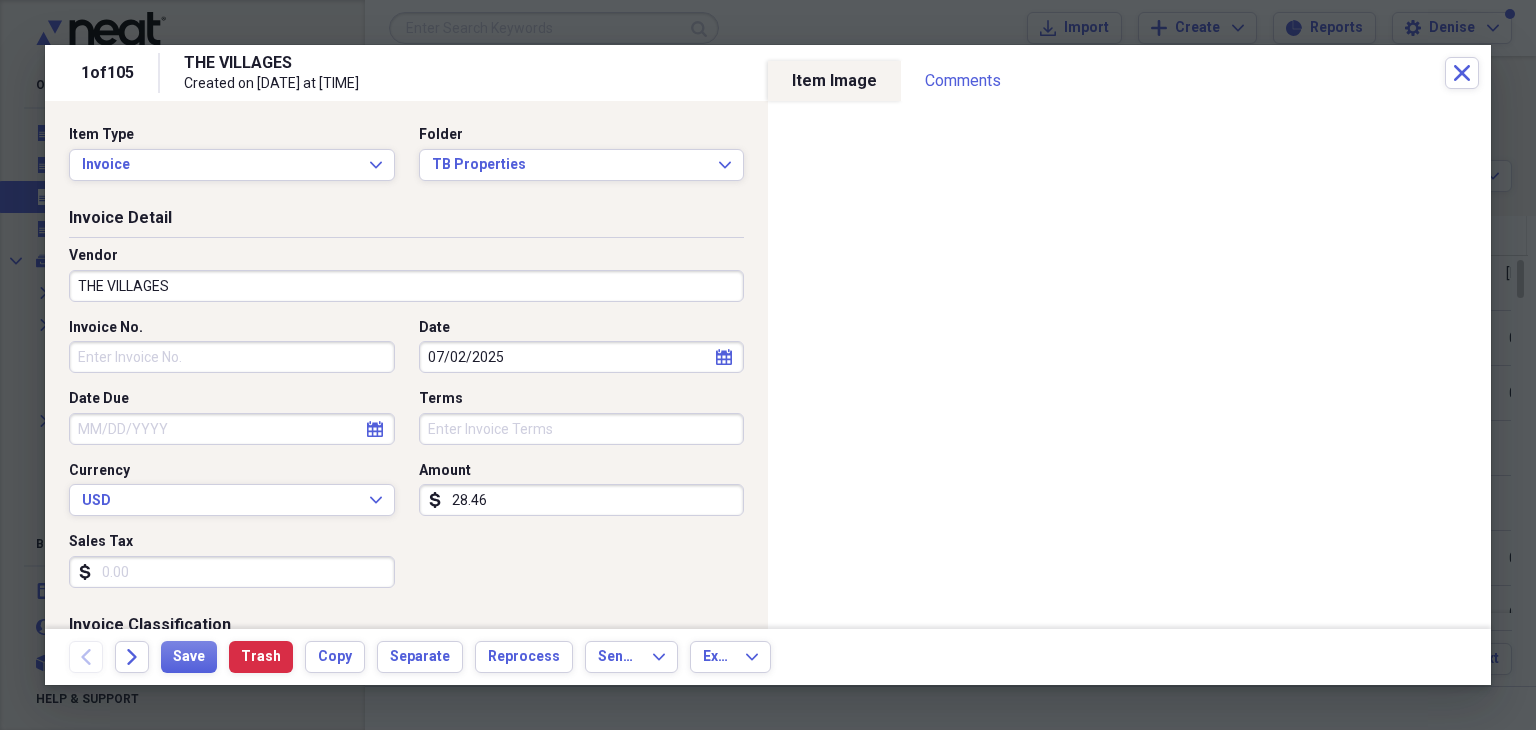 click on "Invoice No." at bounding box center [232, 357] 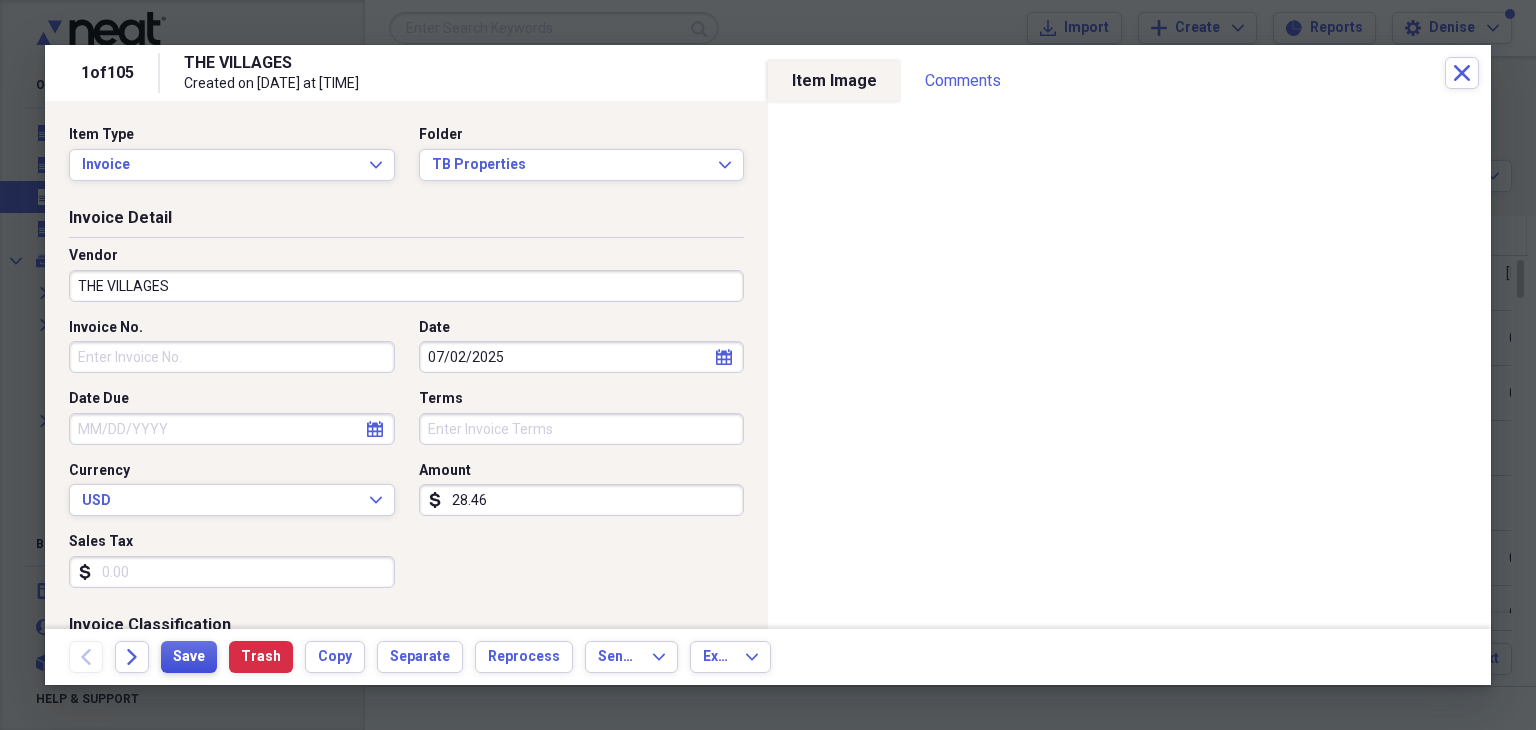 click on "Save" at bounding box center (189, 657) 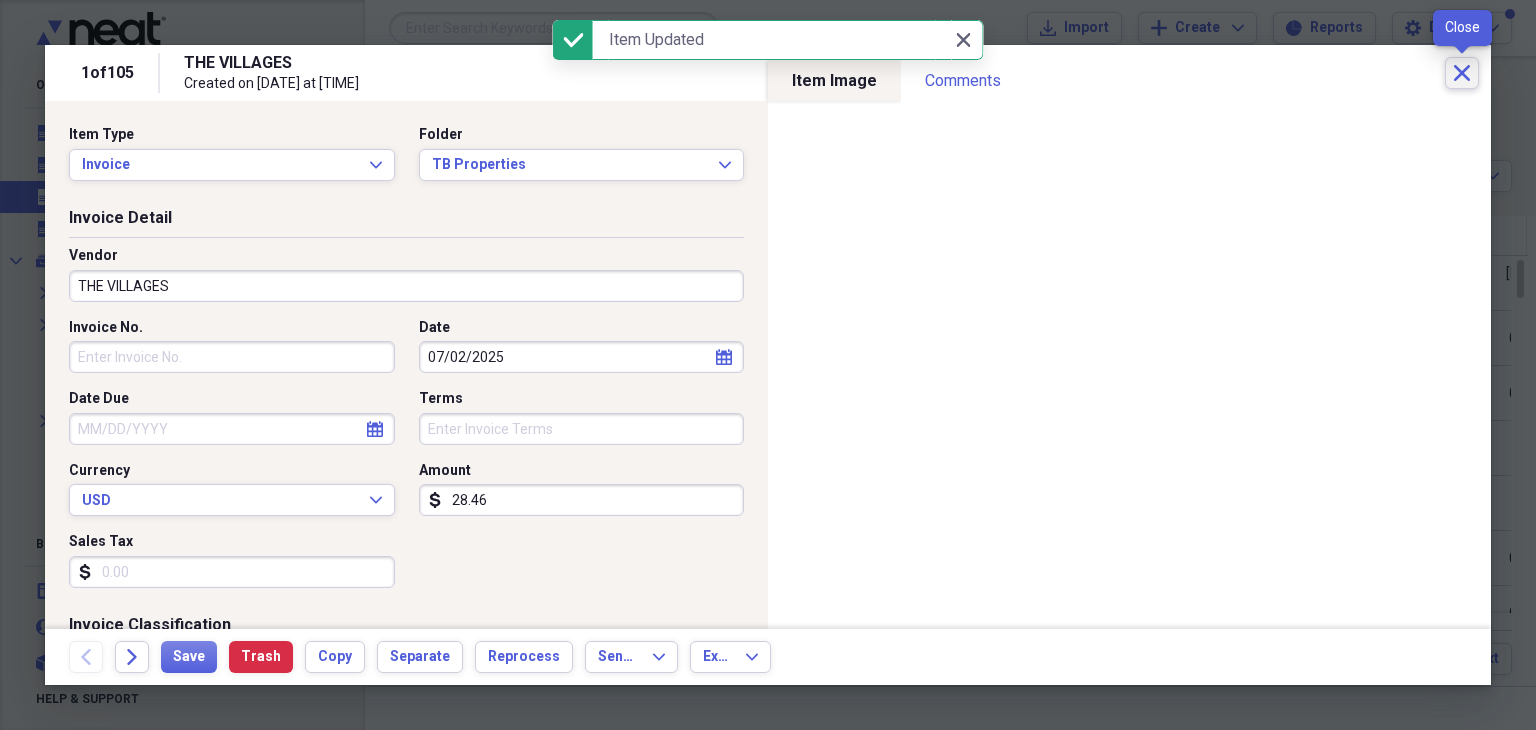 click on "Close" at bounding box center (1462, 73) 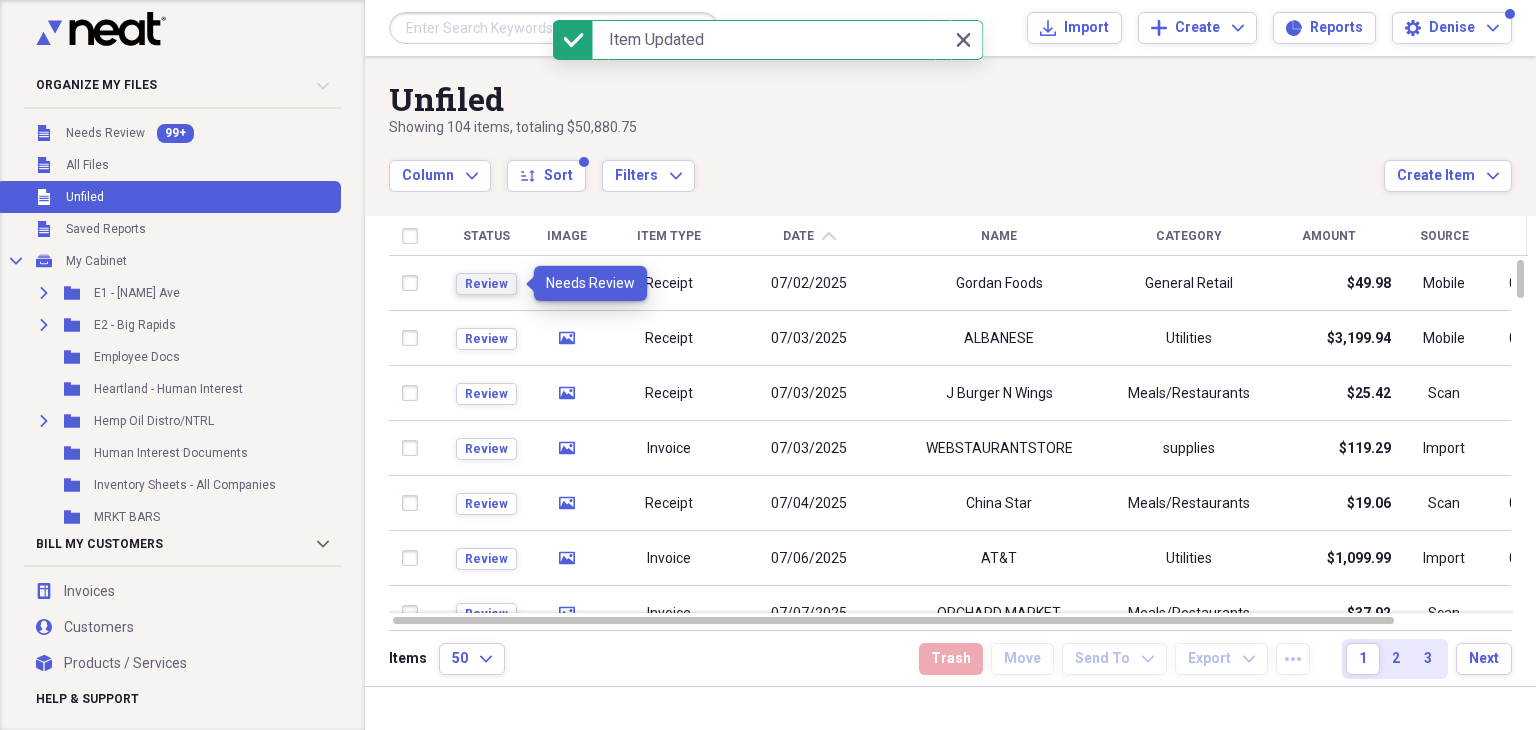 click on "Review" at bounding box center [486, 284] 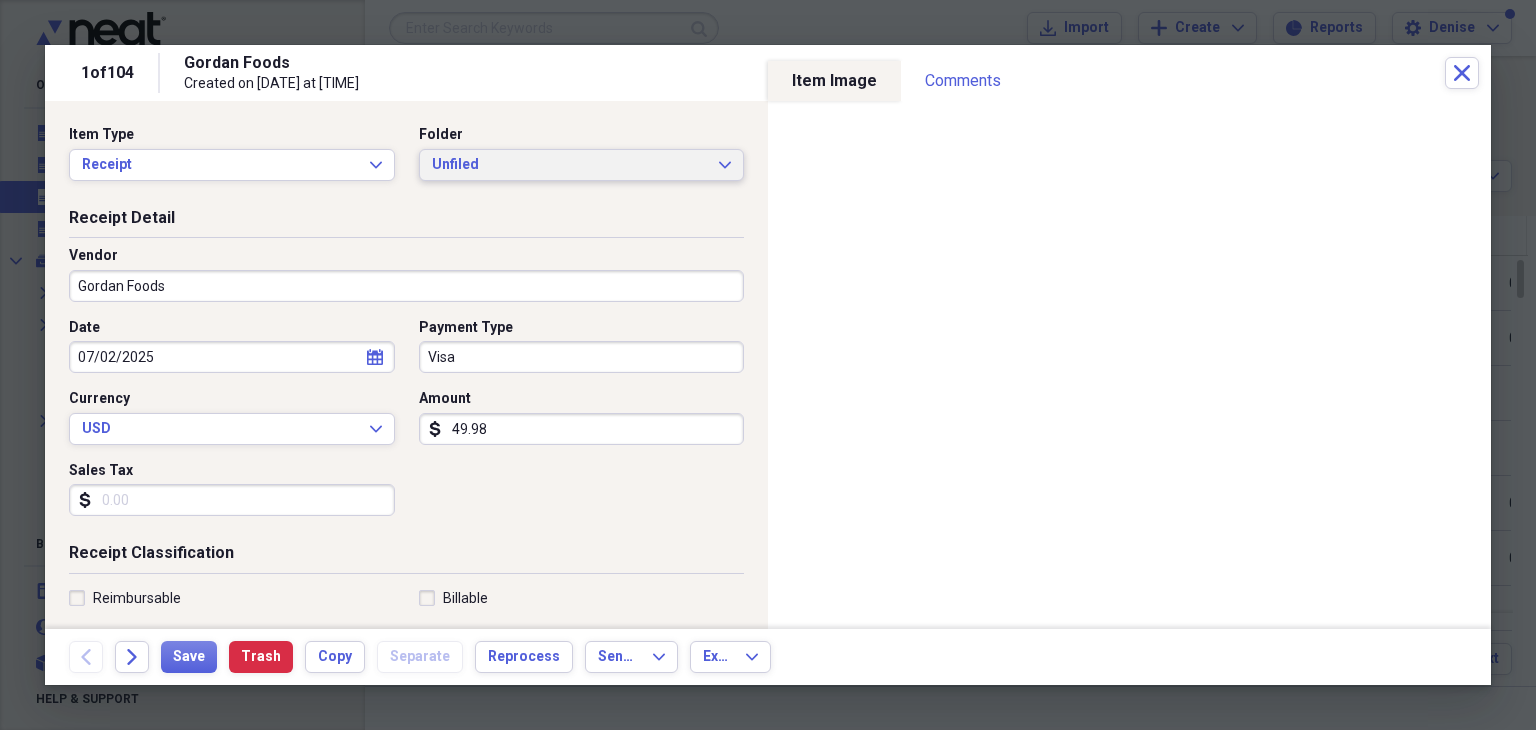 click on "Unfiled" at bounding box center [570, 165] 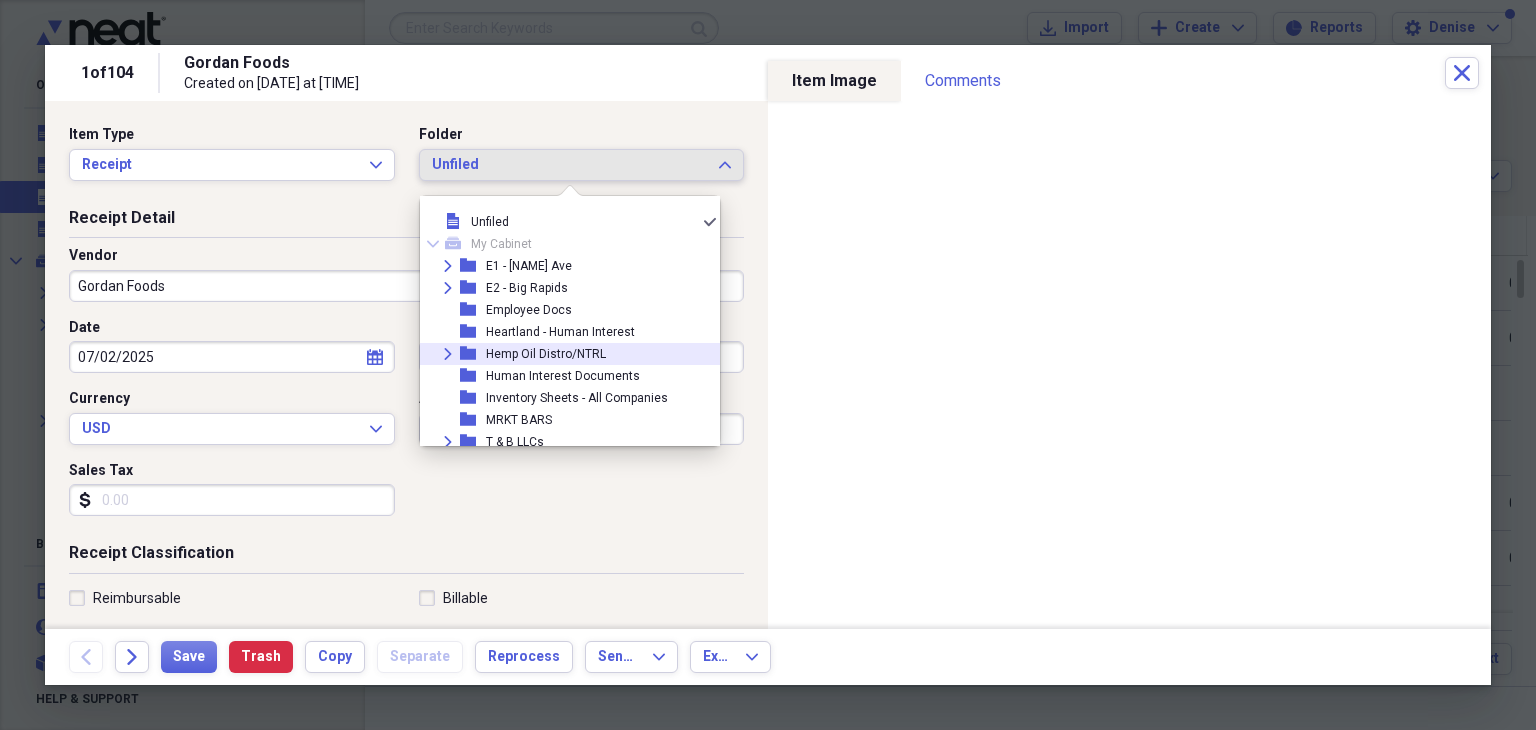 click on "Hemp Oil Distro/NTRL" at bounding box center (546, 354) 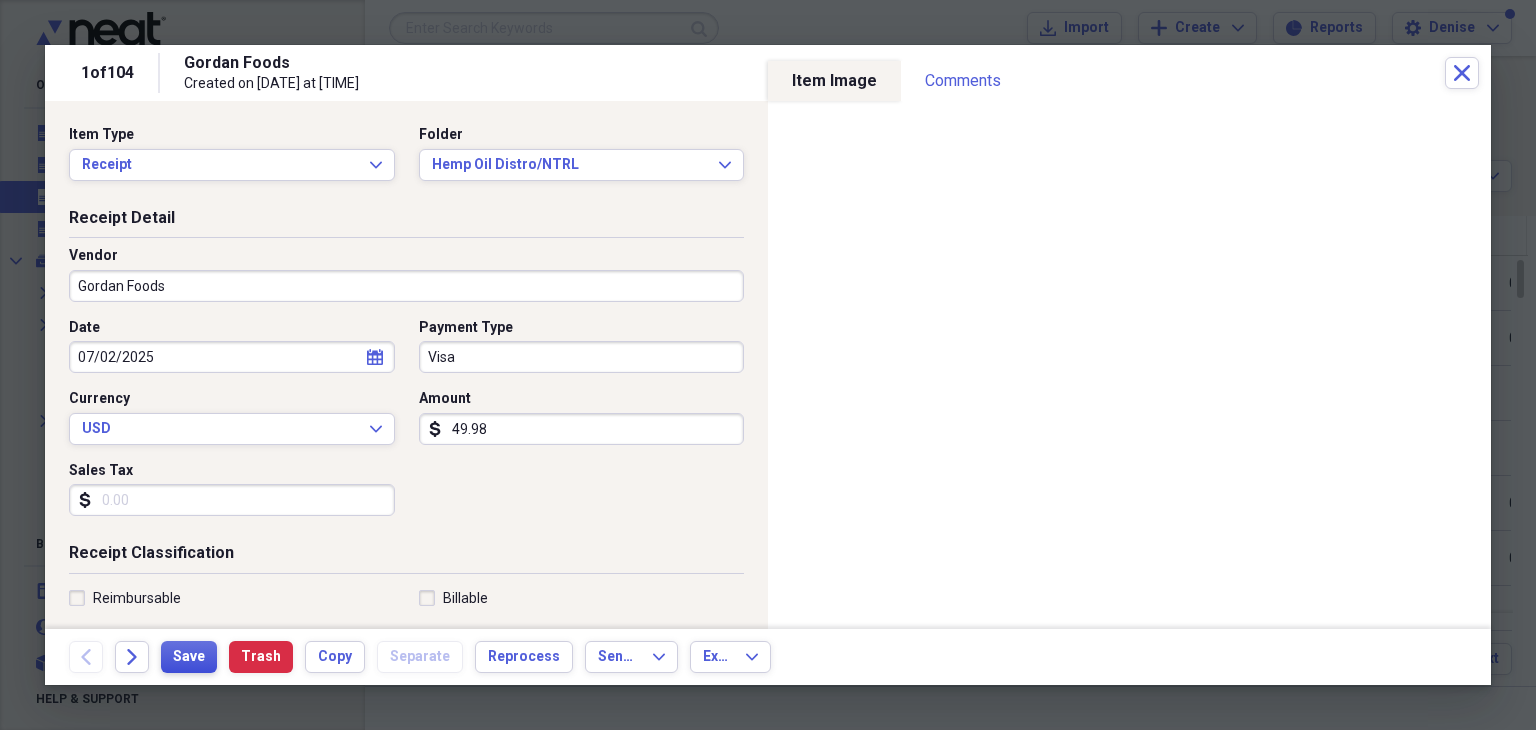 click on "Save" at bounding box center (189, 657) 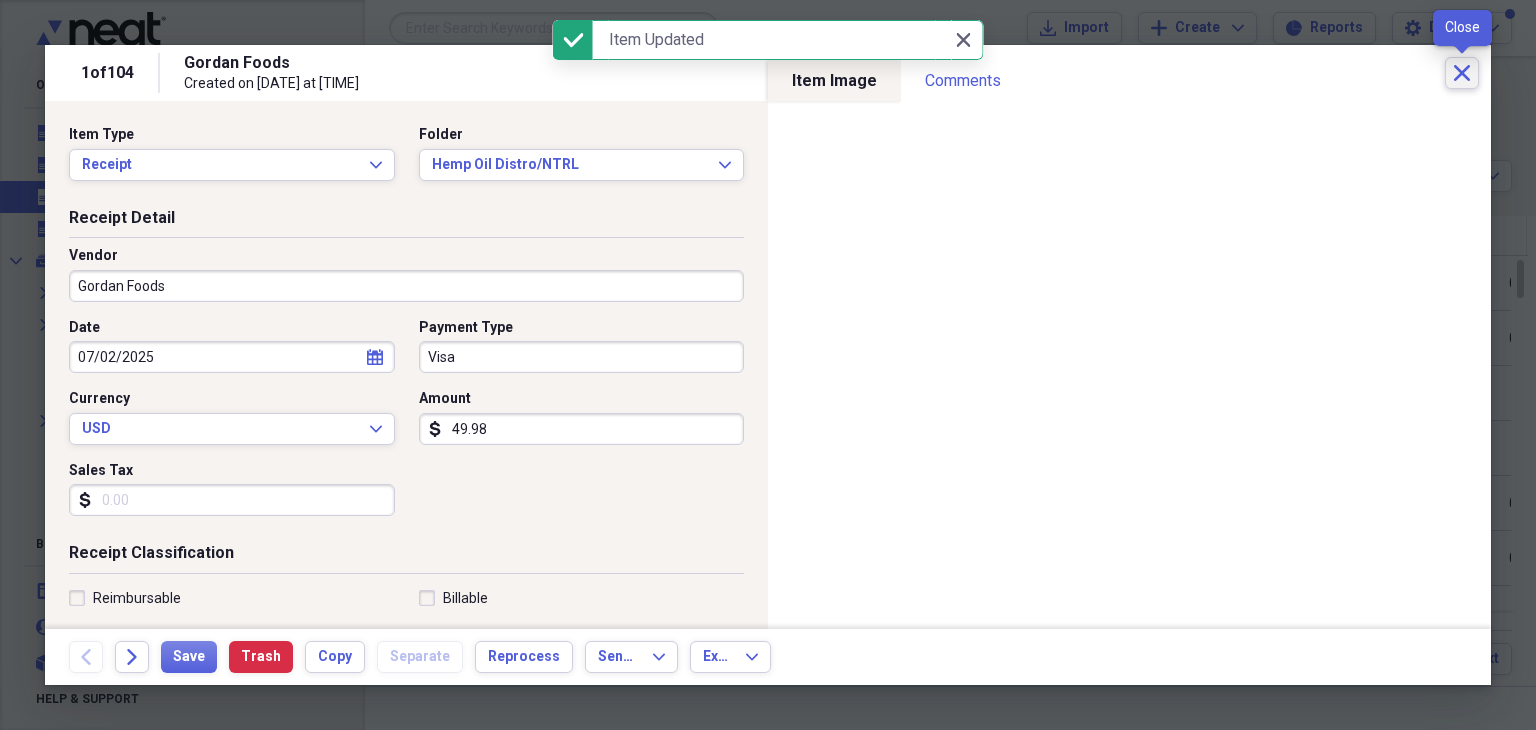 click 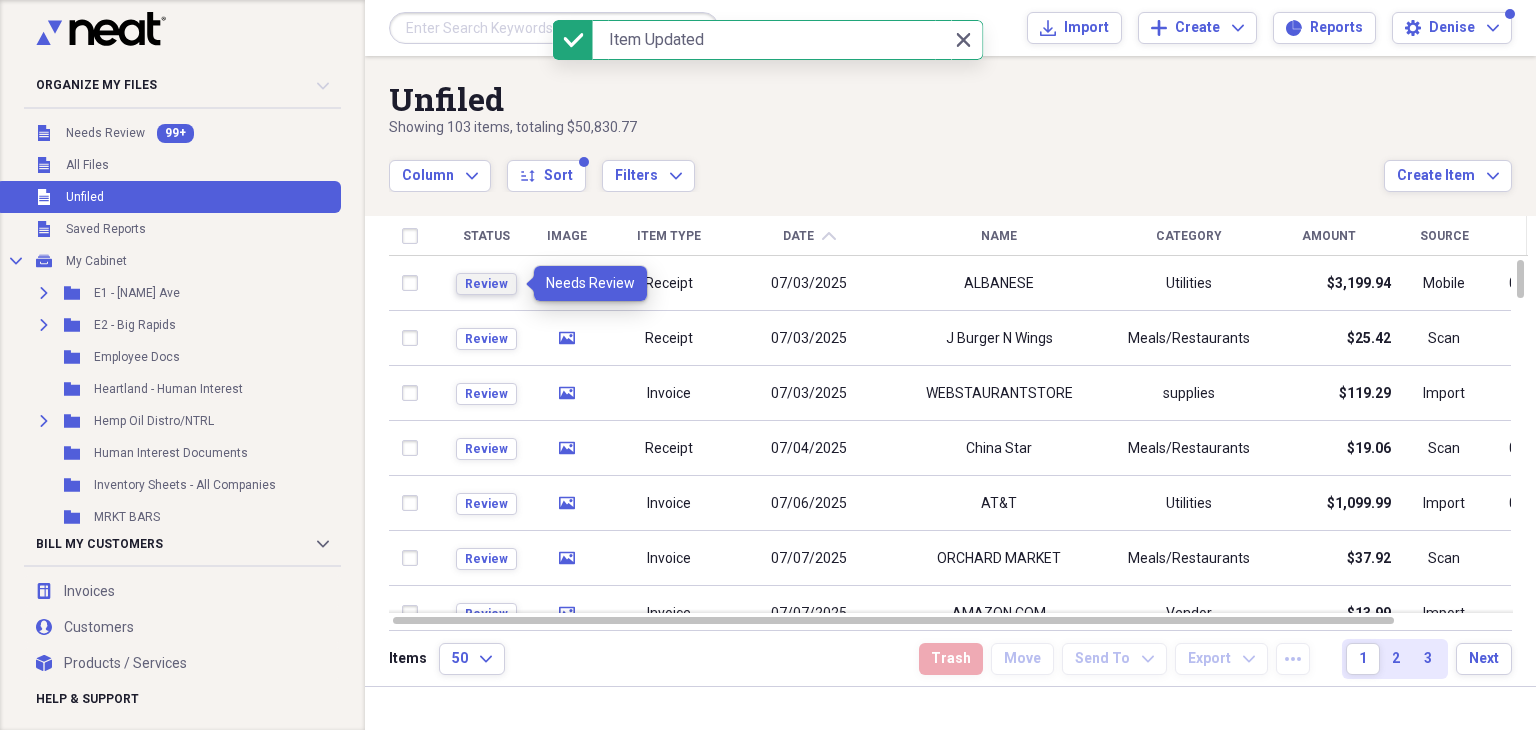 click on "Review" at bounding box center (486, 284) 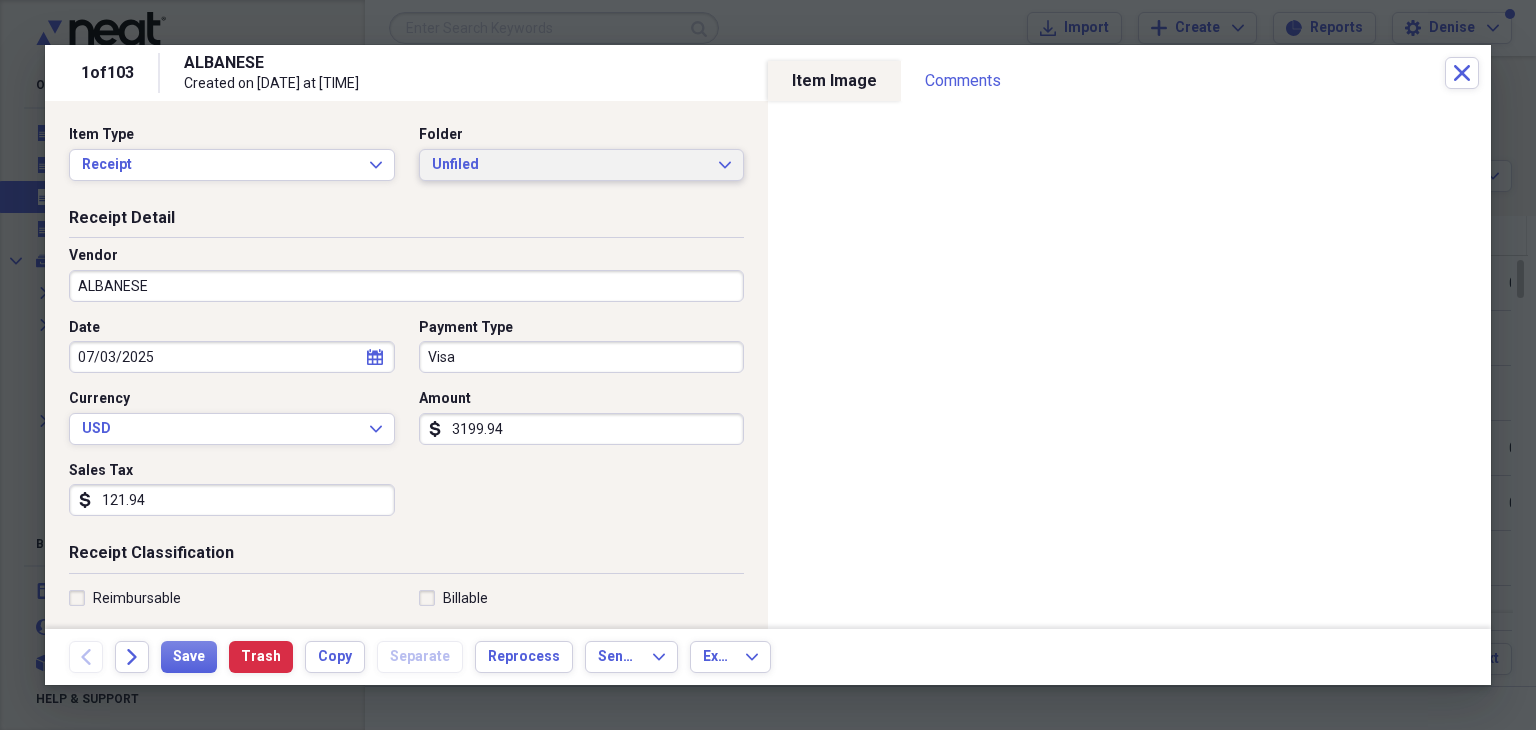 click on "Unfiled" at bounding box center (570, 165) 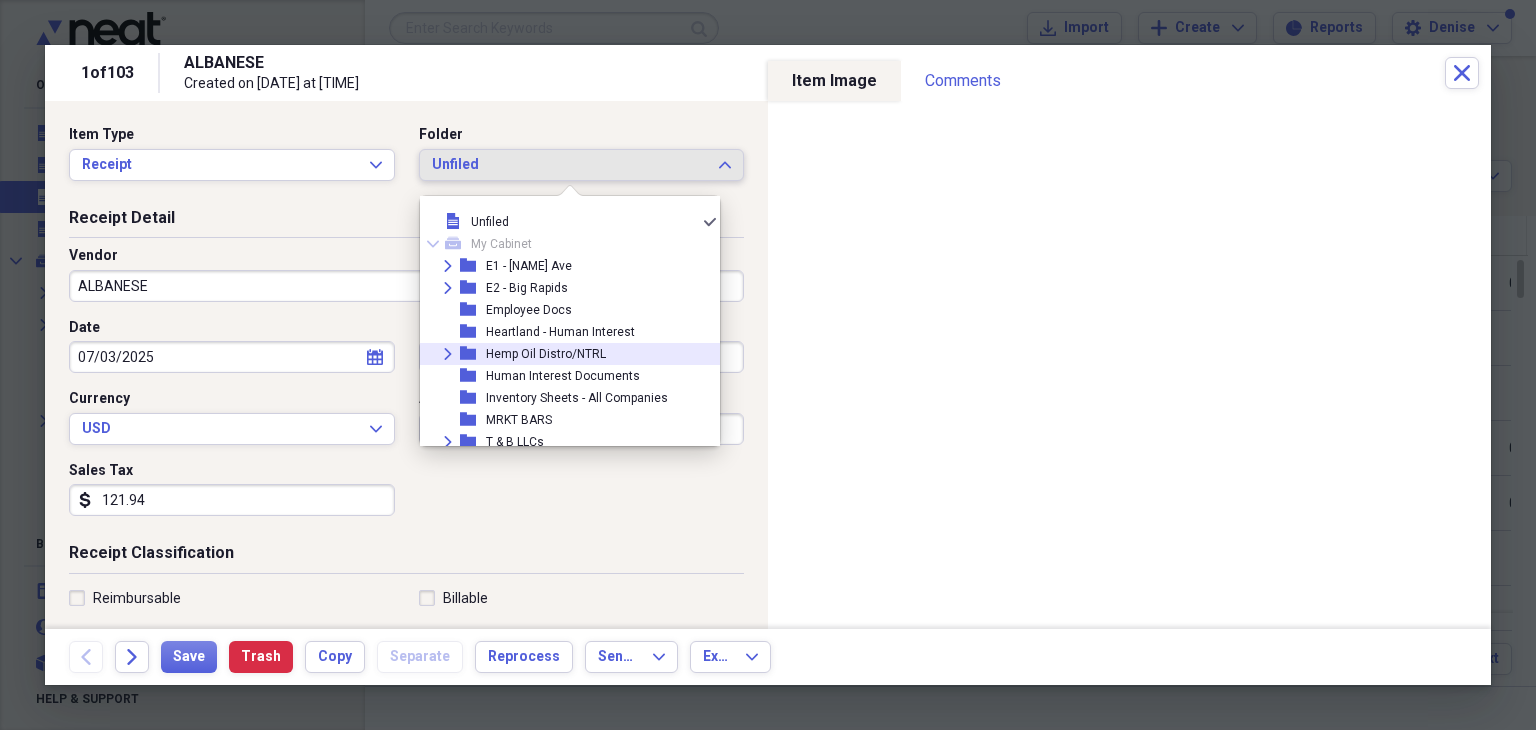 click on "Hemp Oil Distro/NTRL" at bounding box center (546, 354) 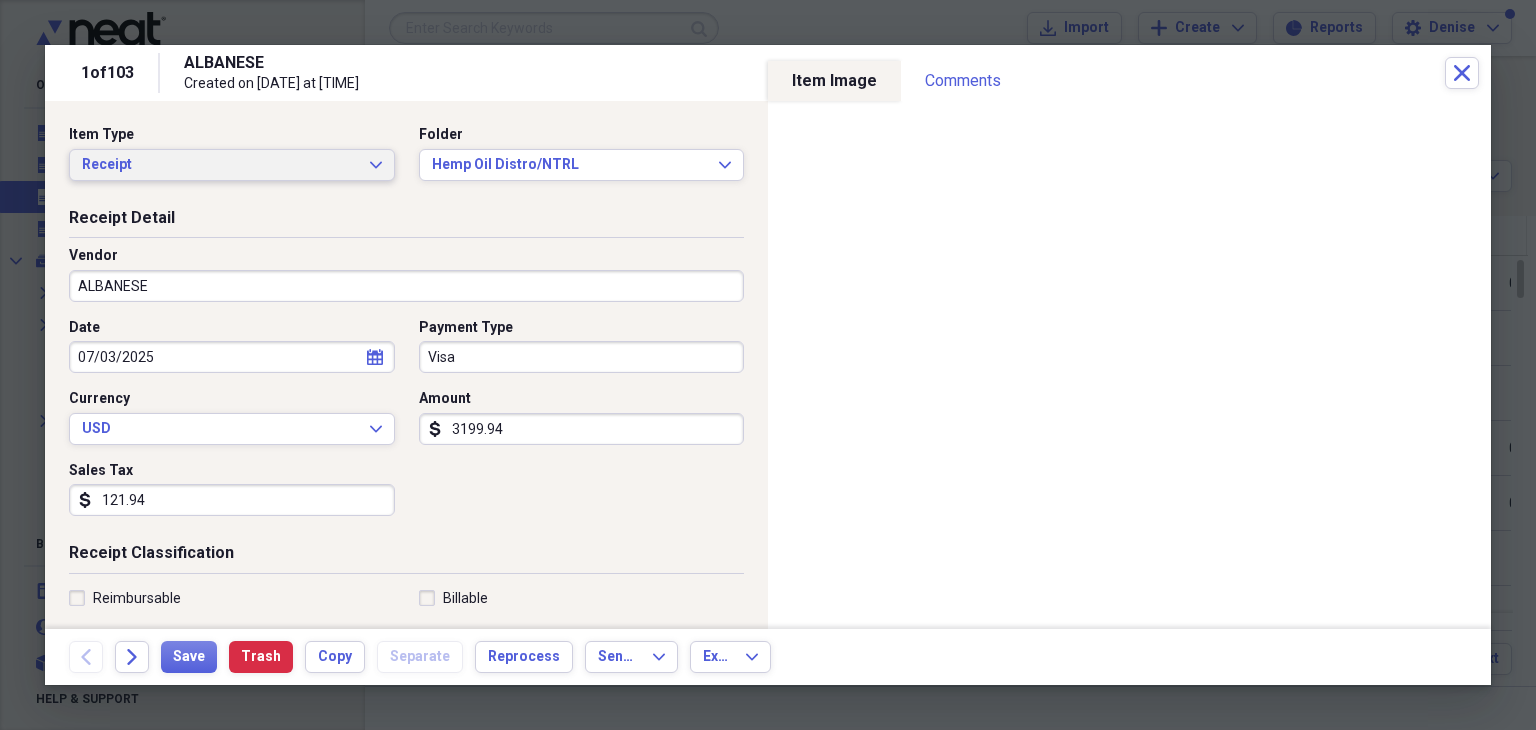 click on "Receipt" at bounding box center [220, 165] 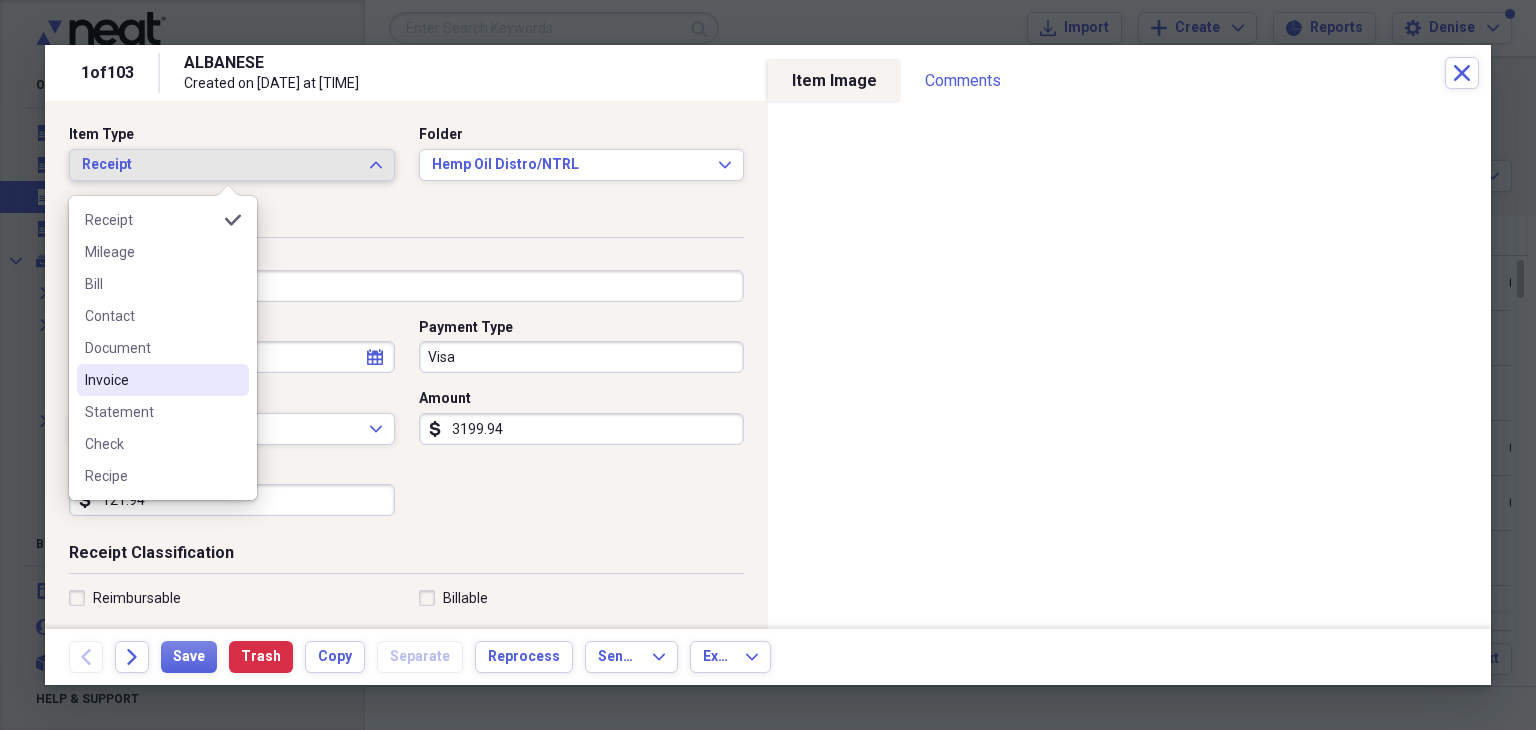 click on "Invoice" at bounding box center (151, 380) 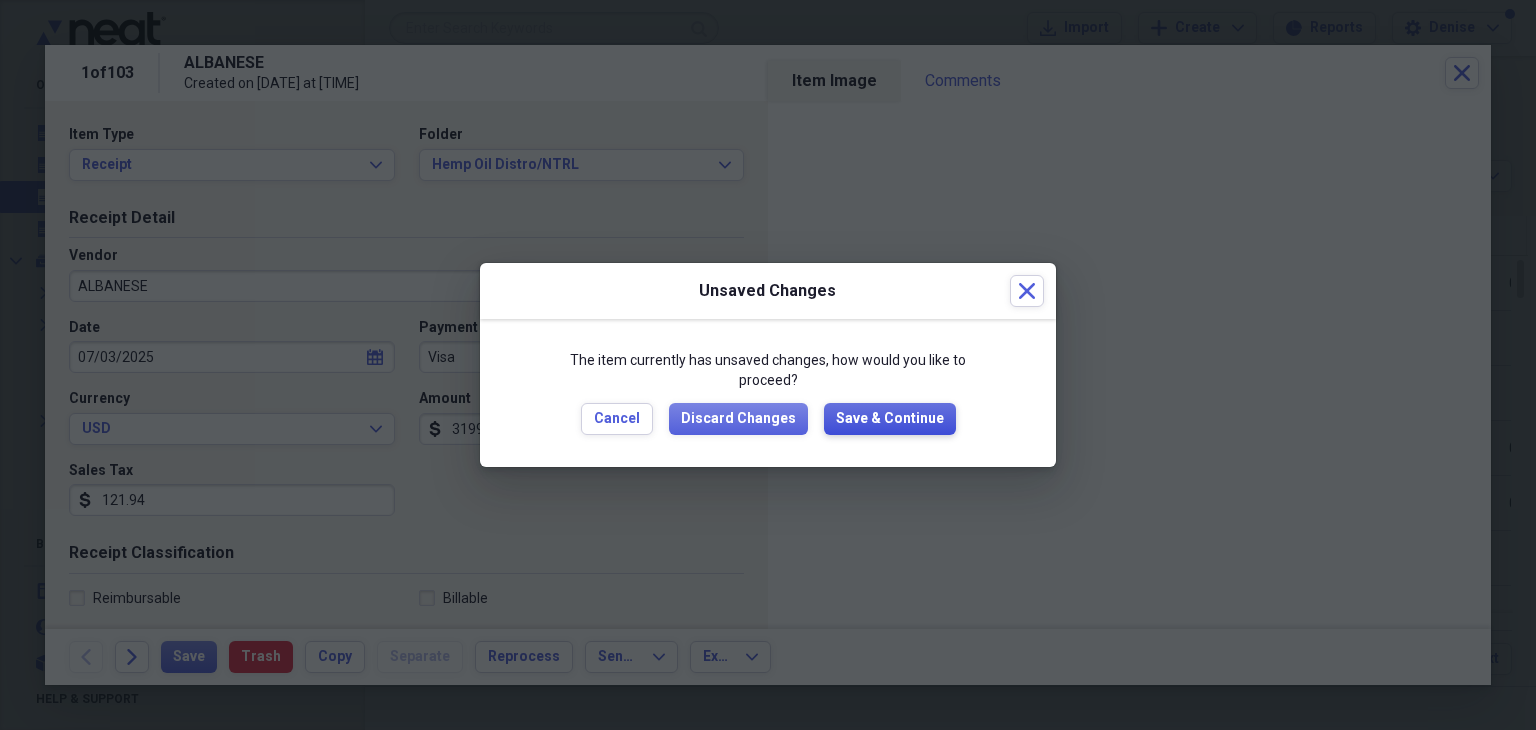 click on "Save & Continue" at bounding box center (890, 419) 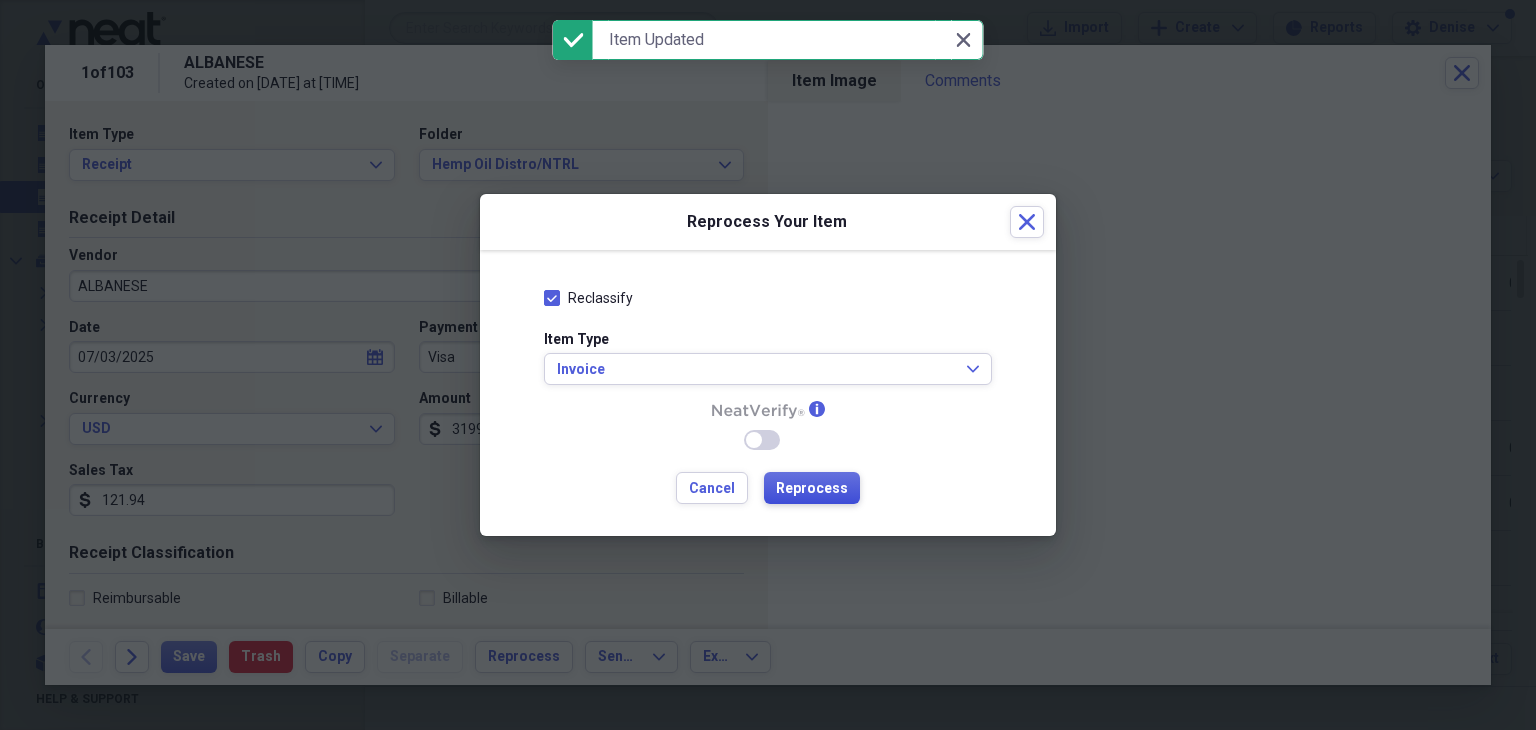 click on "Reprocess" at bounding box center (812, 489) 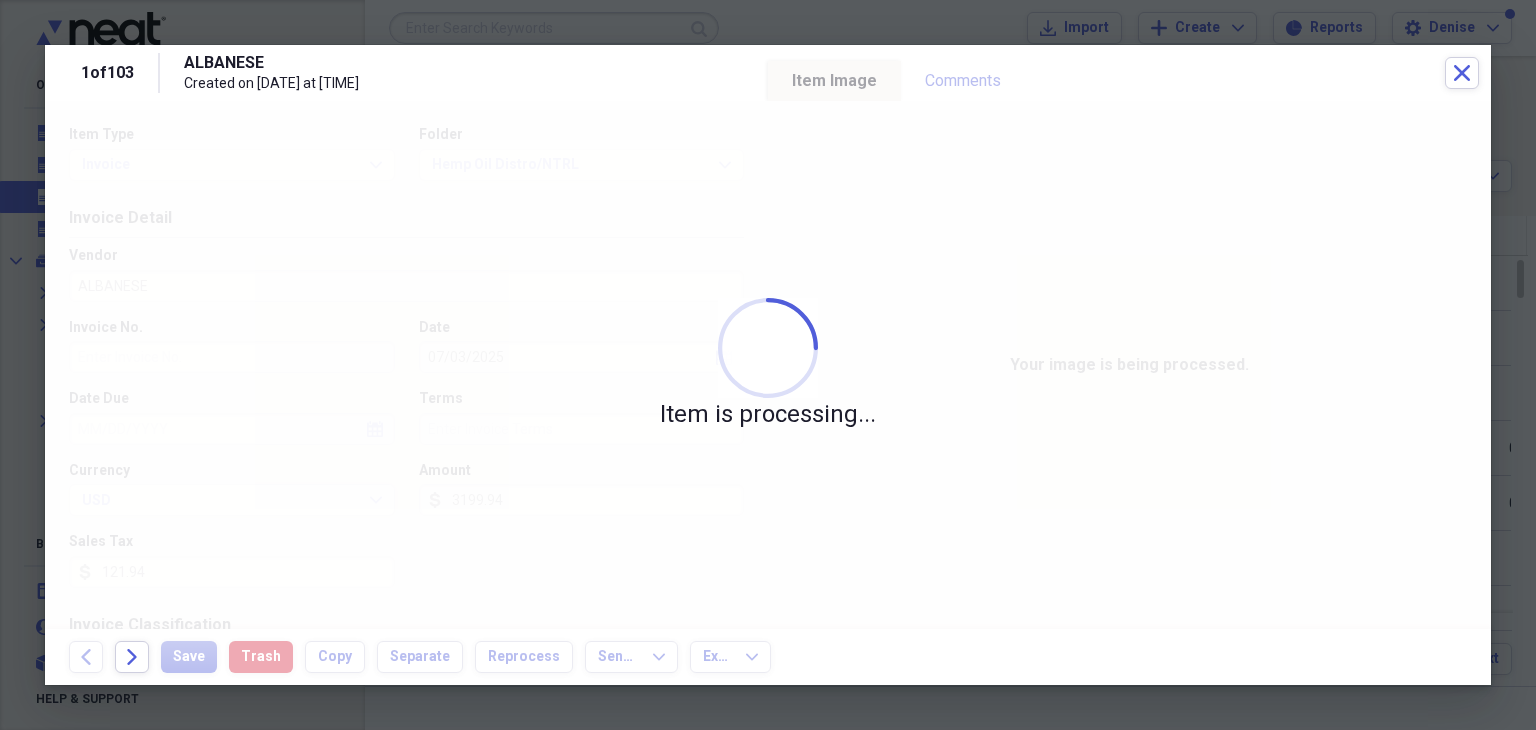 type on "CS127368" 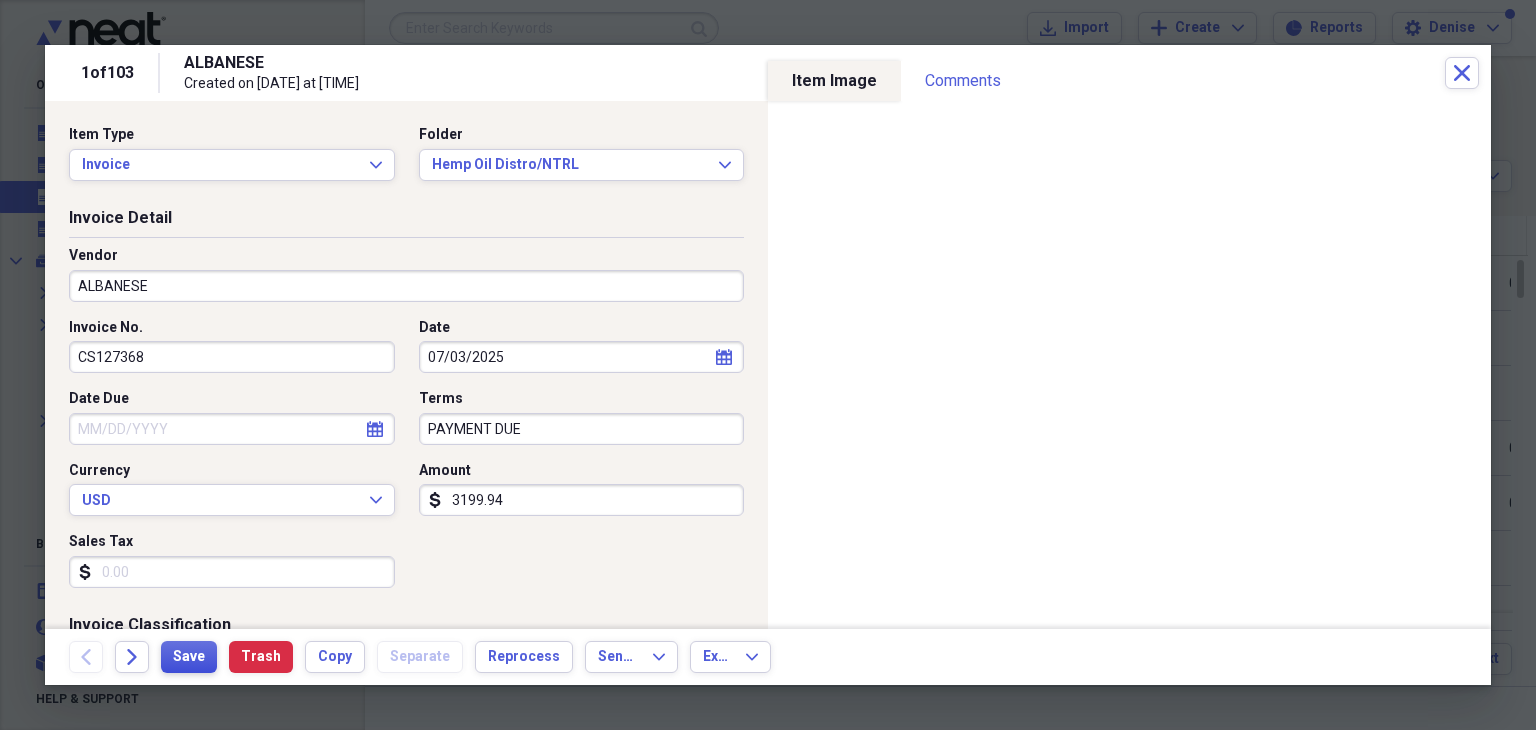 type 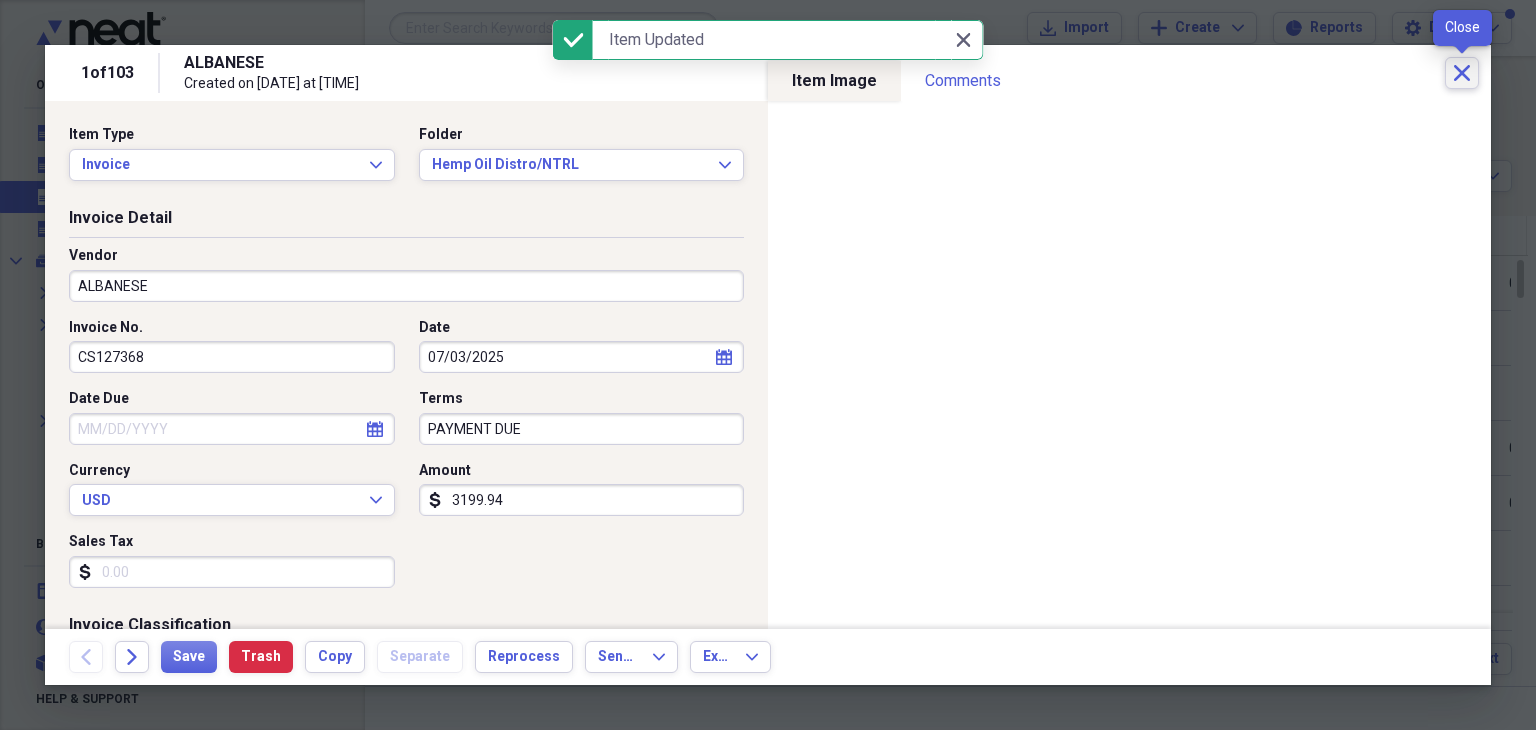 click on "Close" 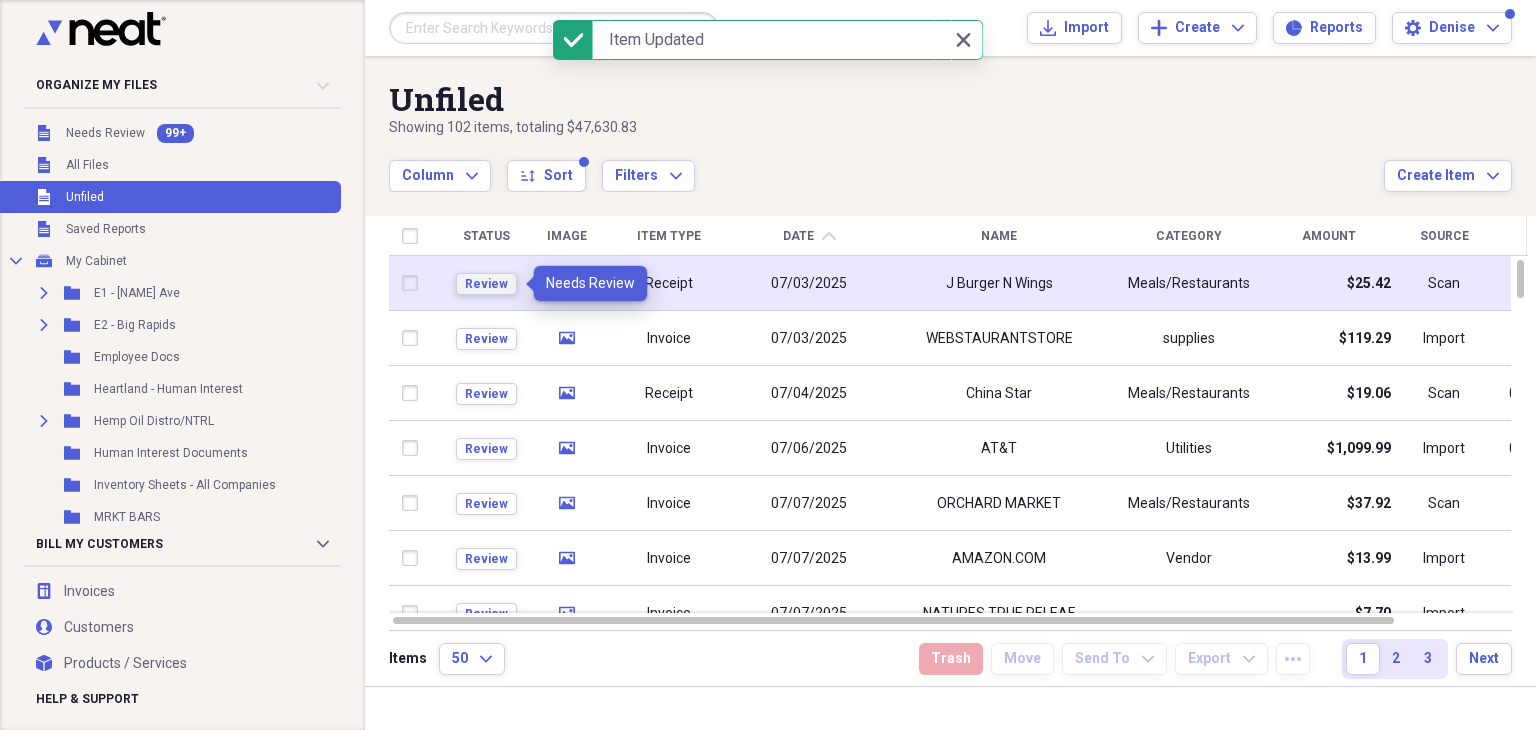 click on "Review" at bounding box center [486, 284] 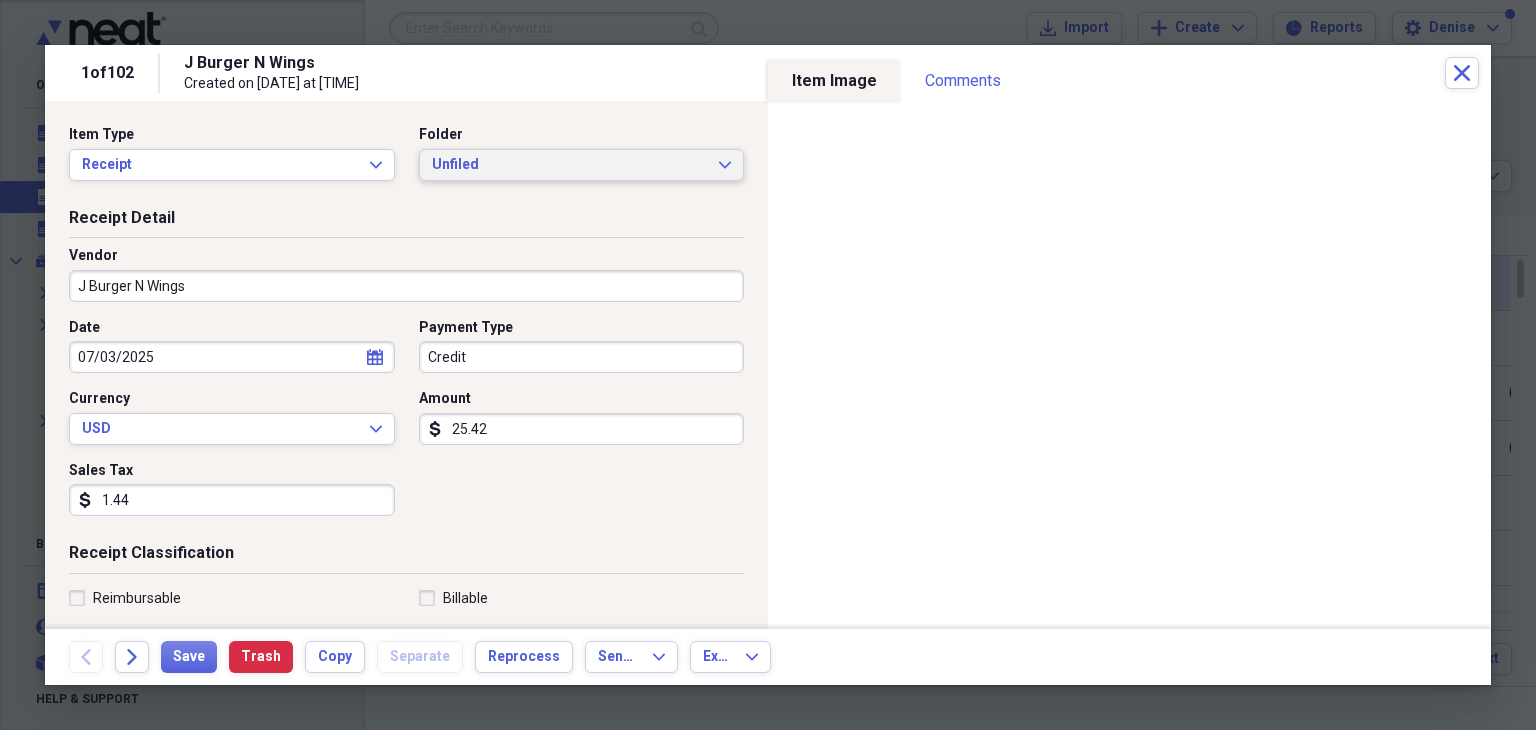 click on "Unfiled" at bounding box center [570, 165] 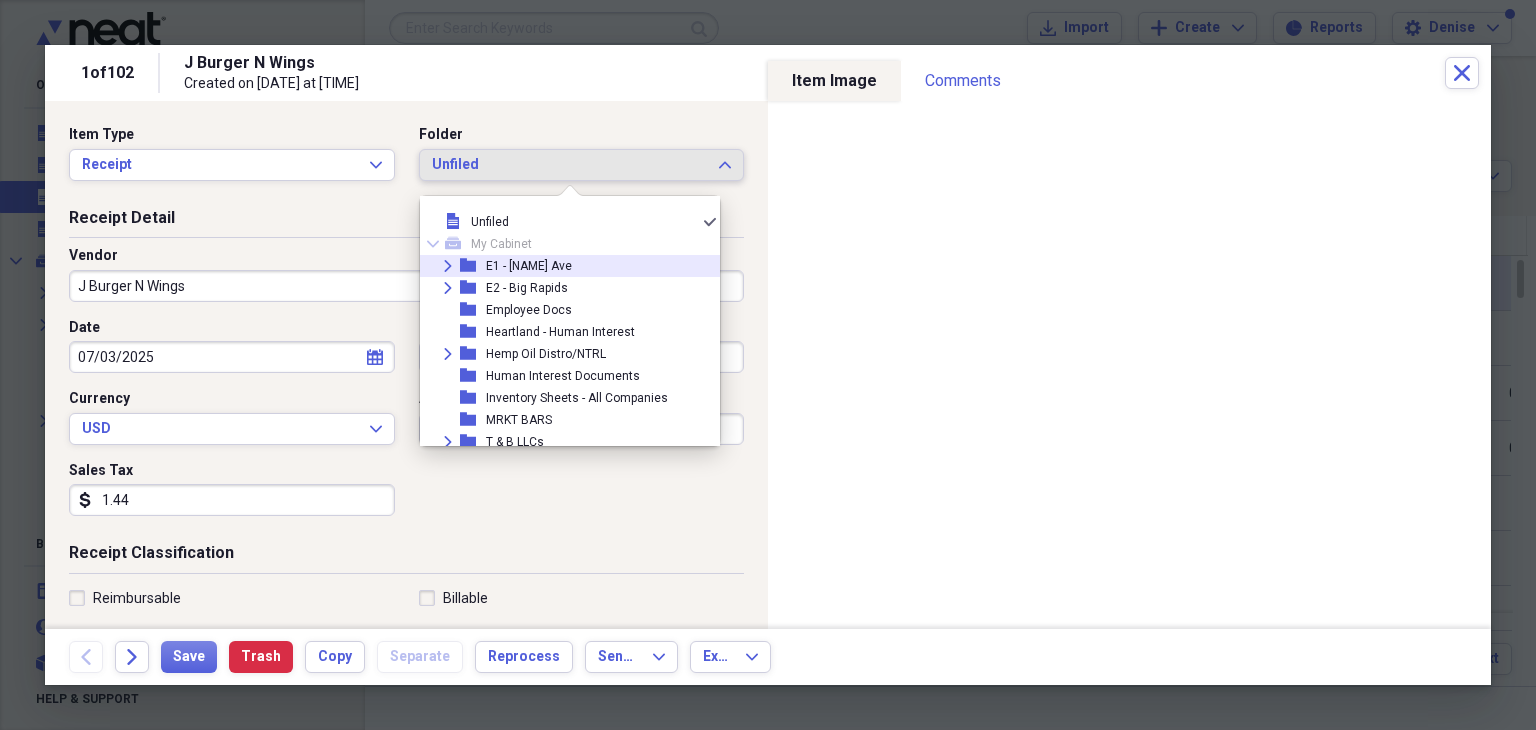 click on "E1 - [NAME] Ave" at bounding box center (529, 266) 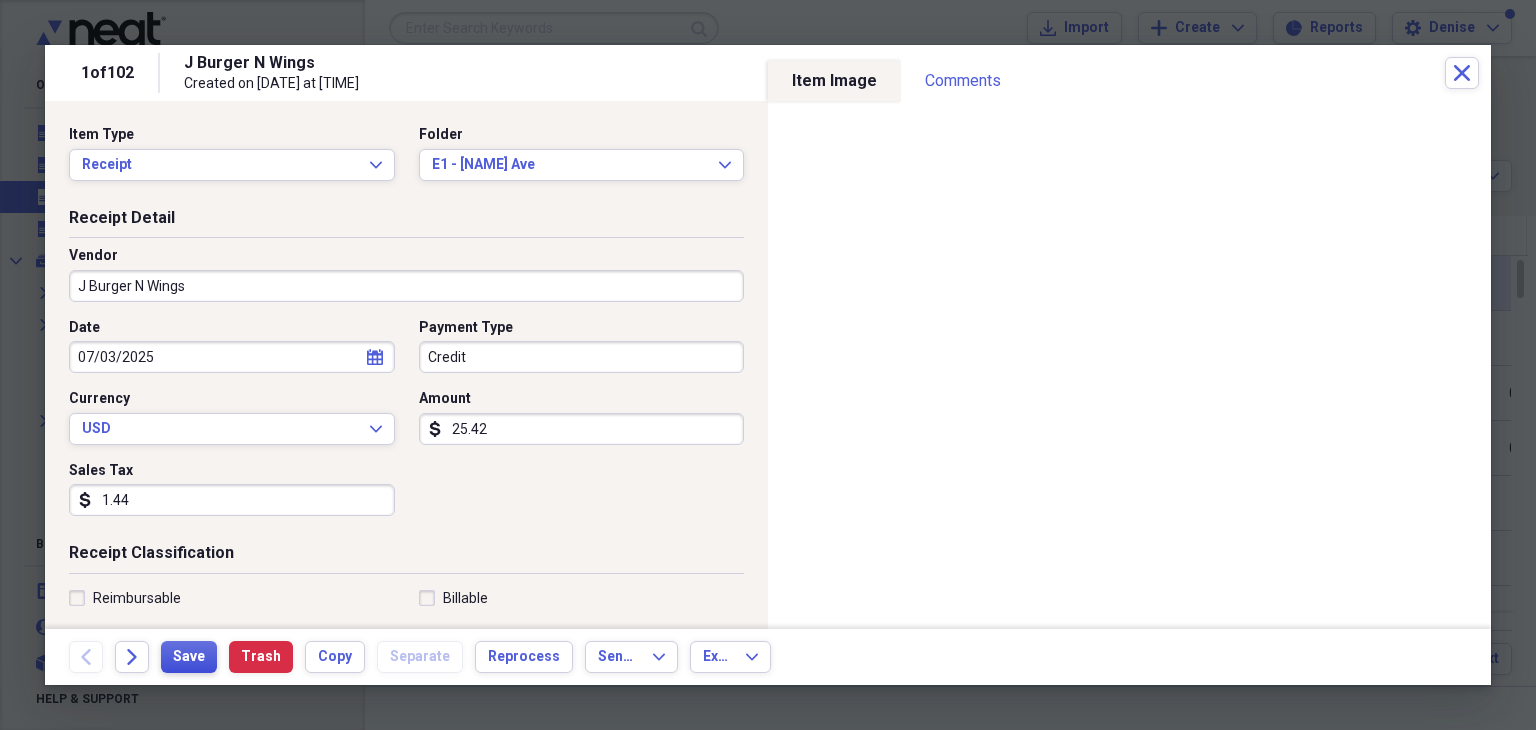 click on "Save" at bounding box center [189, 657] 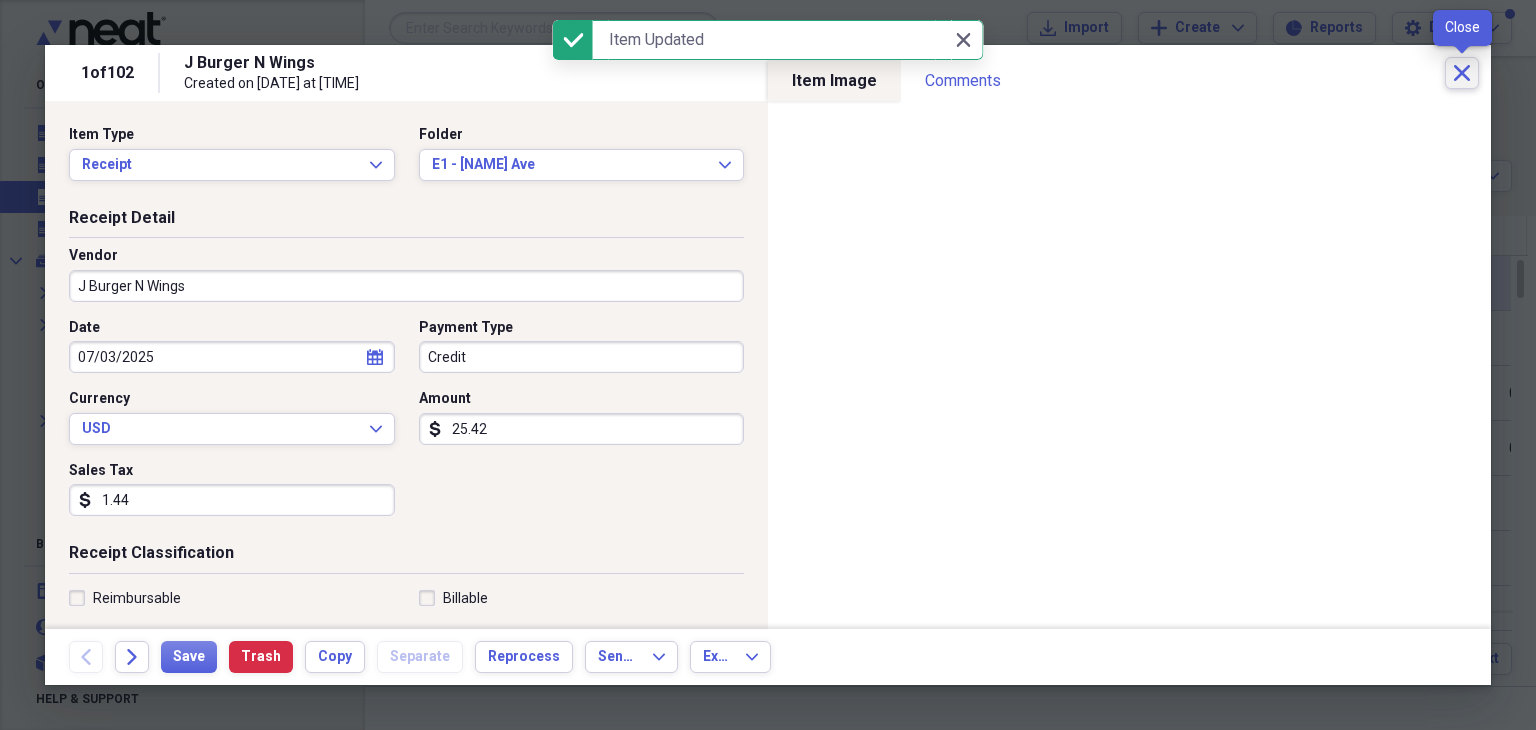 click on "Close" at bounding box center [1462, 73] 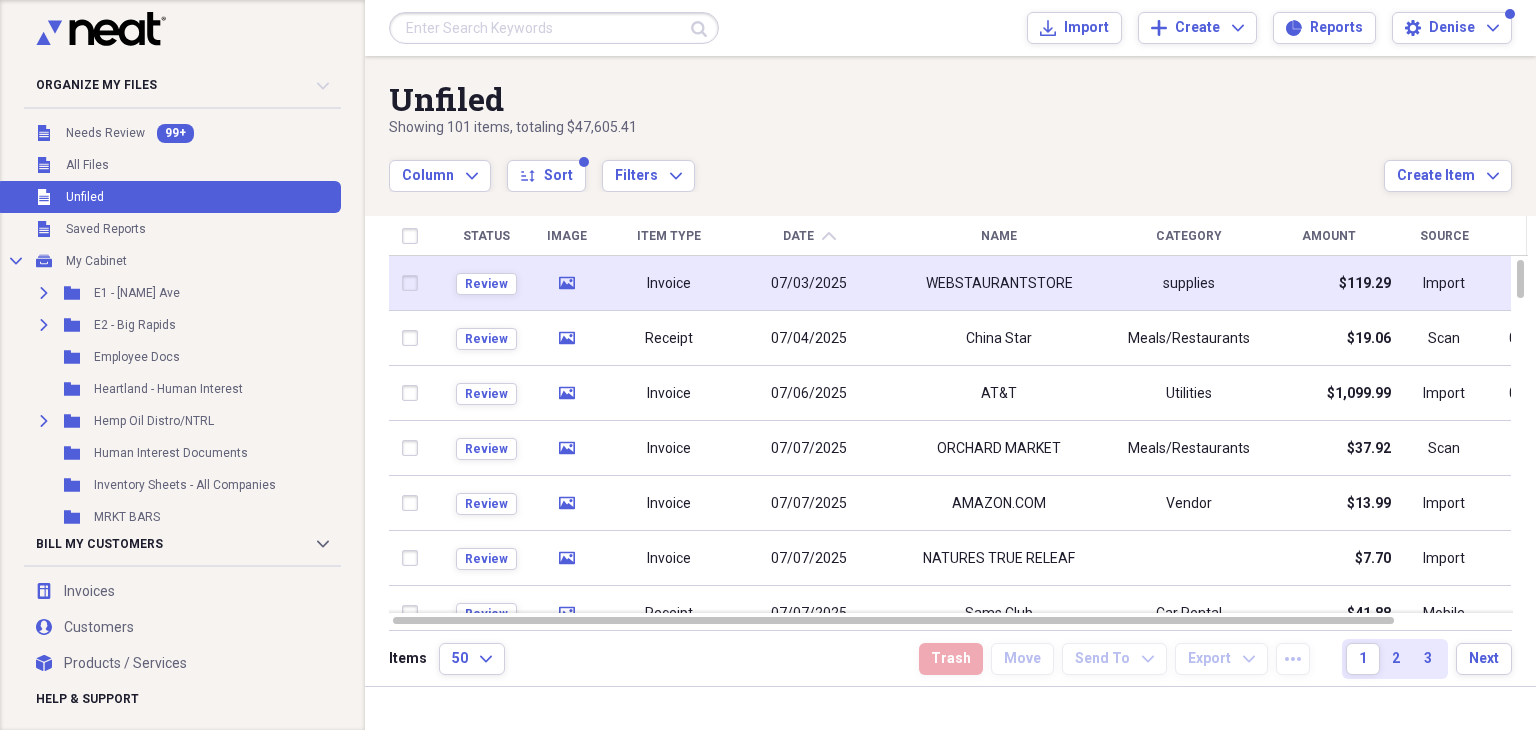 click on "Review" at bounding box center (486, 283) 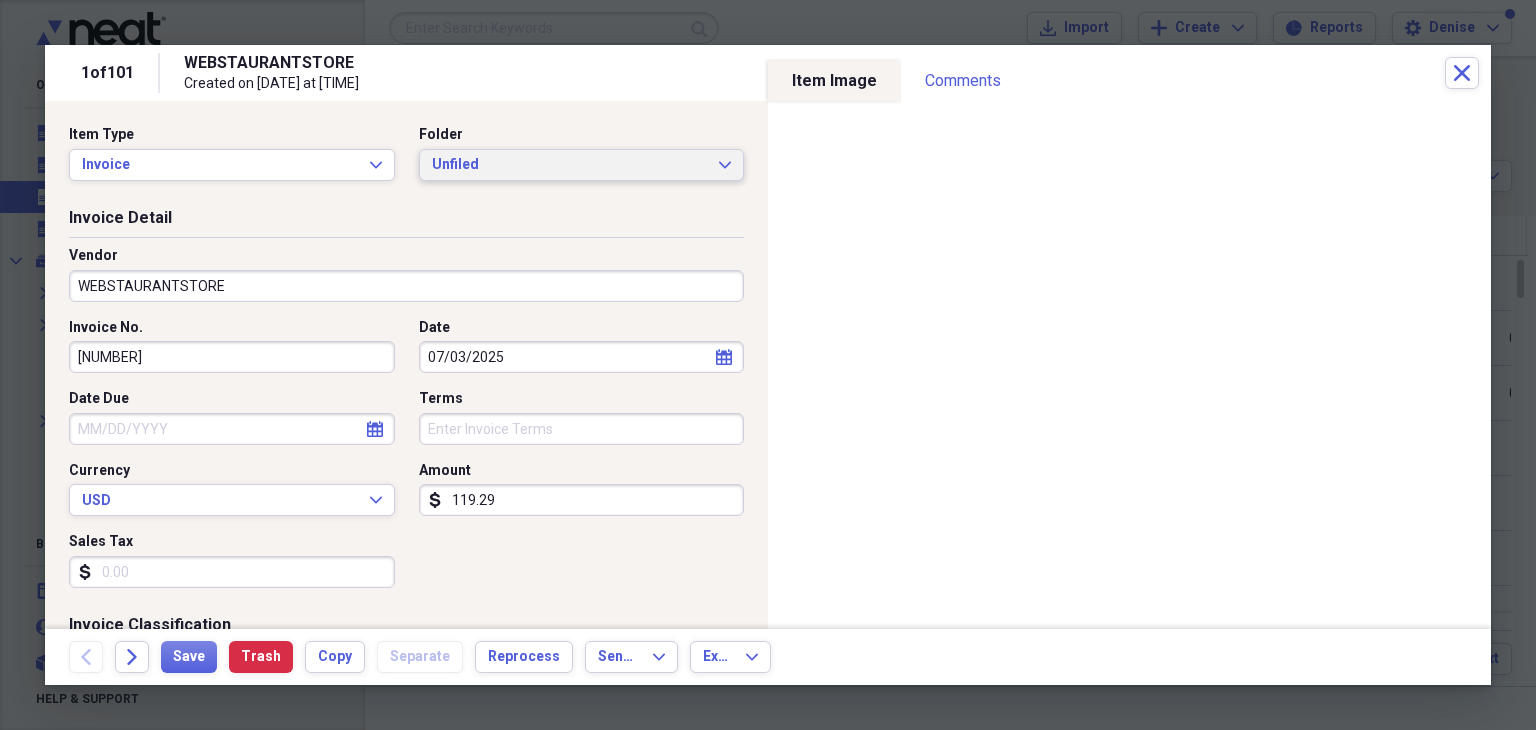 click on "Unfiled" at bounding box center (570, 165) 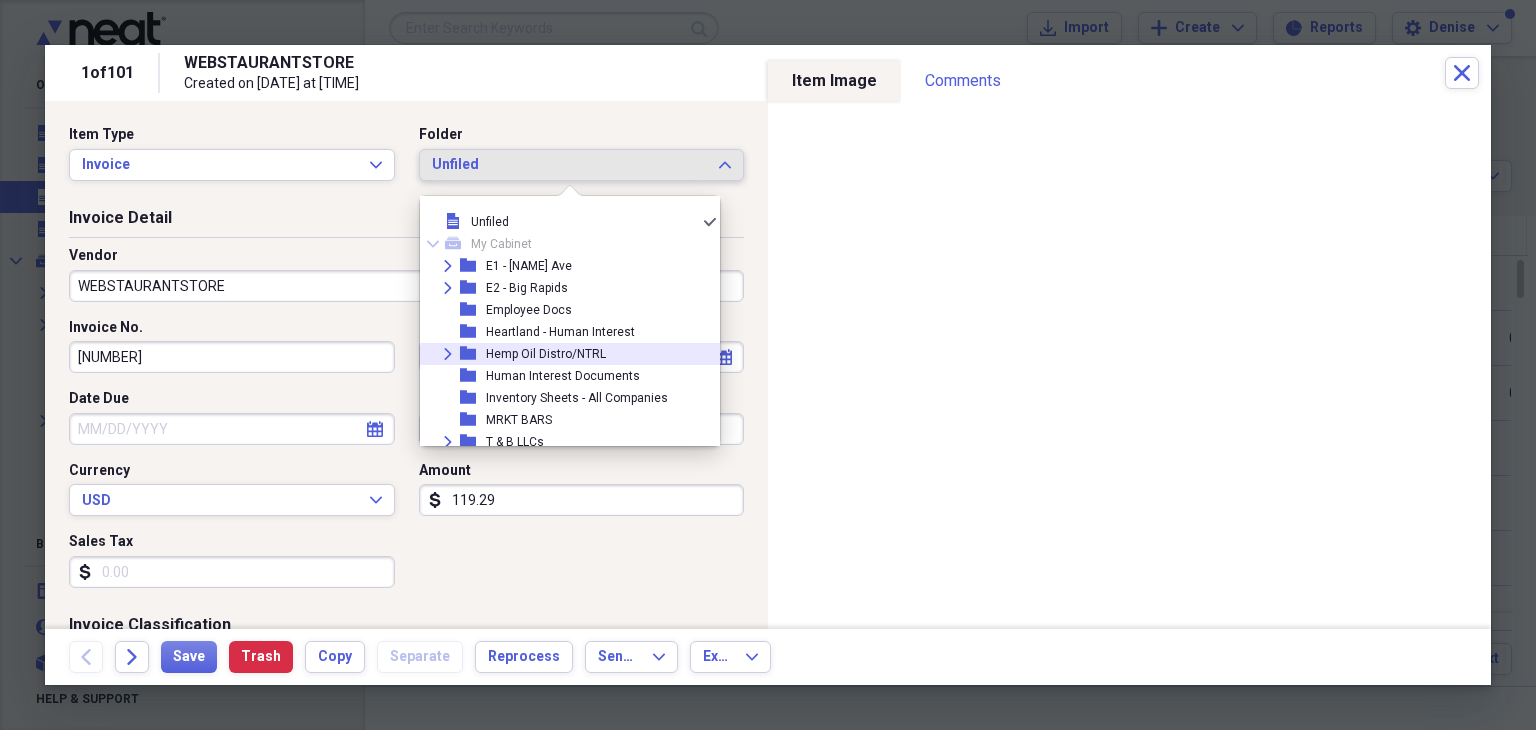 click on "Hemp Oil Distro/NTRL" at bounding box center (546, 354) 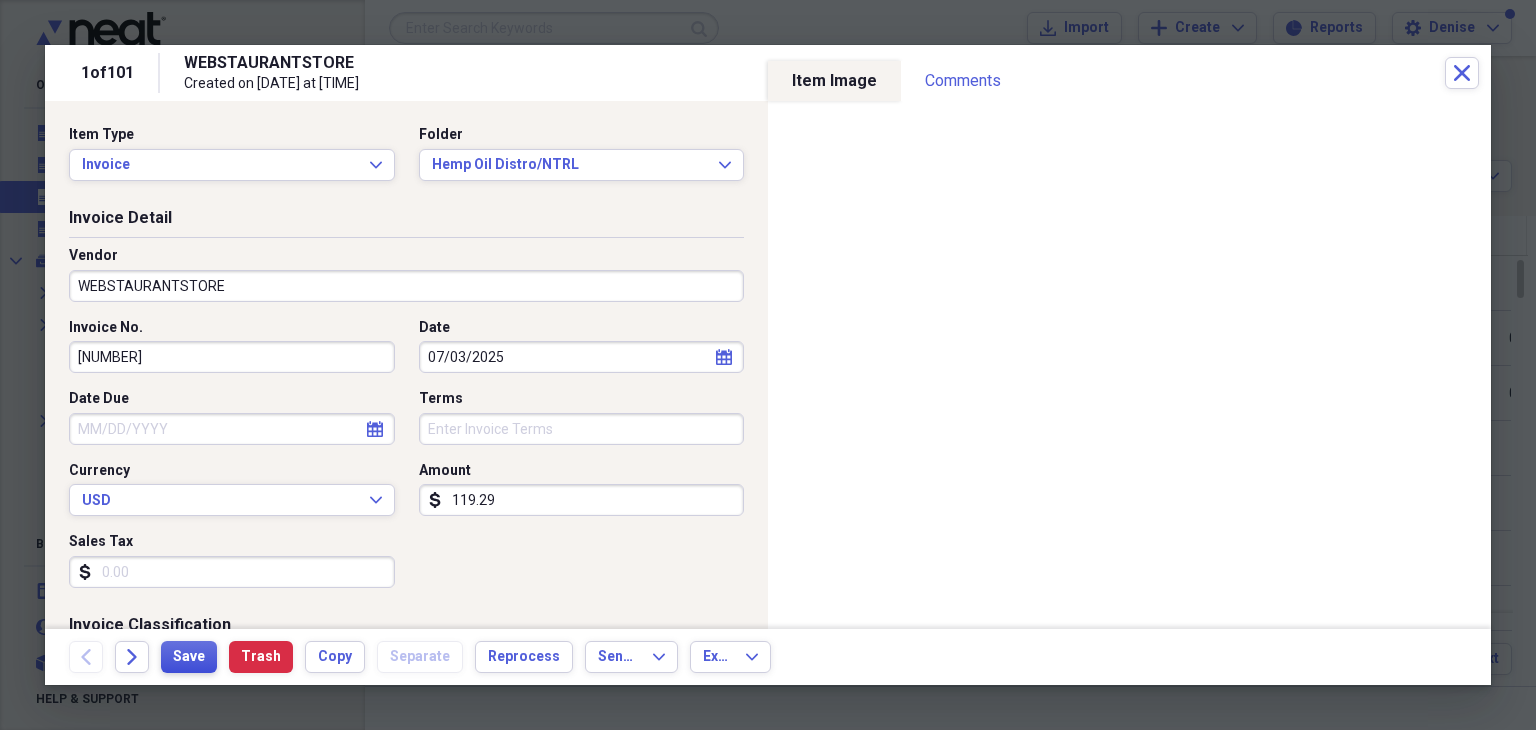 click on "Save" at bounding box center (189, 657) 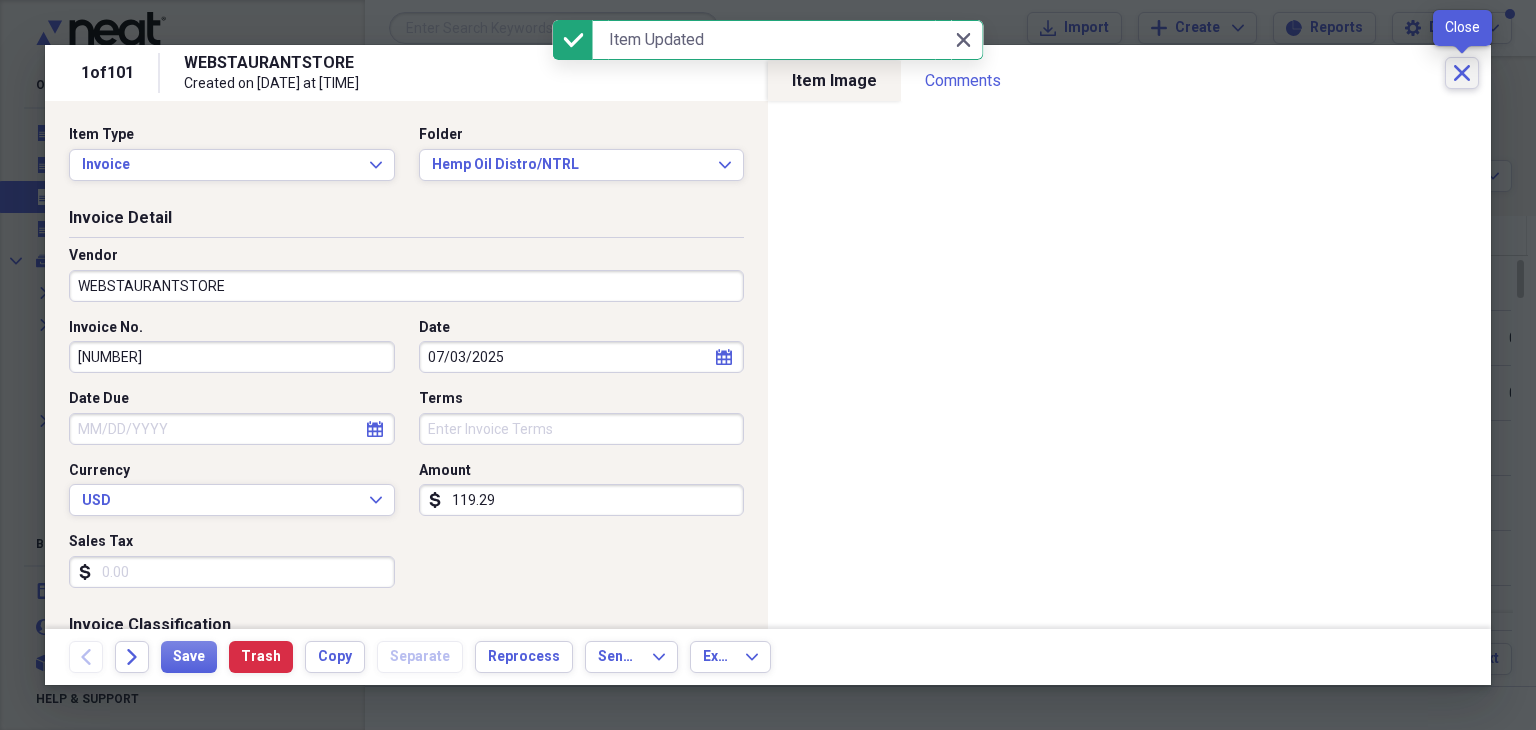 click on "Close" at bounding box center (1462, 73) 